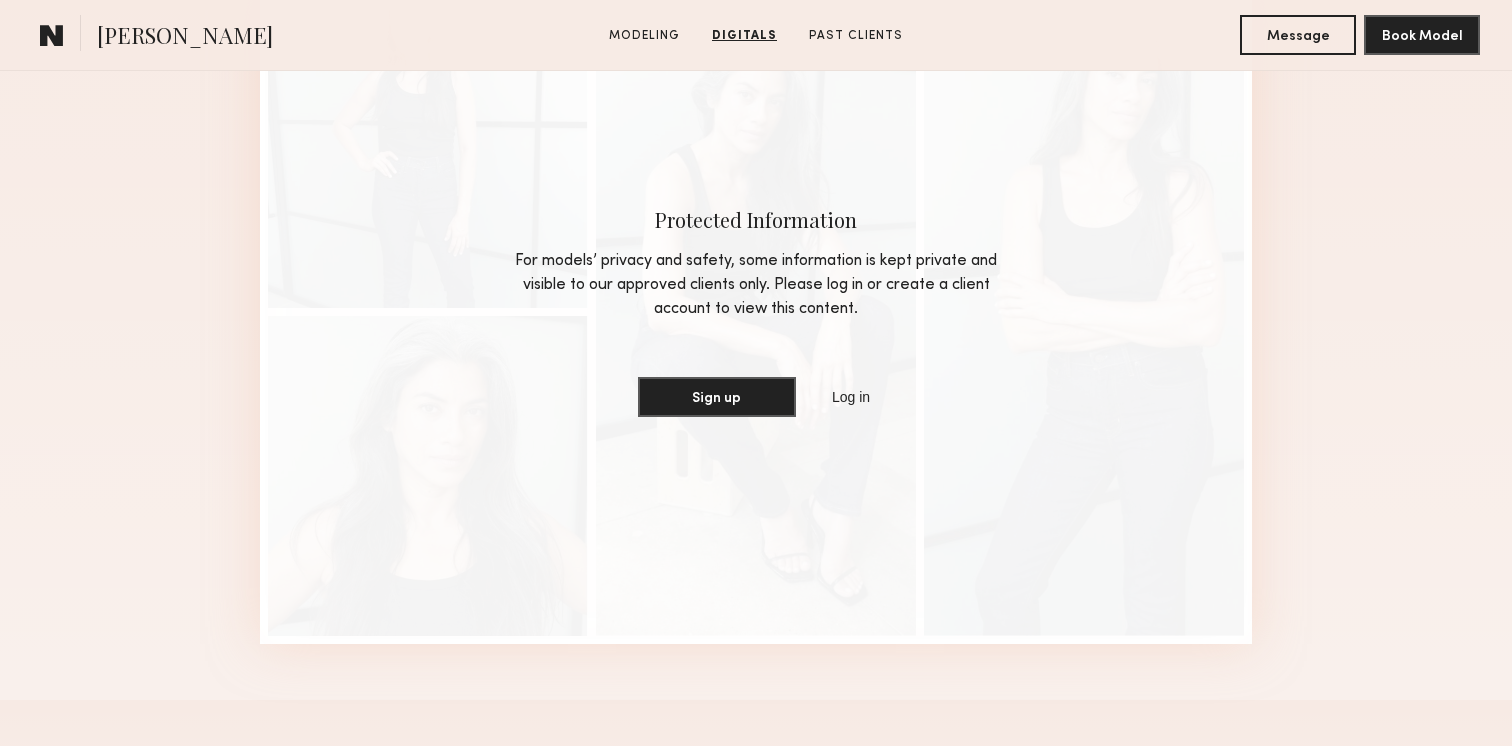 scroll, scrollTop: 2048, scrollLeft: 0, axis: vertical 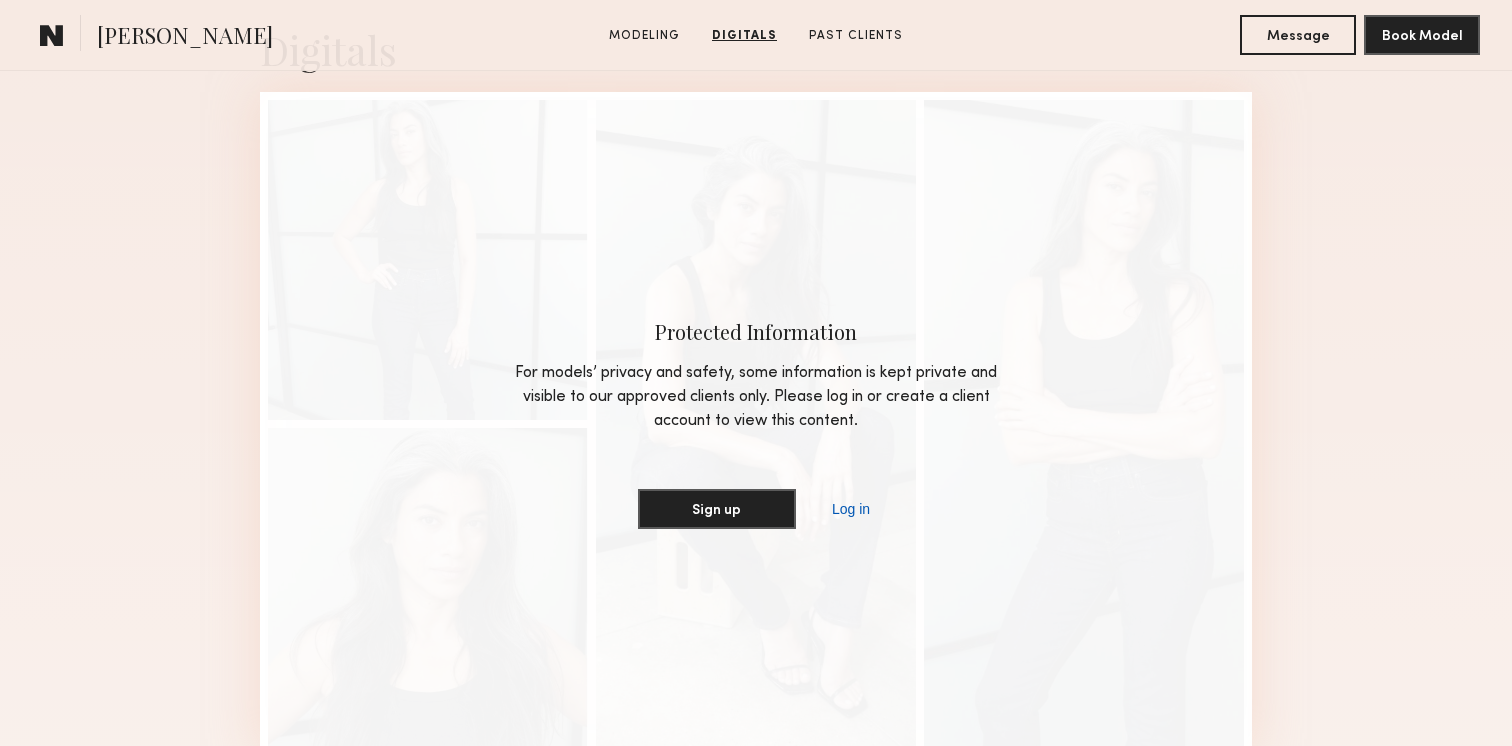 click on "Log in" at bounding box center (851, 509) 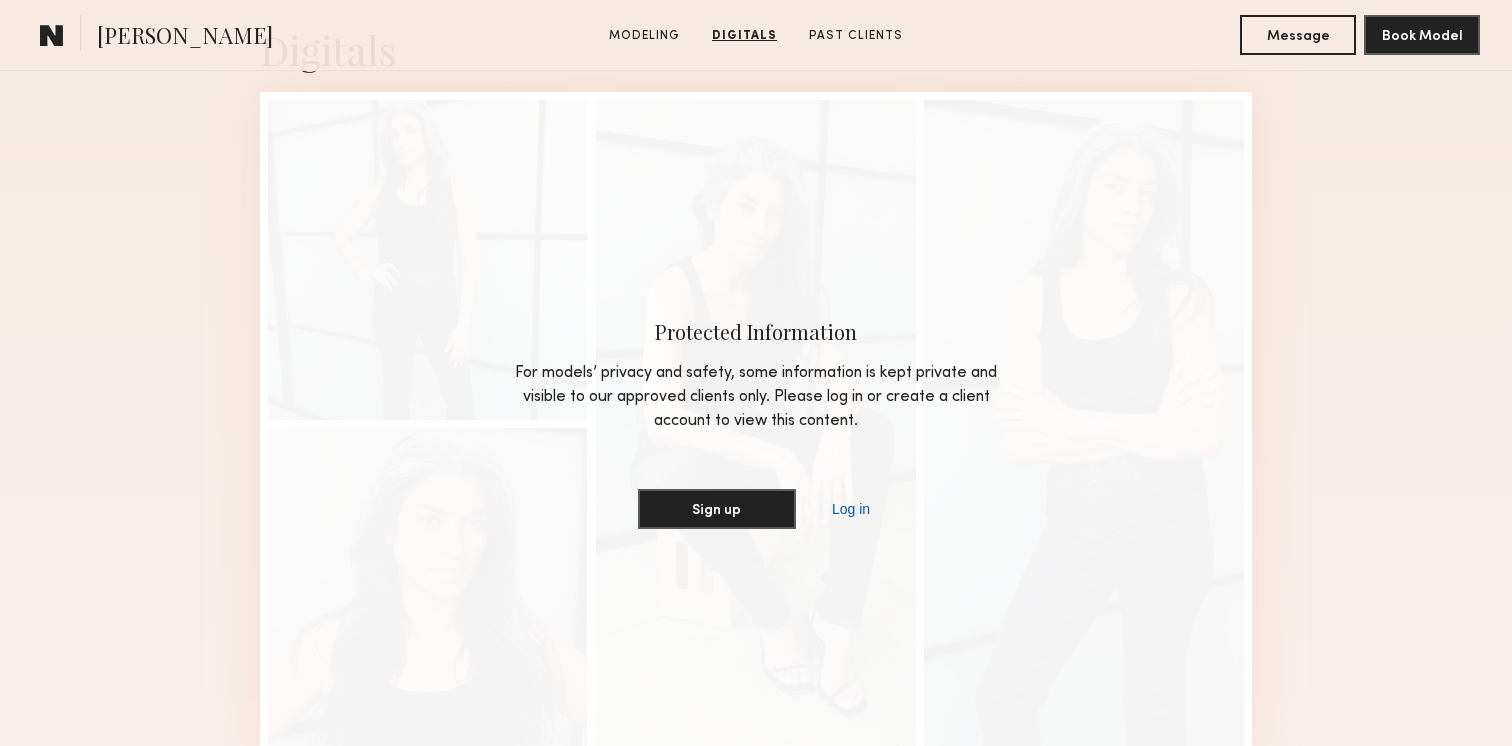 scroll, scrollTop: 0, scrollLeft: 0, axis: both 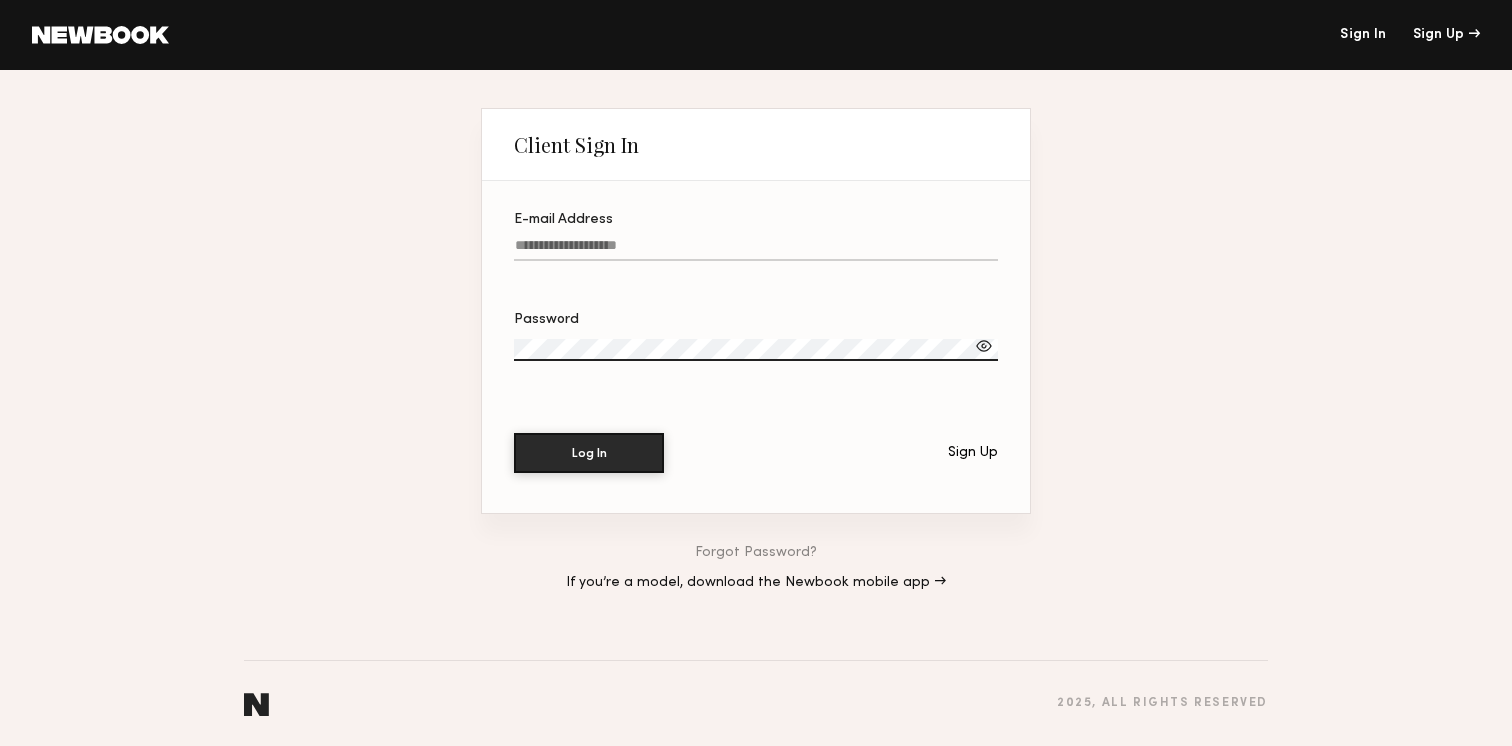 click at bounding box center (756, 746) 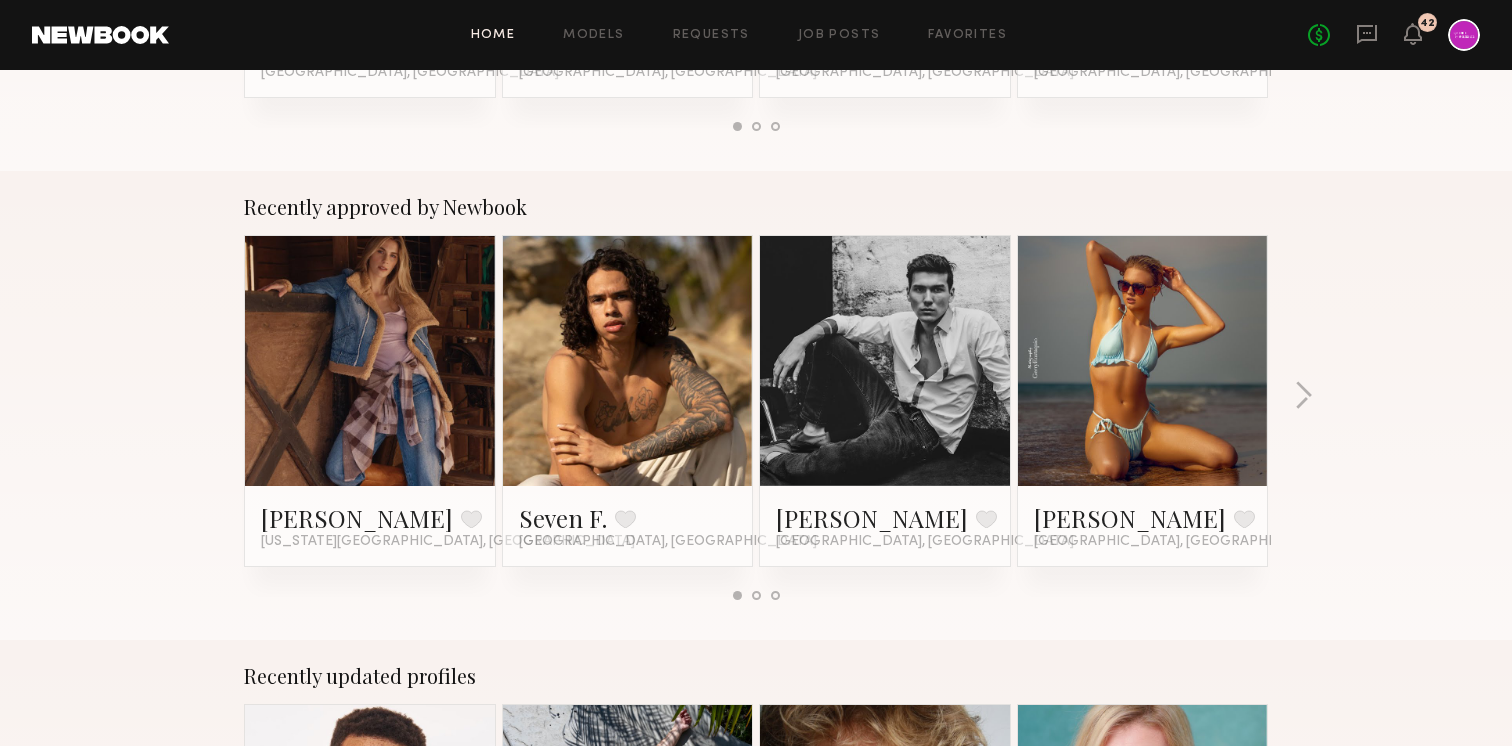 scroll, scrollTop: 689, scrollLeft: 0, axis: vertical 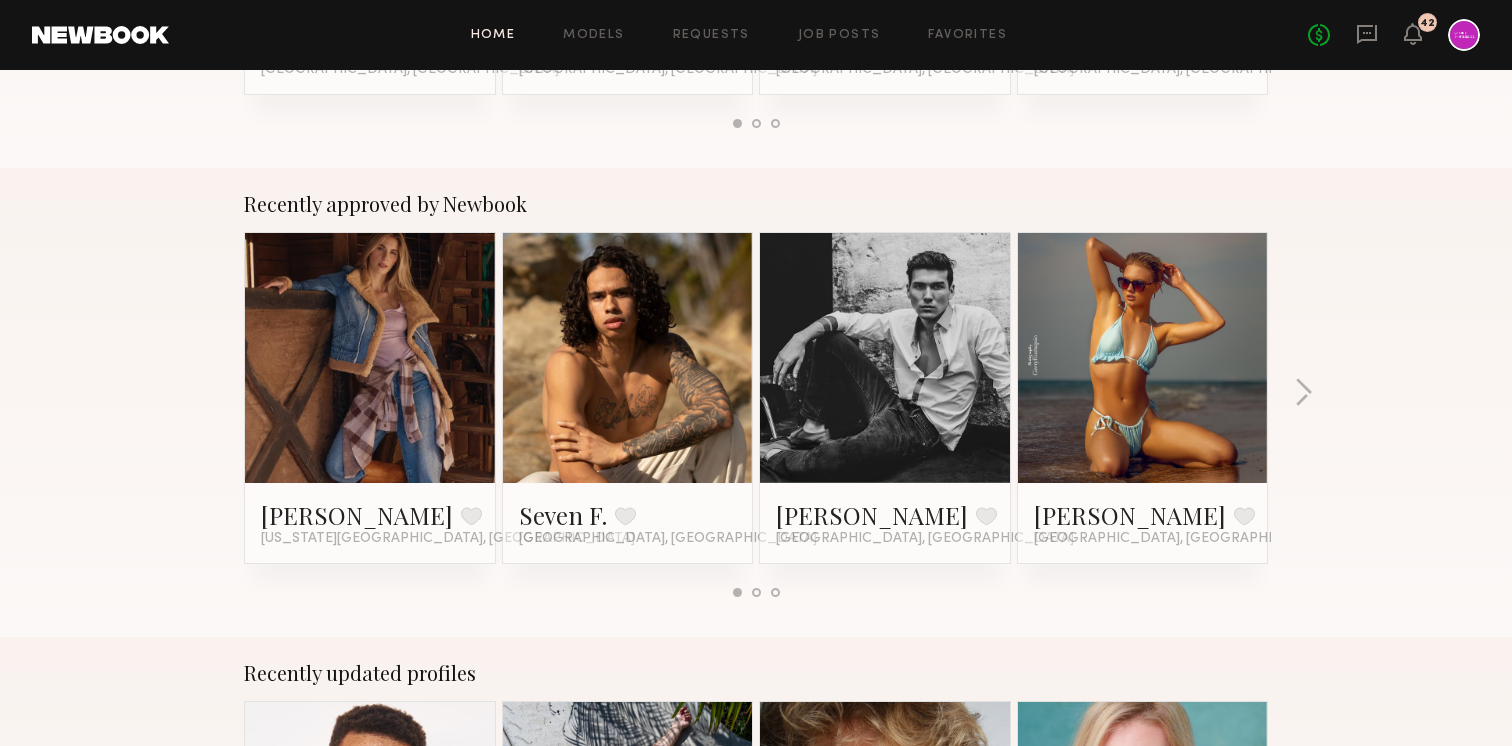 click 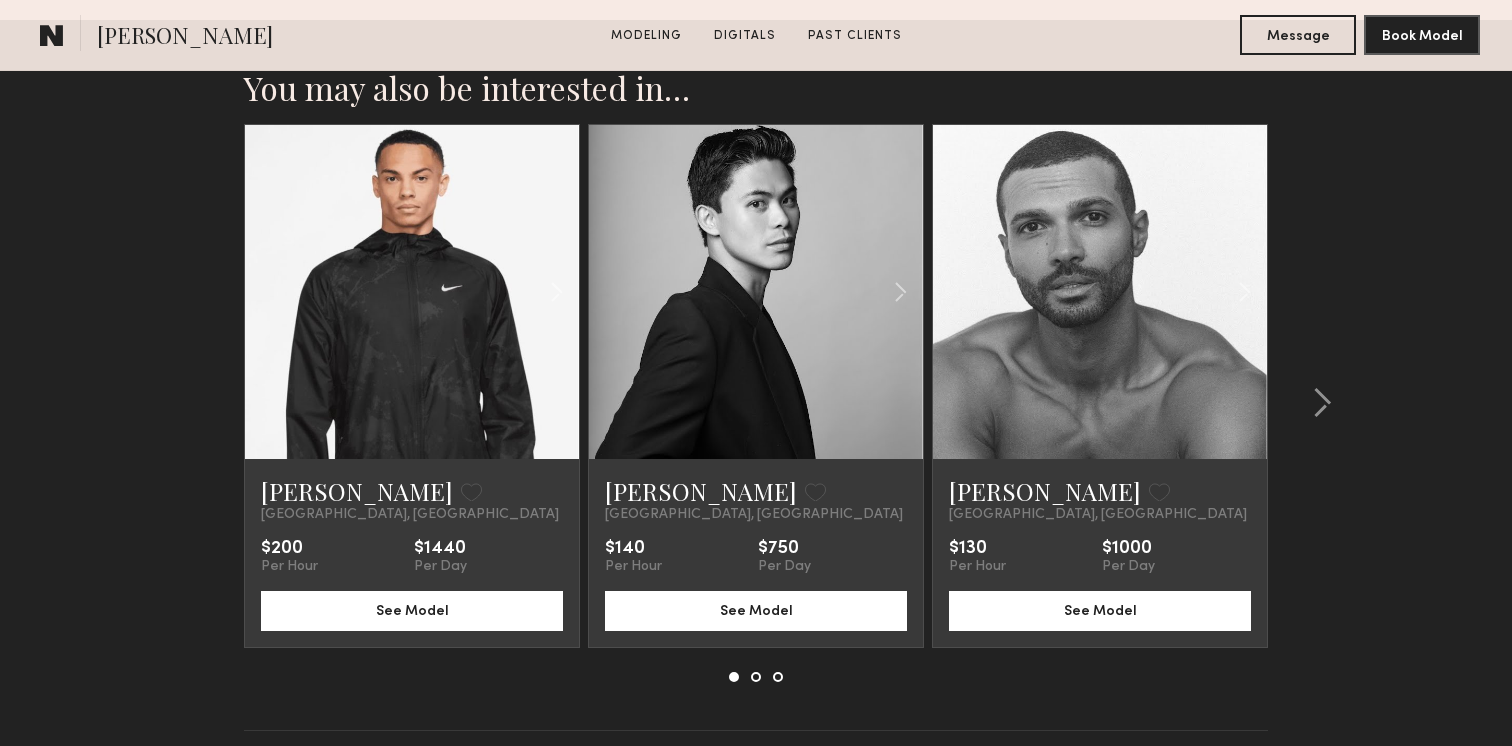scroll, scrollTop: 3073, scrollLeft: 0, axis: vertical 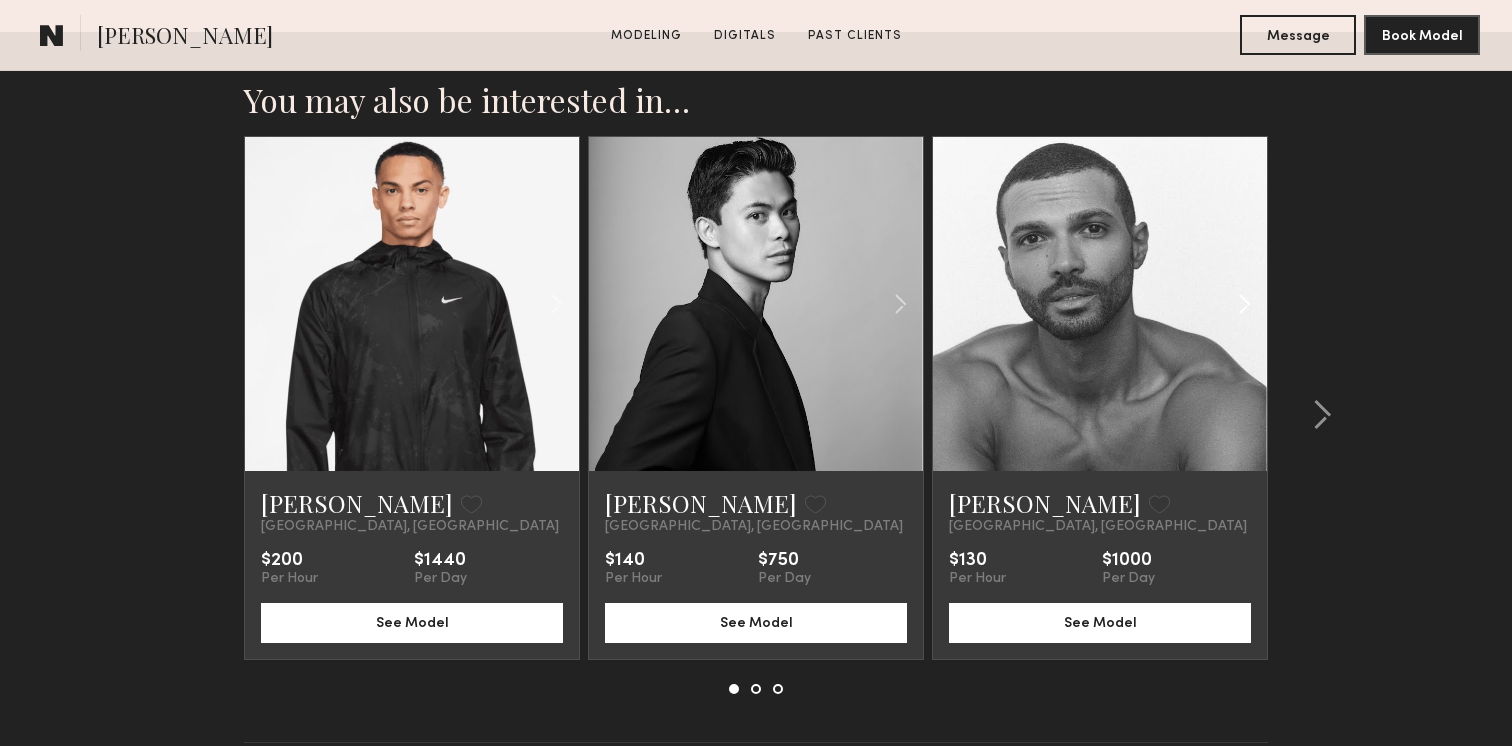 click 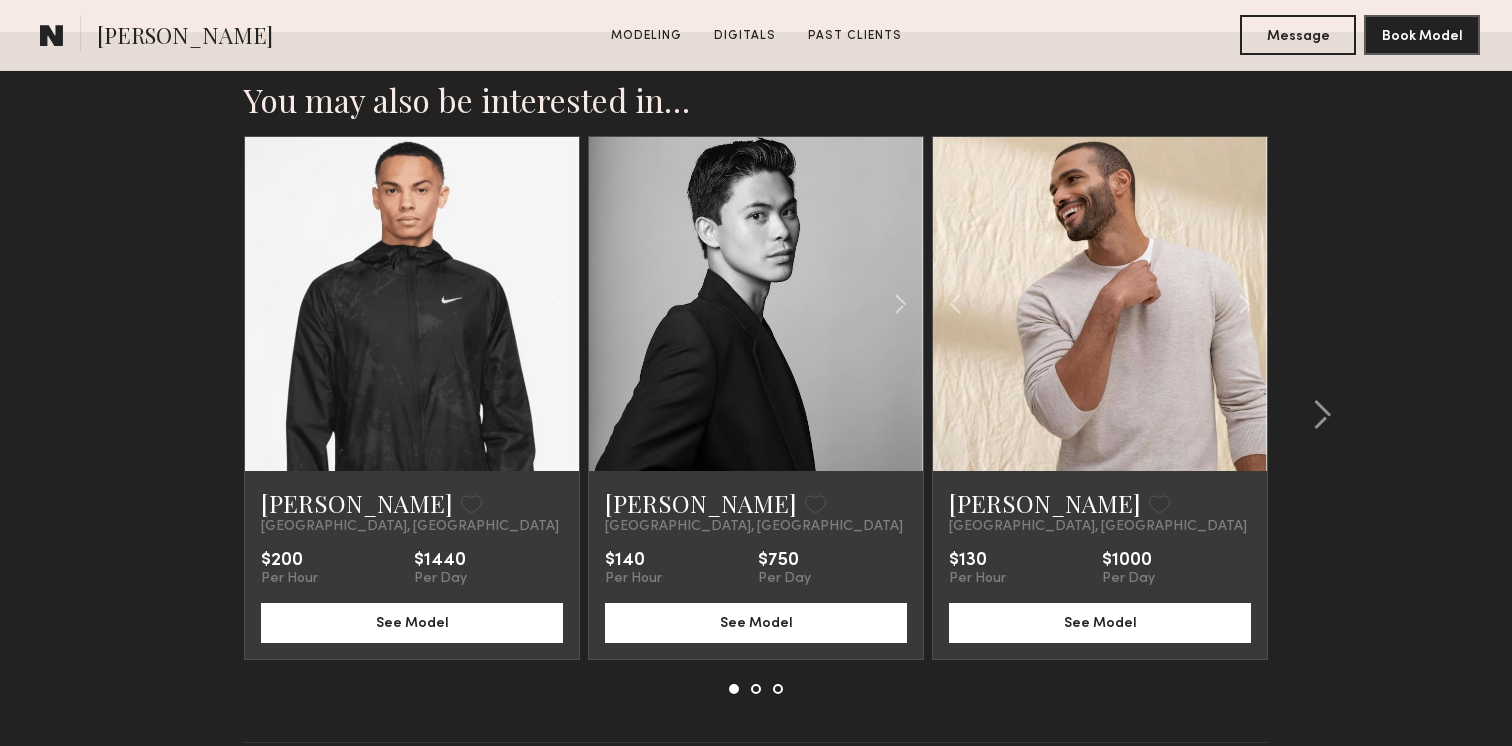 click 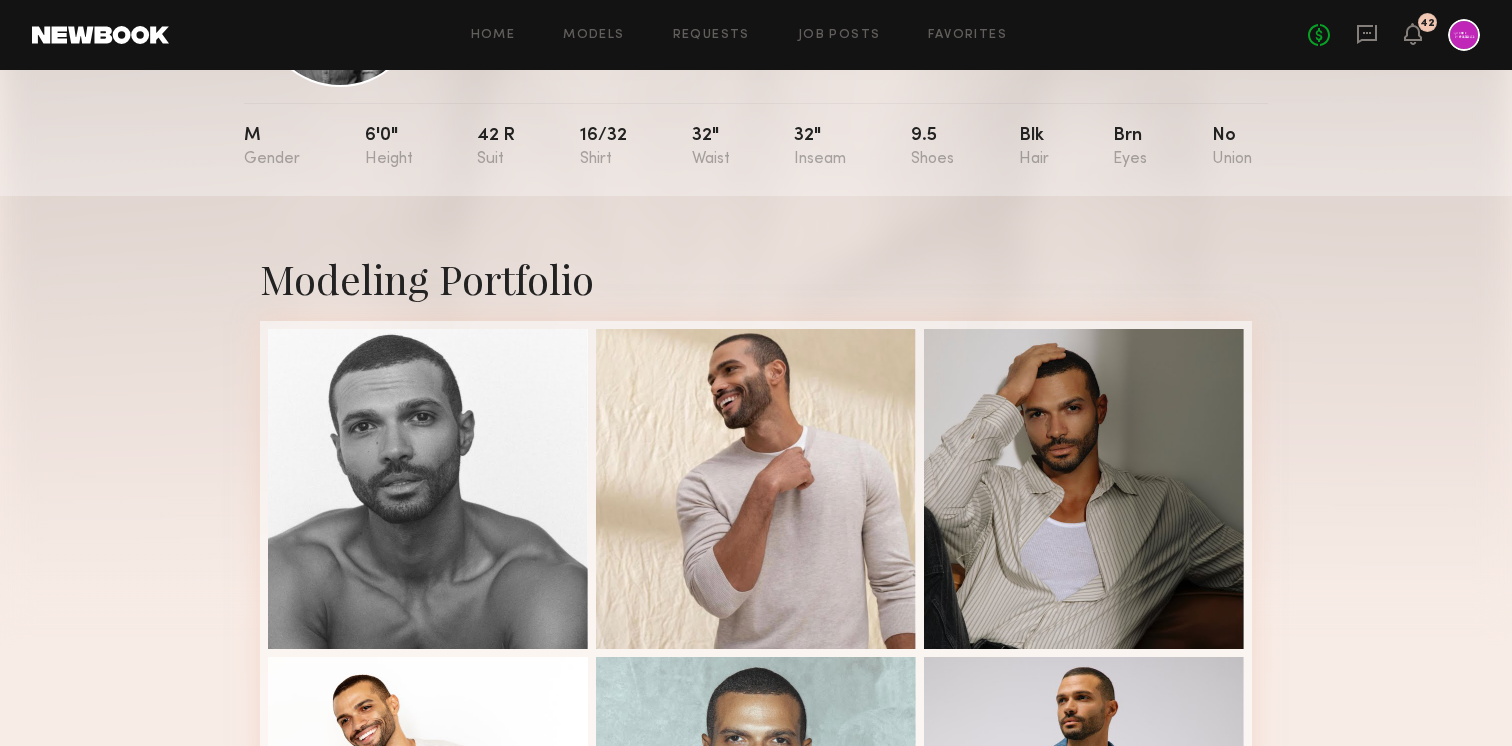 scroll, scrollTop: 0, scrollLeft: 0, axis: both 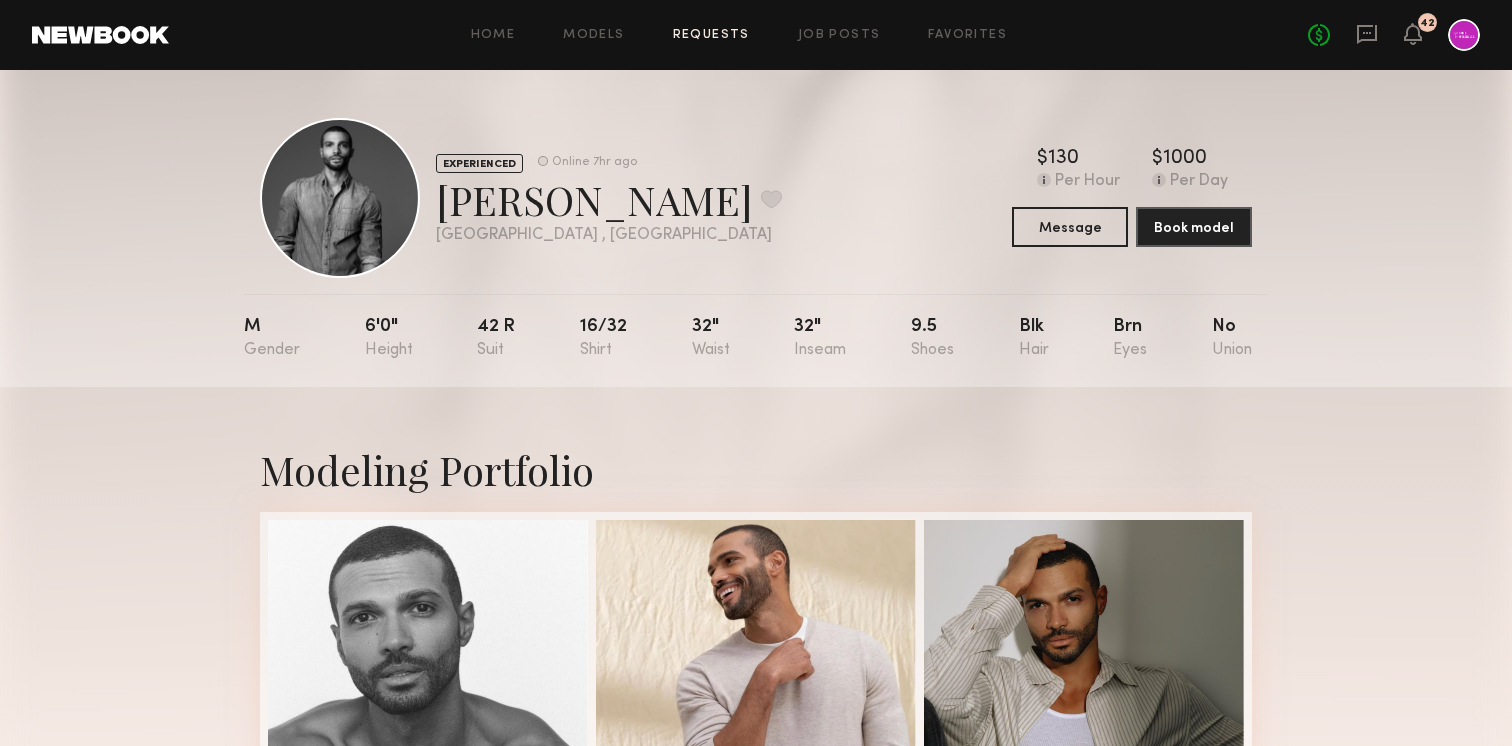 click on "Requests" 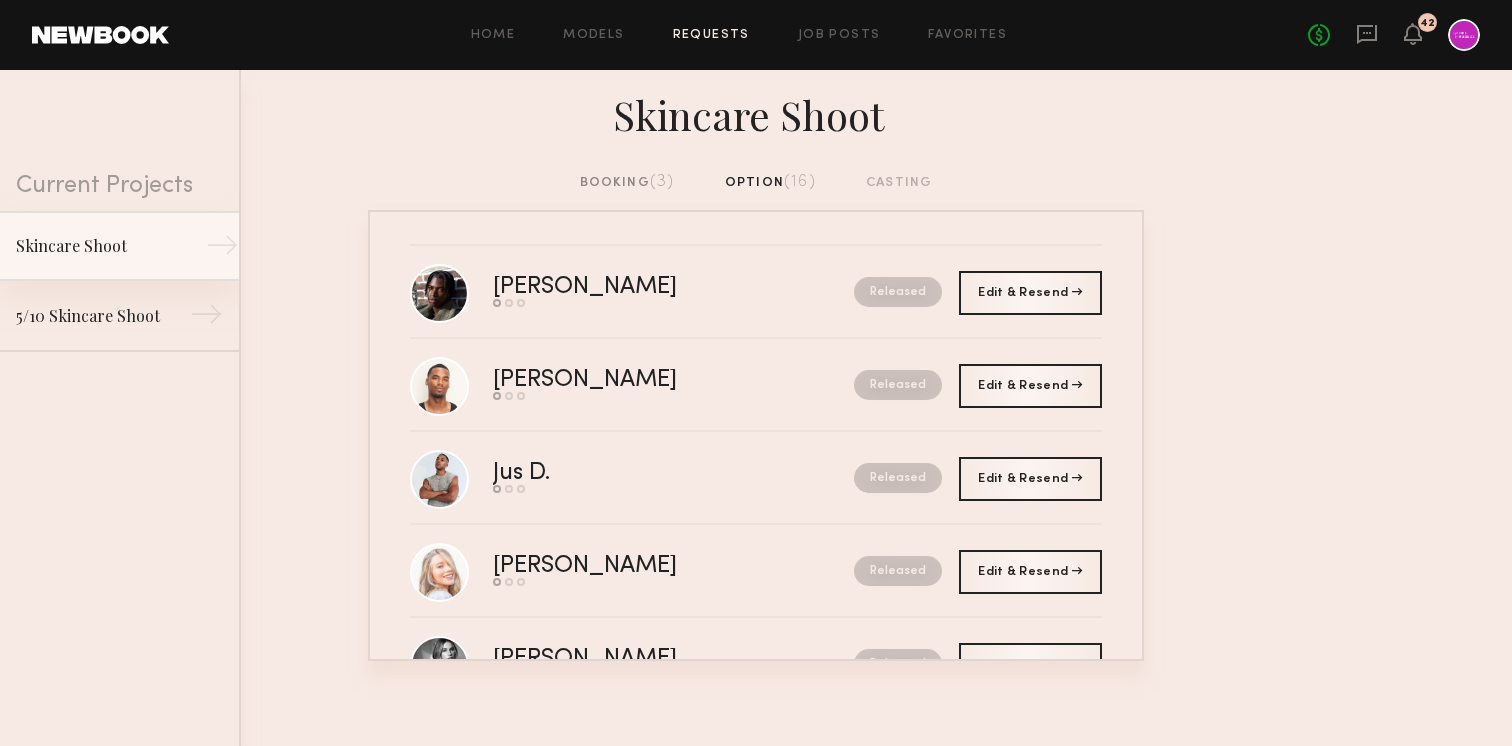 click on "Skincare Shoot" 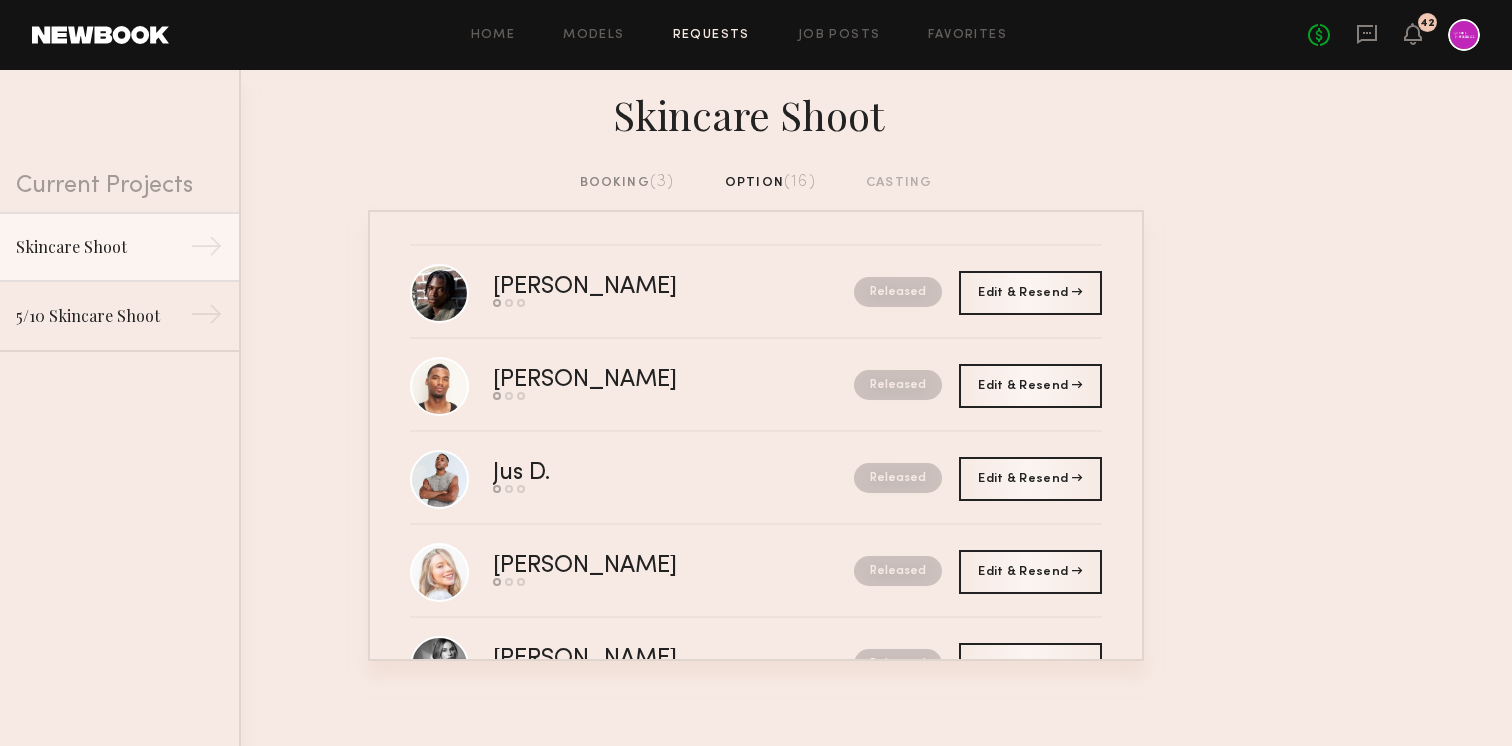 click on "booking  (3)  option  (16)  casting" 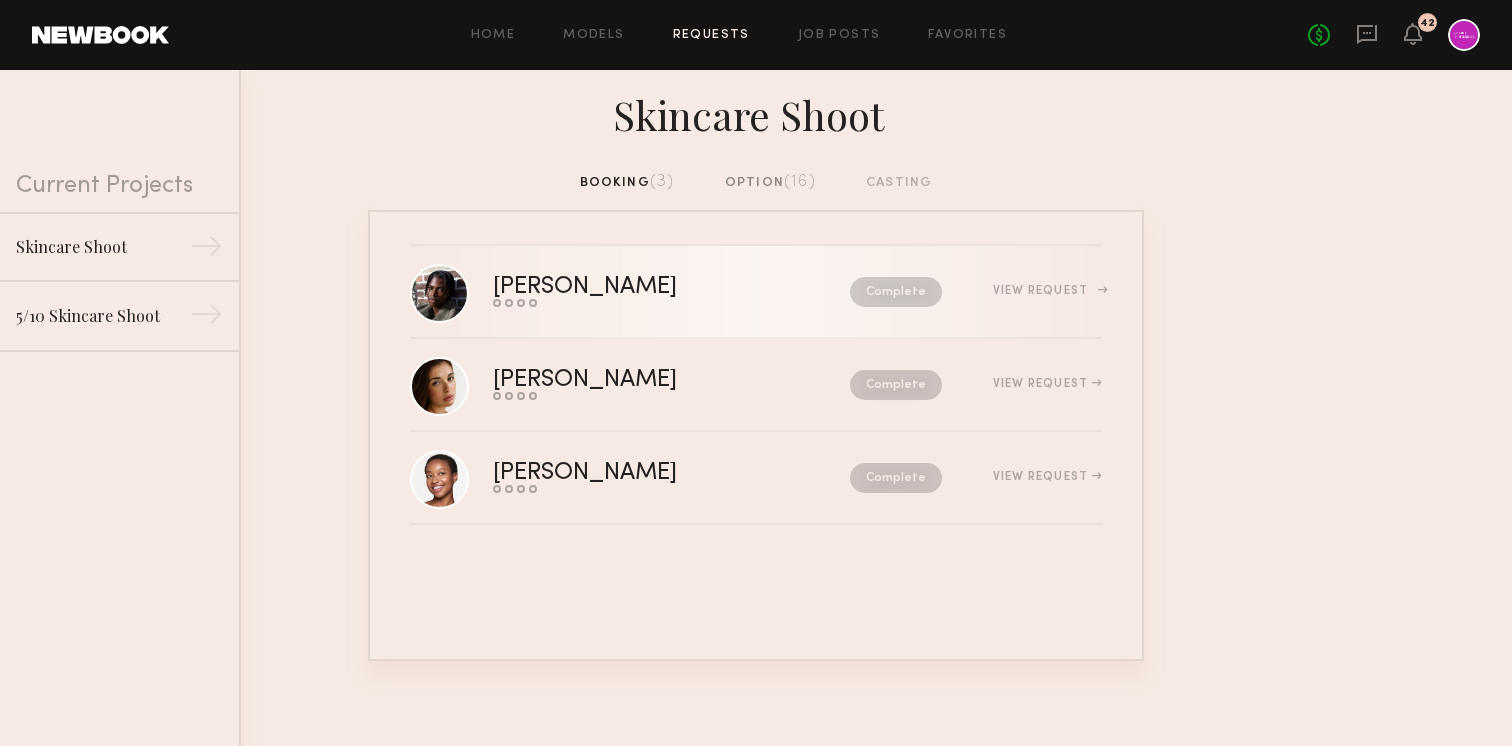 click on "View Request" 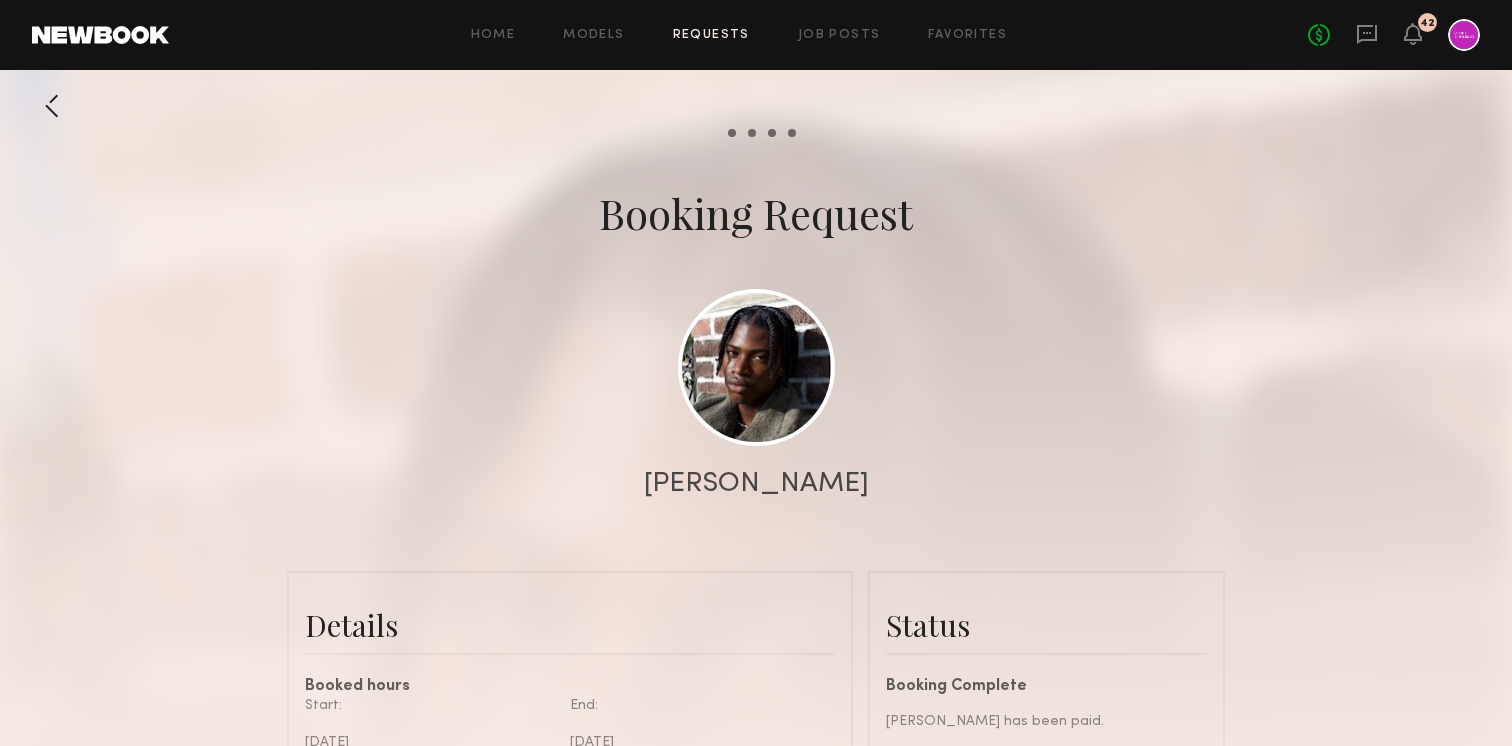 scroll, scrollTop: 1304, scrollLeft: 0, axis: vertical 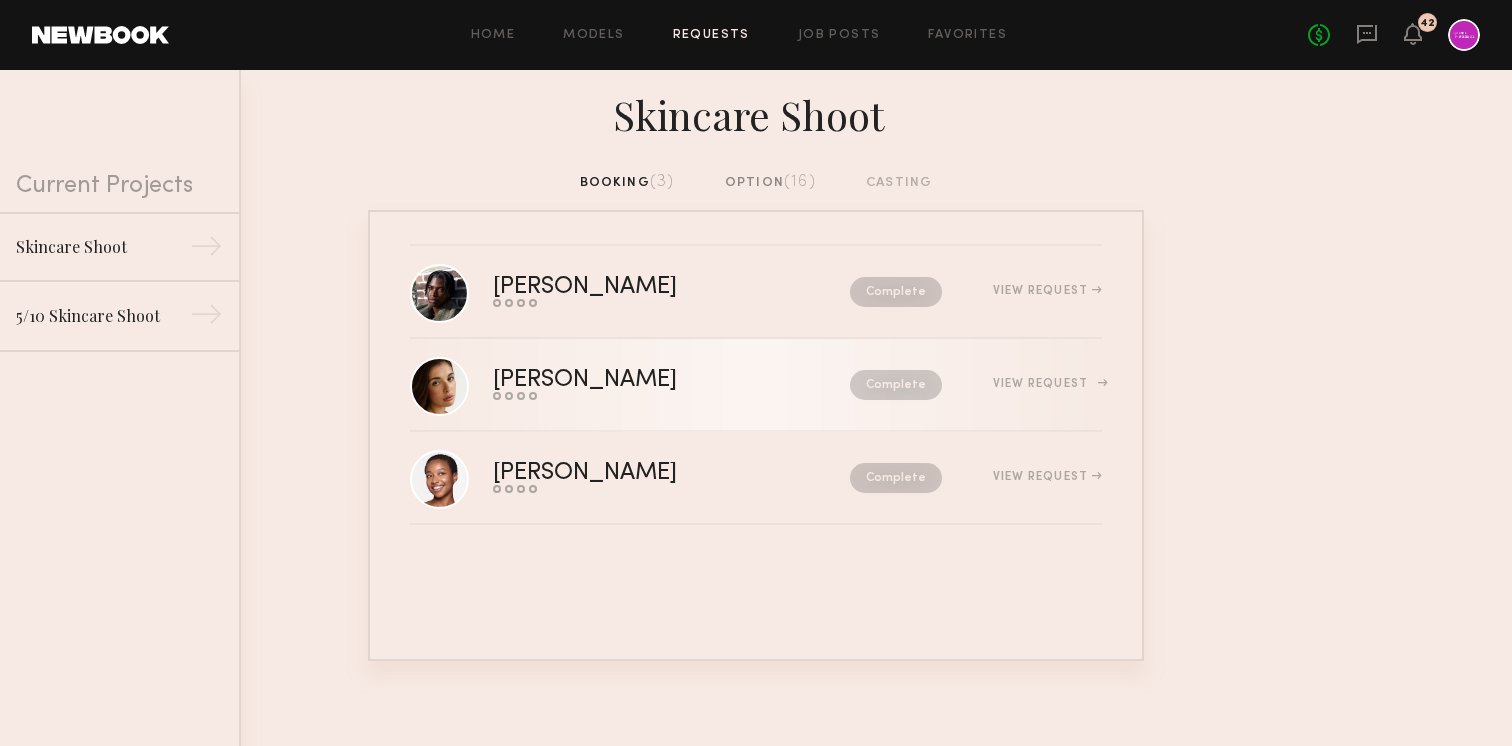 click on "Jasmine G.  Send request   Model response   Review hours worked   Pay model  Complete  View Request" 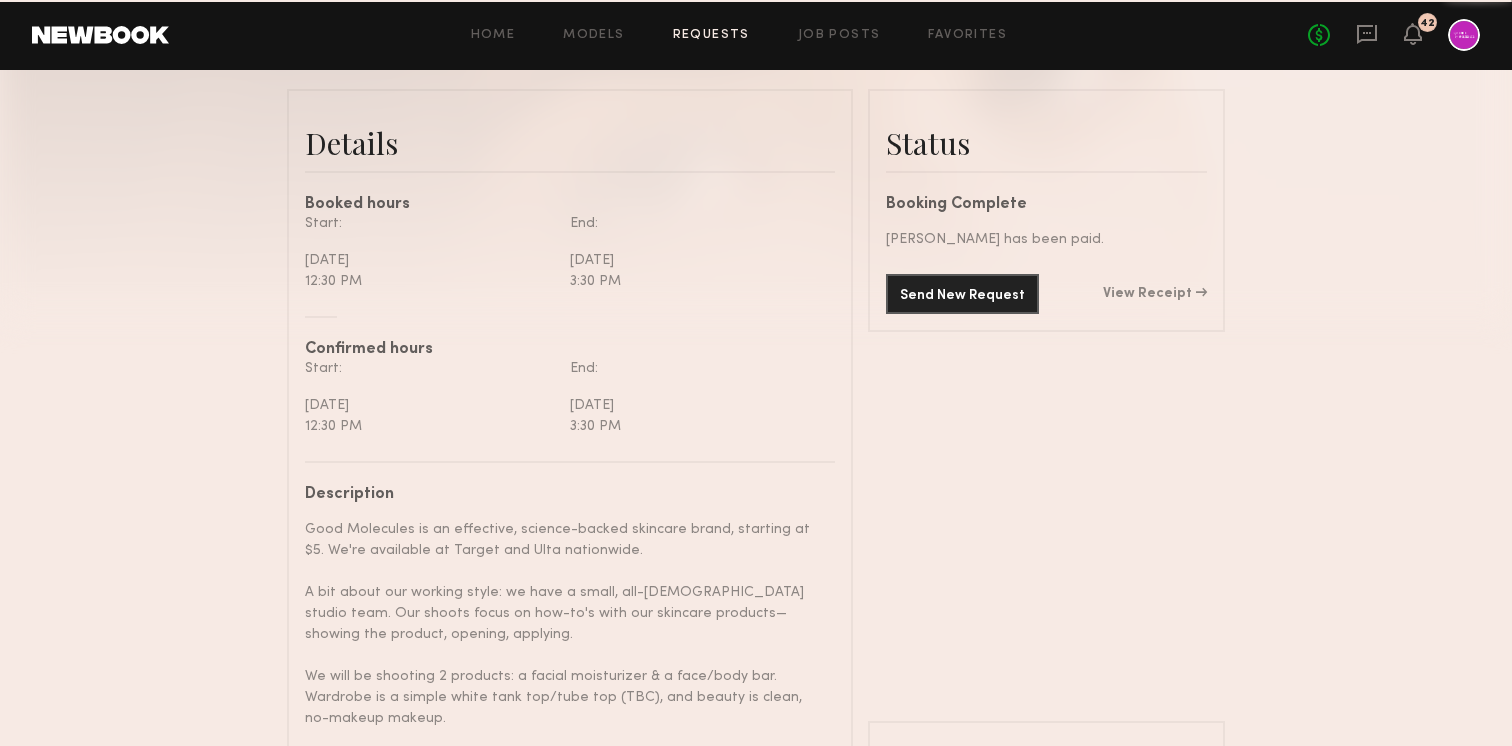 scroll, scrollTop: 616, scrollLeft: 0, axis: vertical 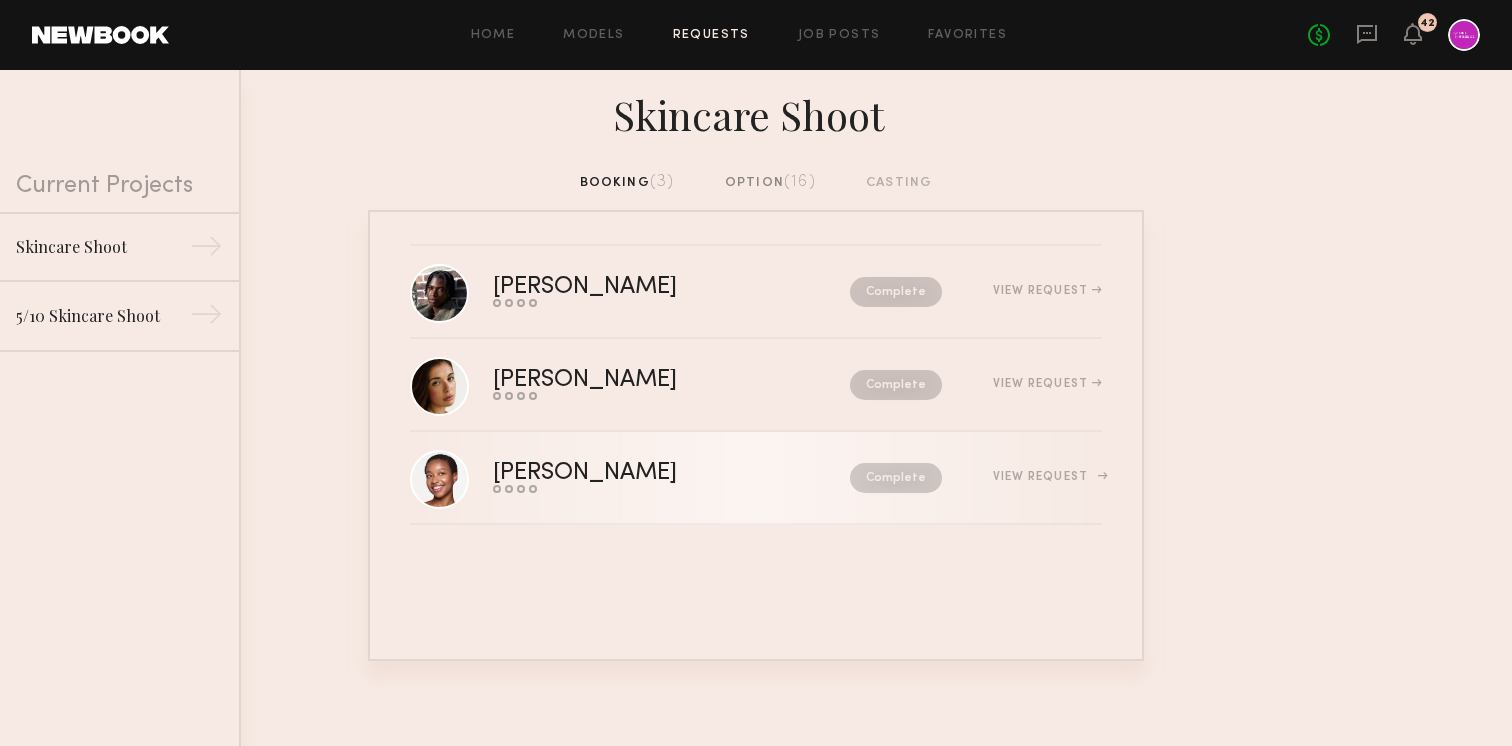 click on "View Request" 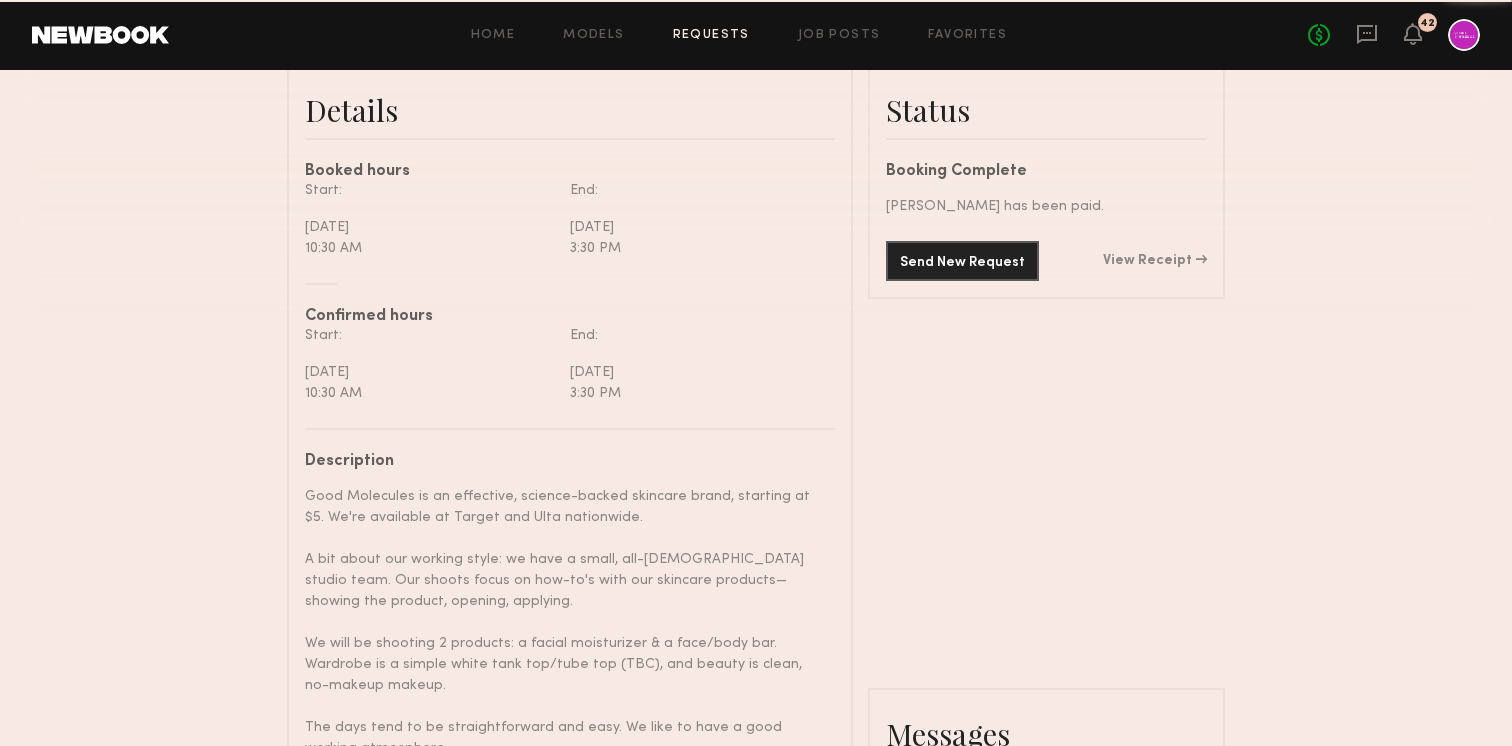 scroll, scrollTop: 795, scrollLeft: 0, axis: vertical 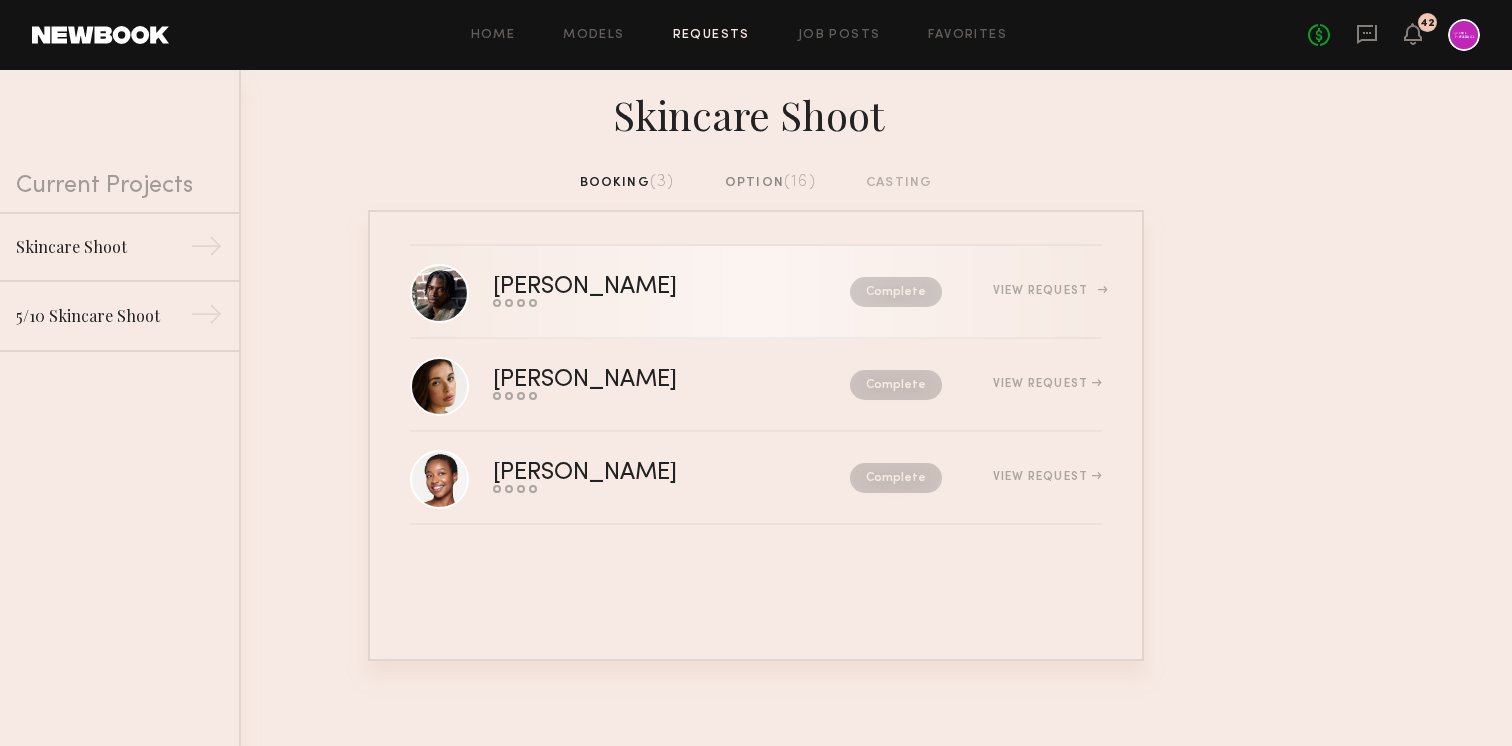 click on "View Request" 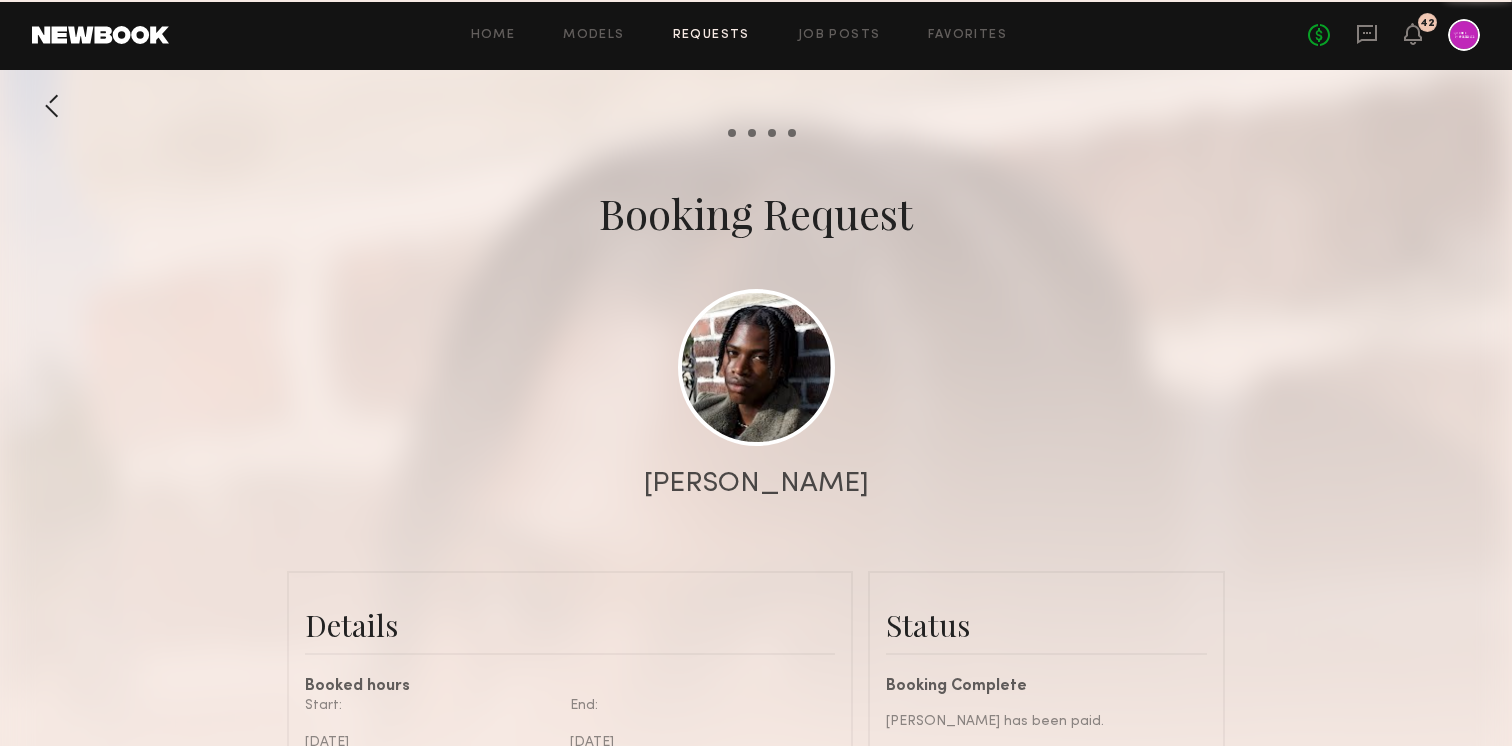 scroll, scrollTop: 1304, scrollLeft: 0, axis: vertical 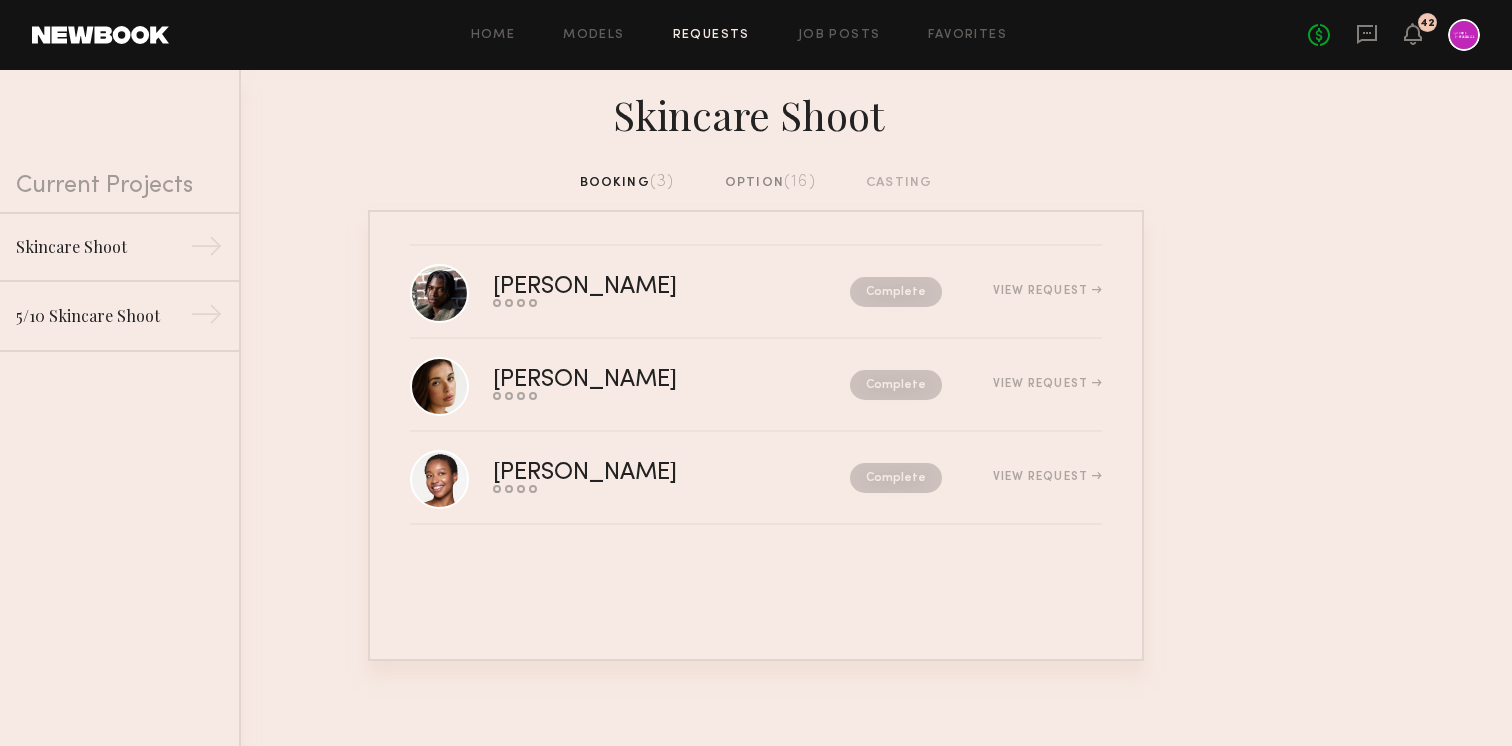 click on "Home Models Requests Job Posts Favorites Sign Out No fees up to $5,000 42" 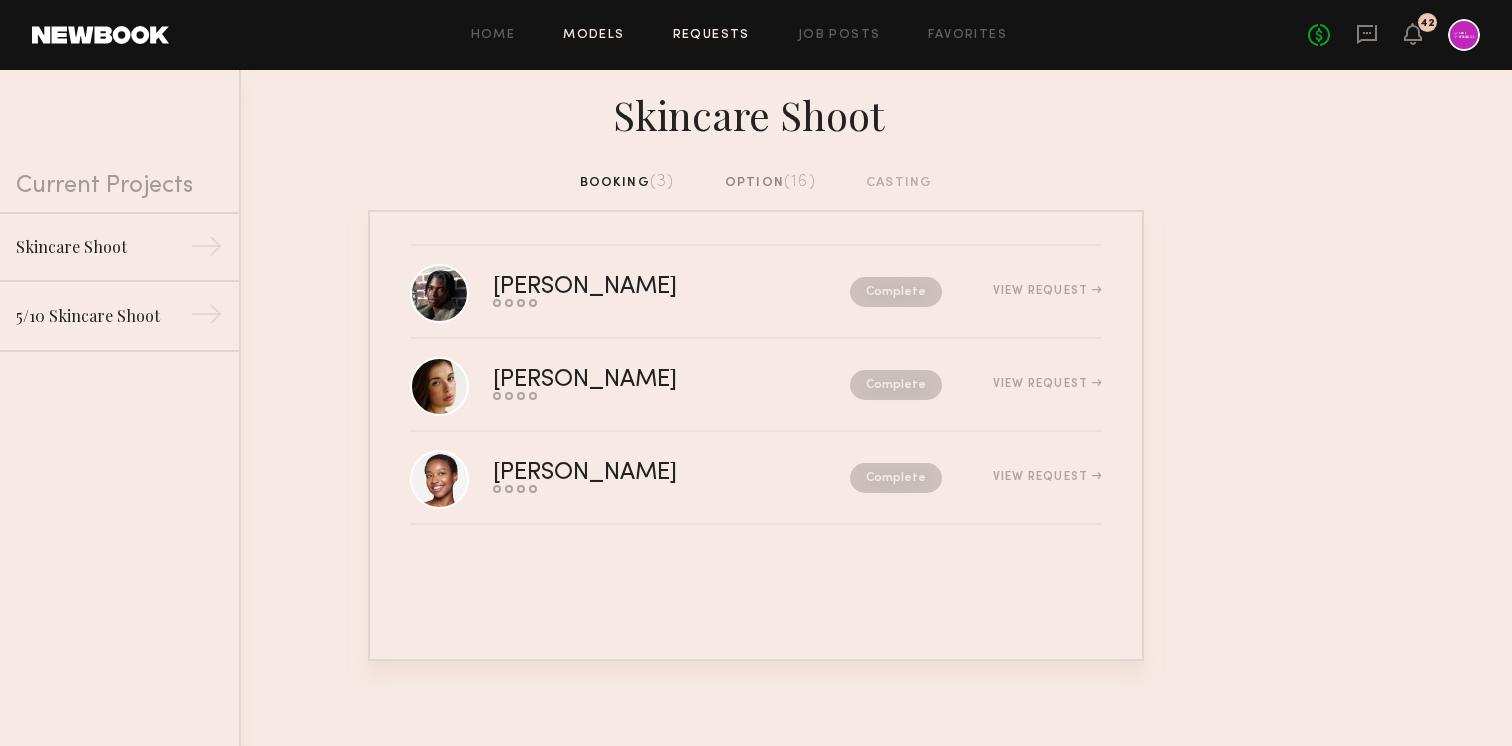 click on "Models" 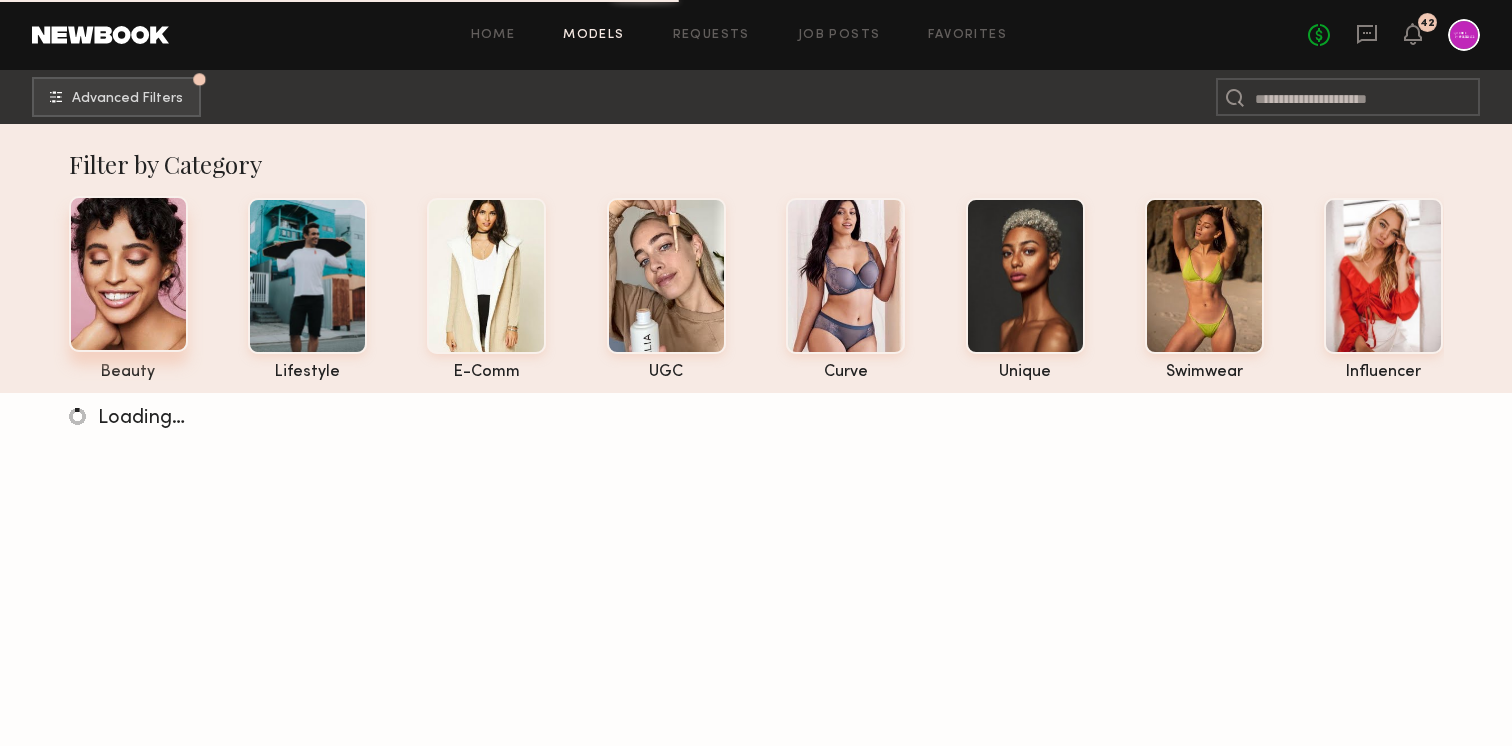 click 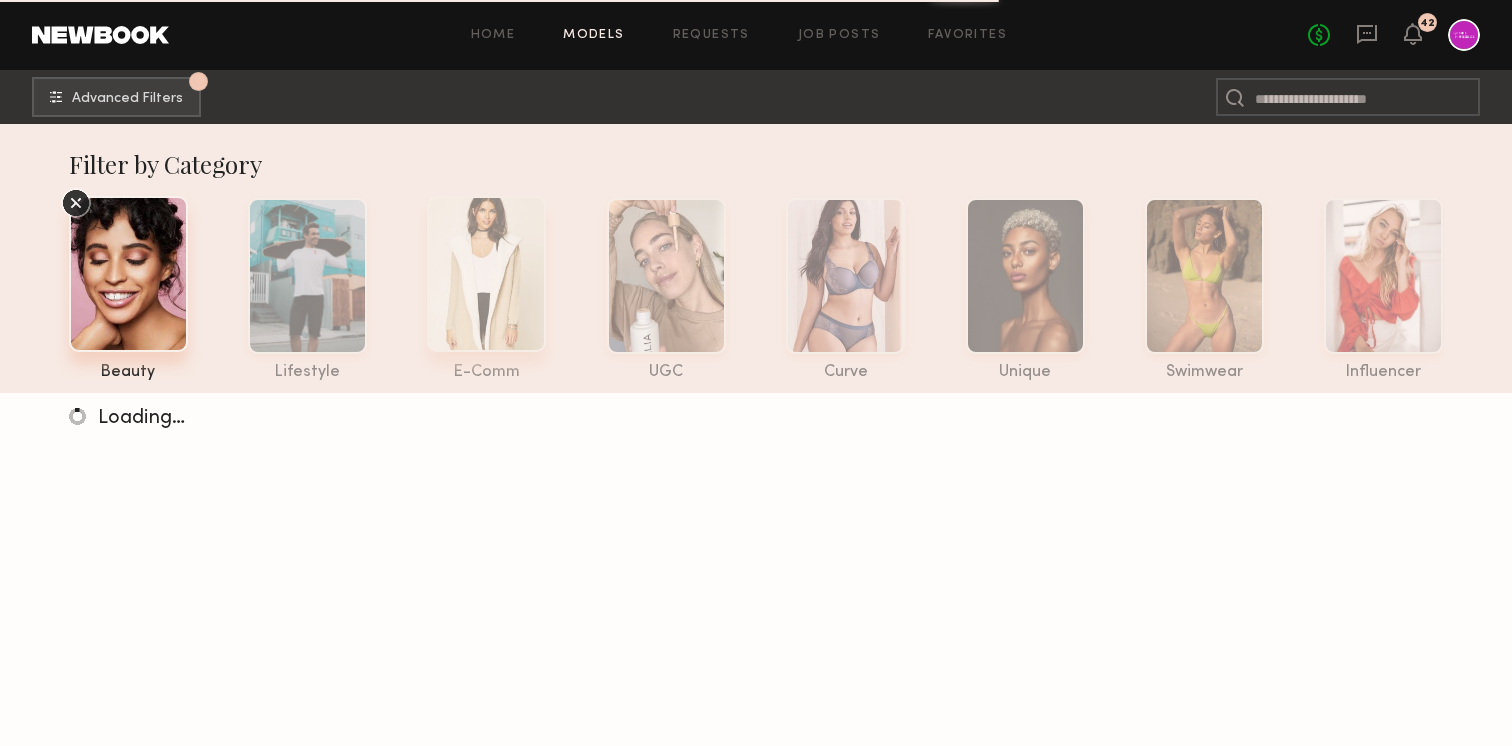 scroll, scrollTop: 13, scrollLeft: 0, axis: vertical 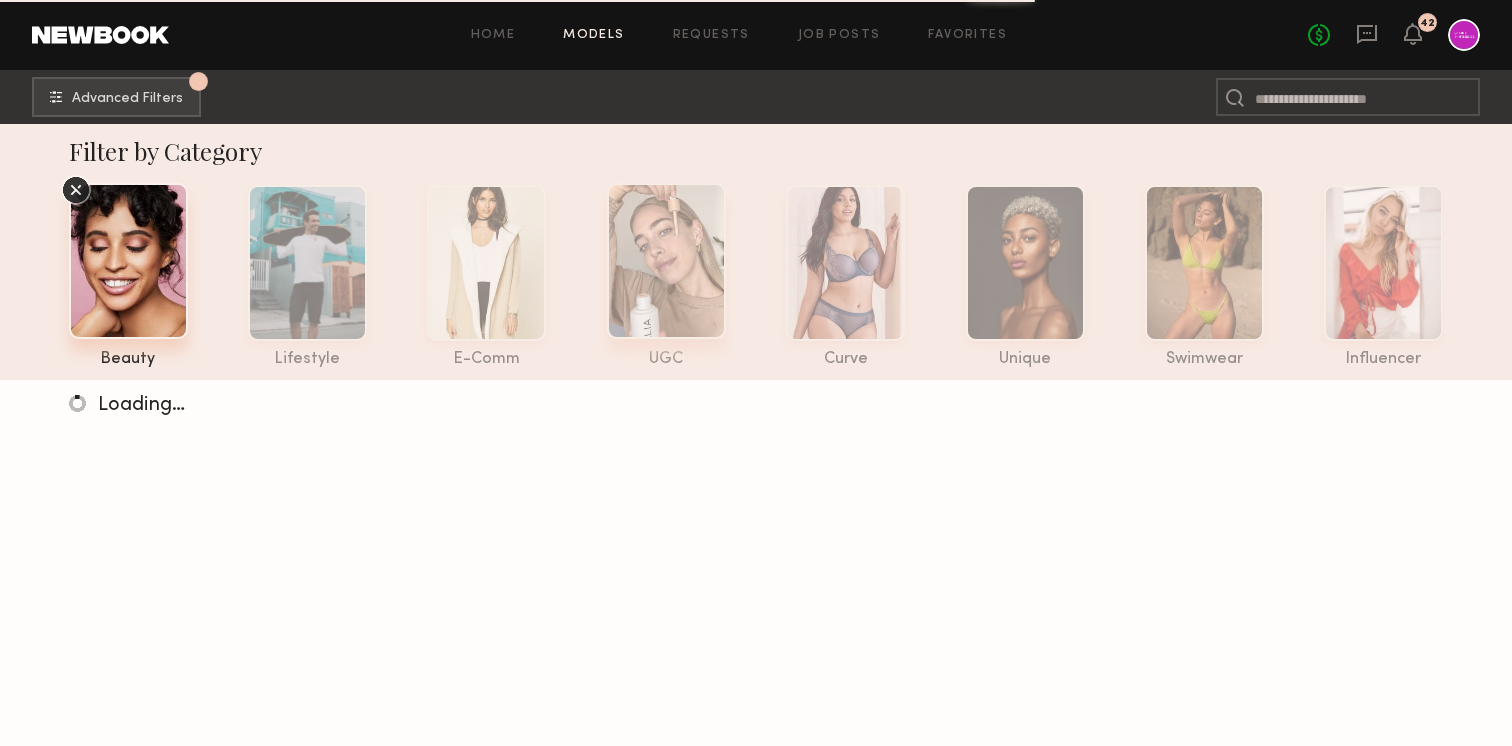 click 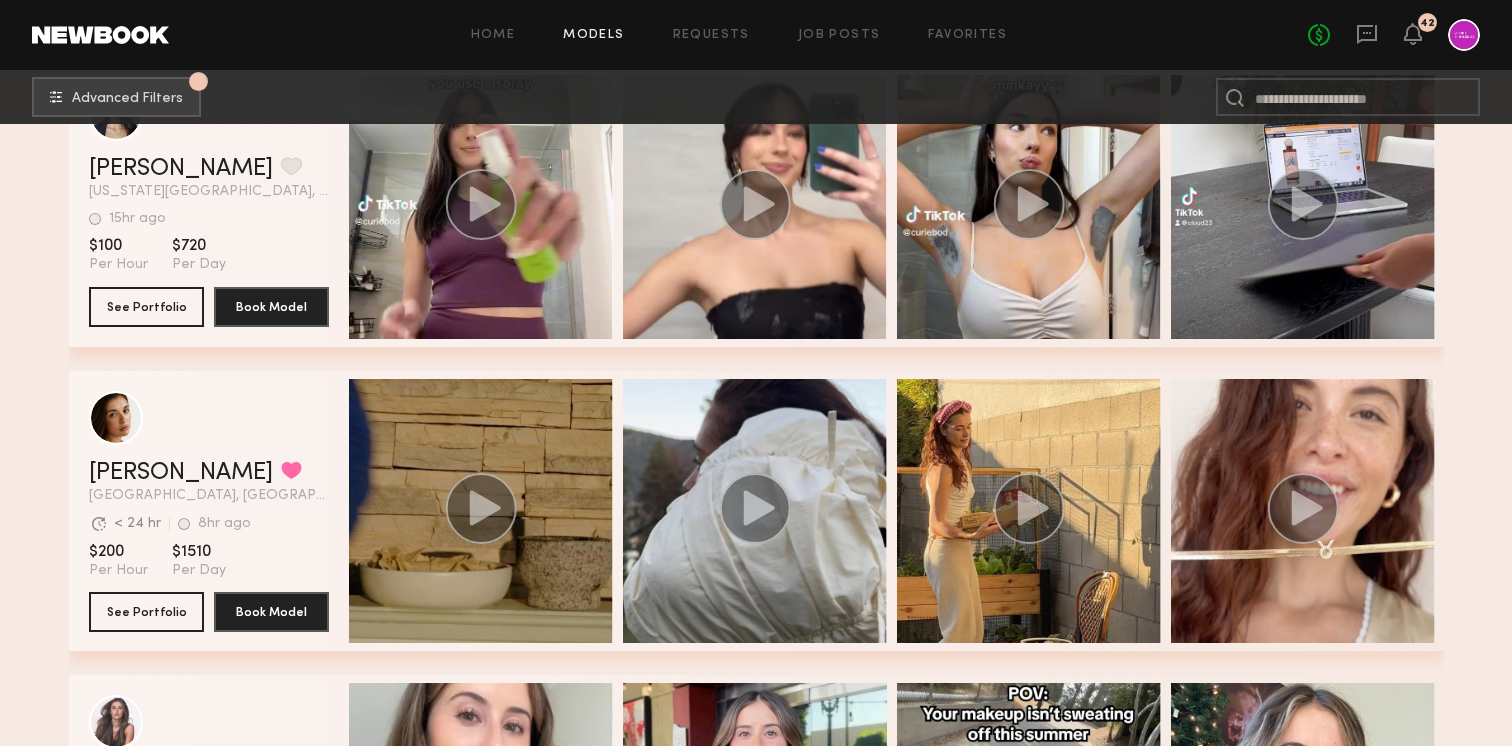 scroll, scrollTop: 427, scrollLeft: 0, axis: vertical 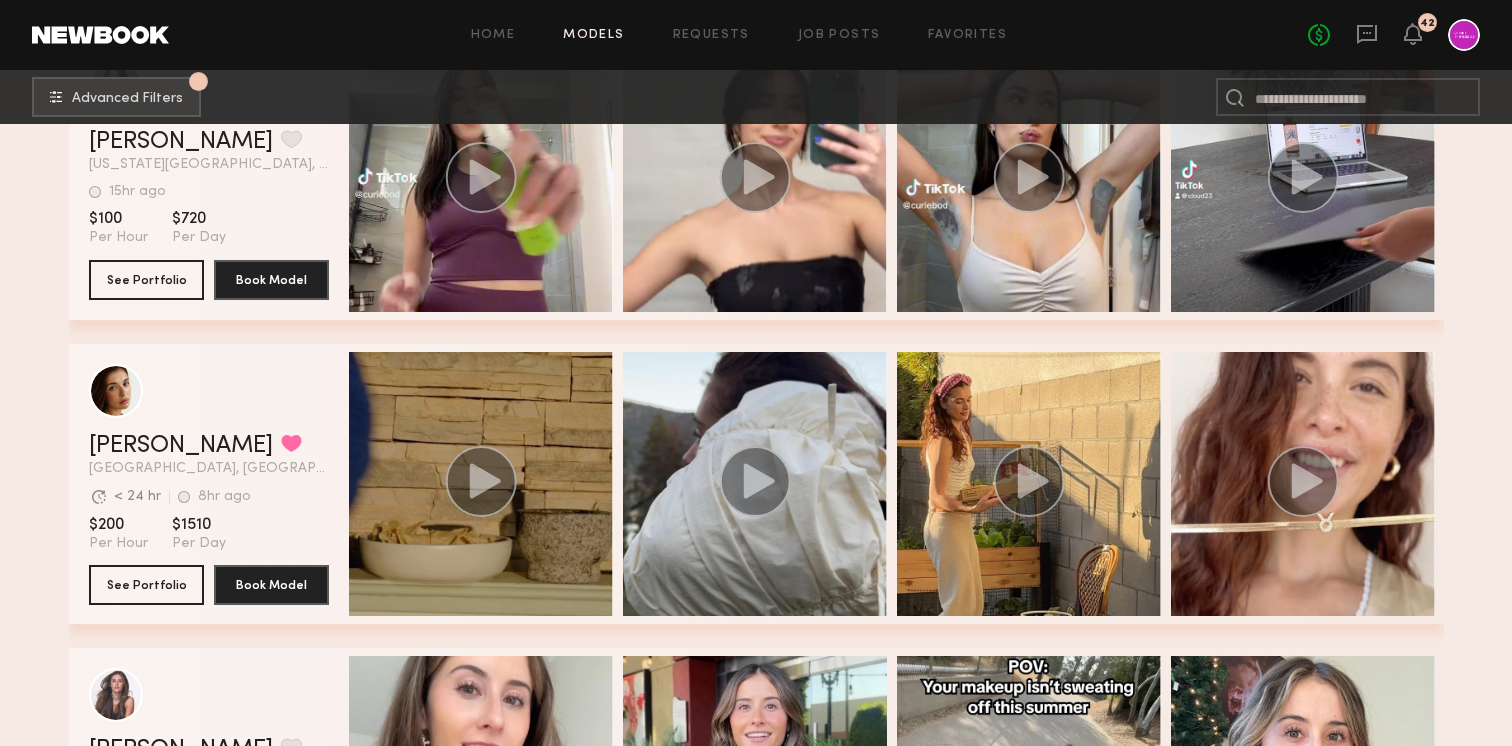 click on "Jasmine G. Favorited" 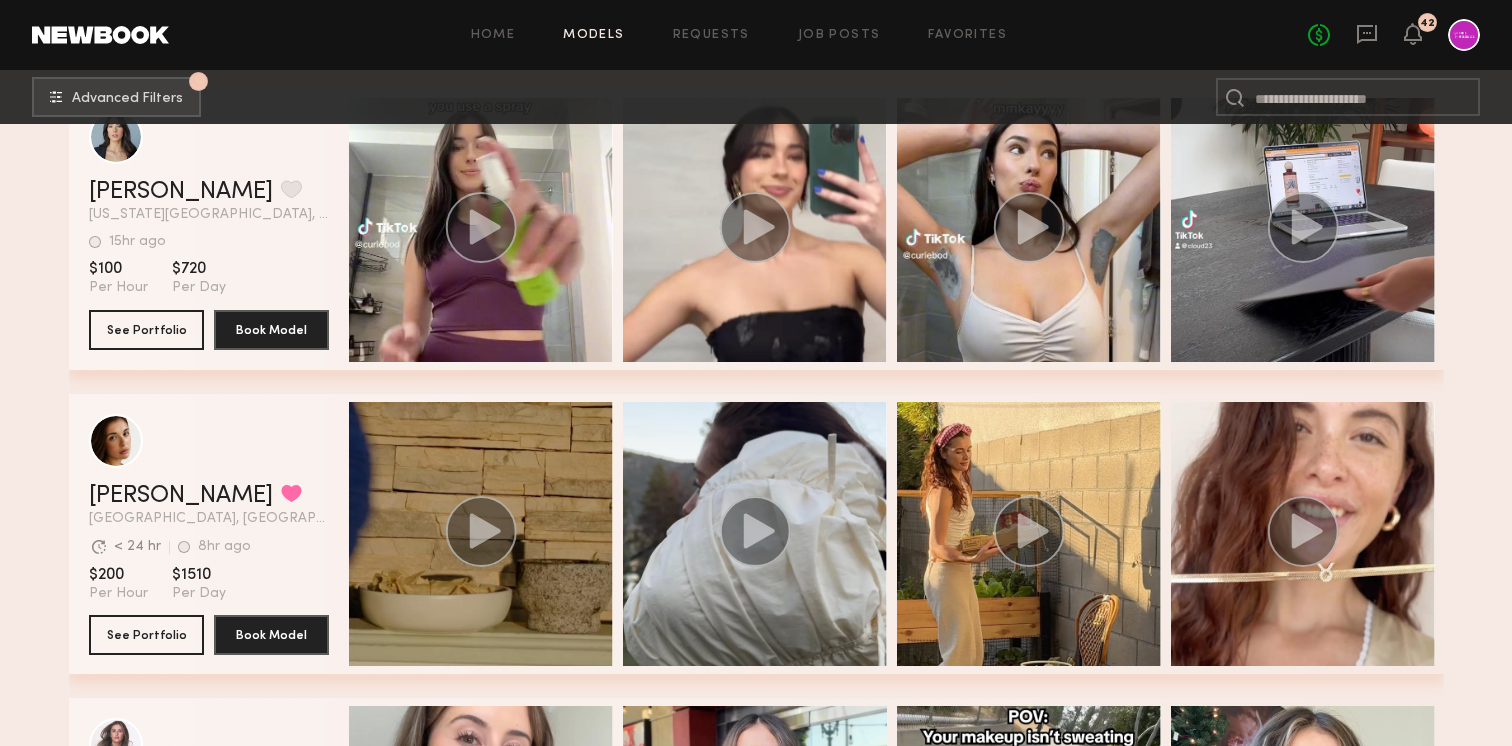 scroll, scrollTop: 465, scrollLeft: 0, axis: vertical 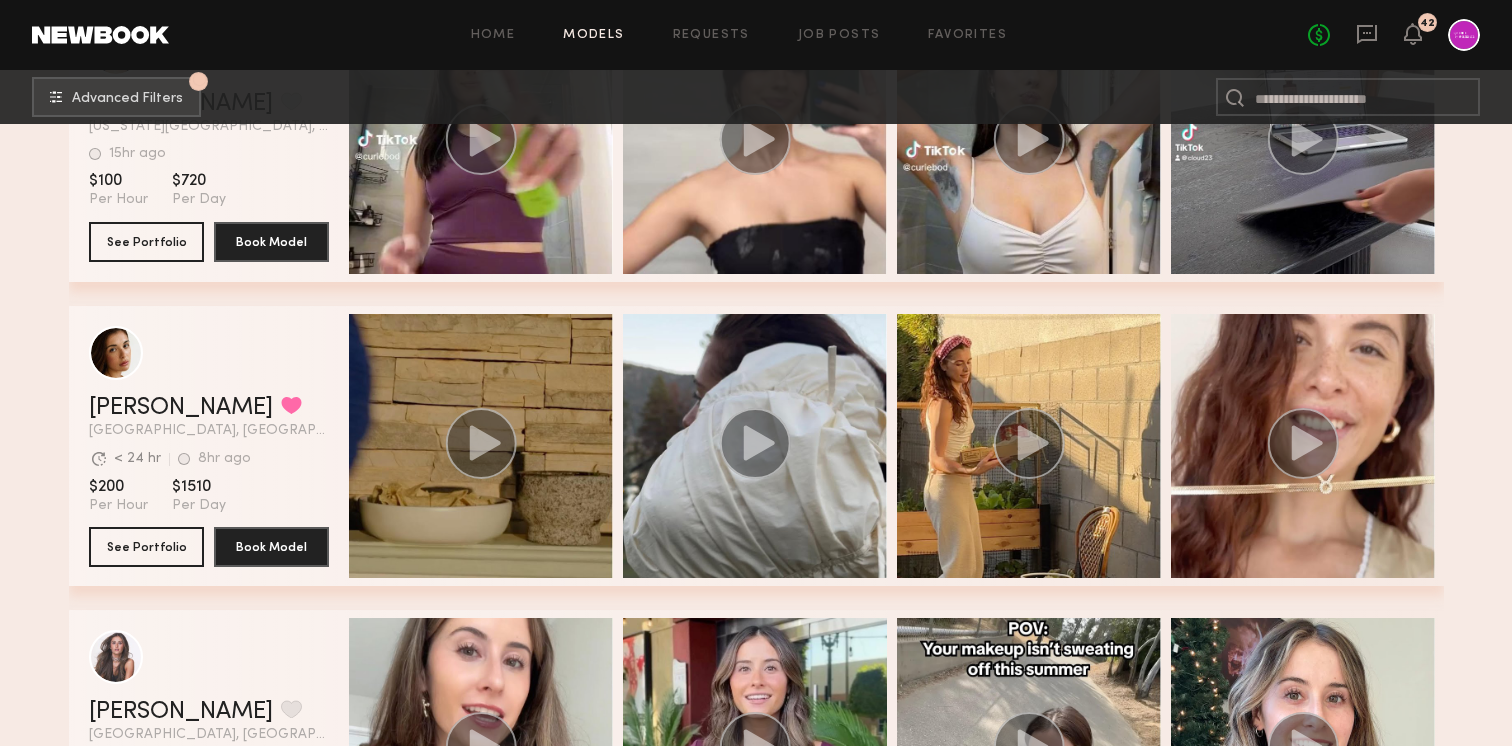 click on "Jasmine G. Favorited" 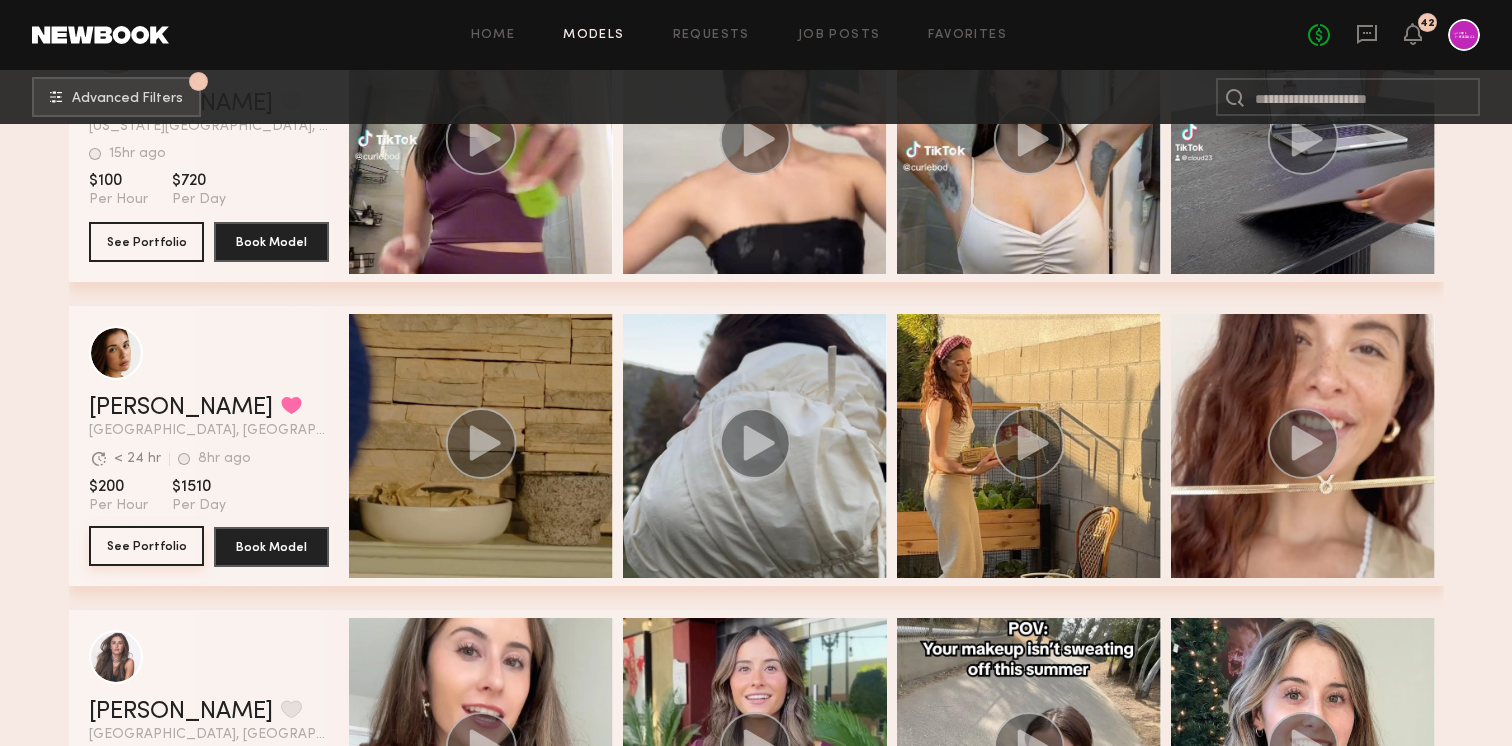 click on "See Portfolio" 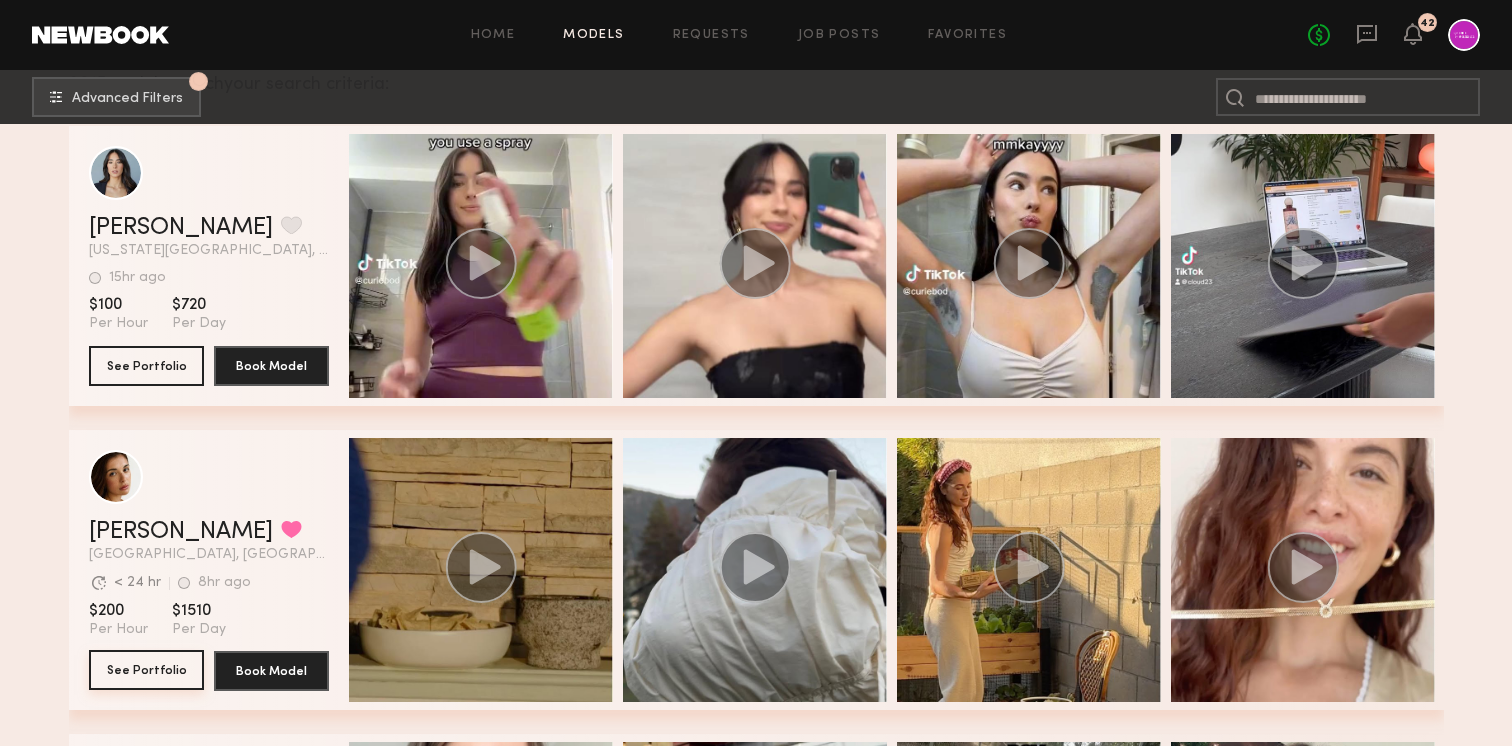 scroll, scrollTop: 0, scrollLeft: 0, axis: both 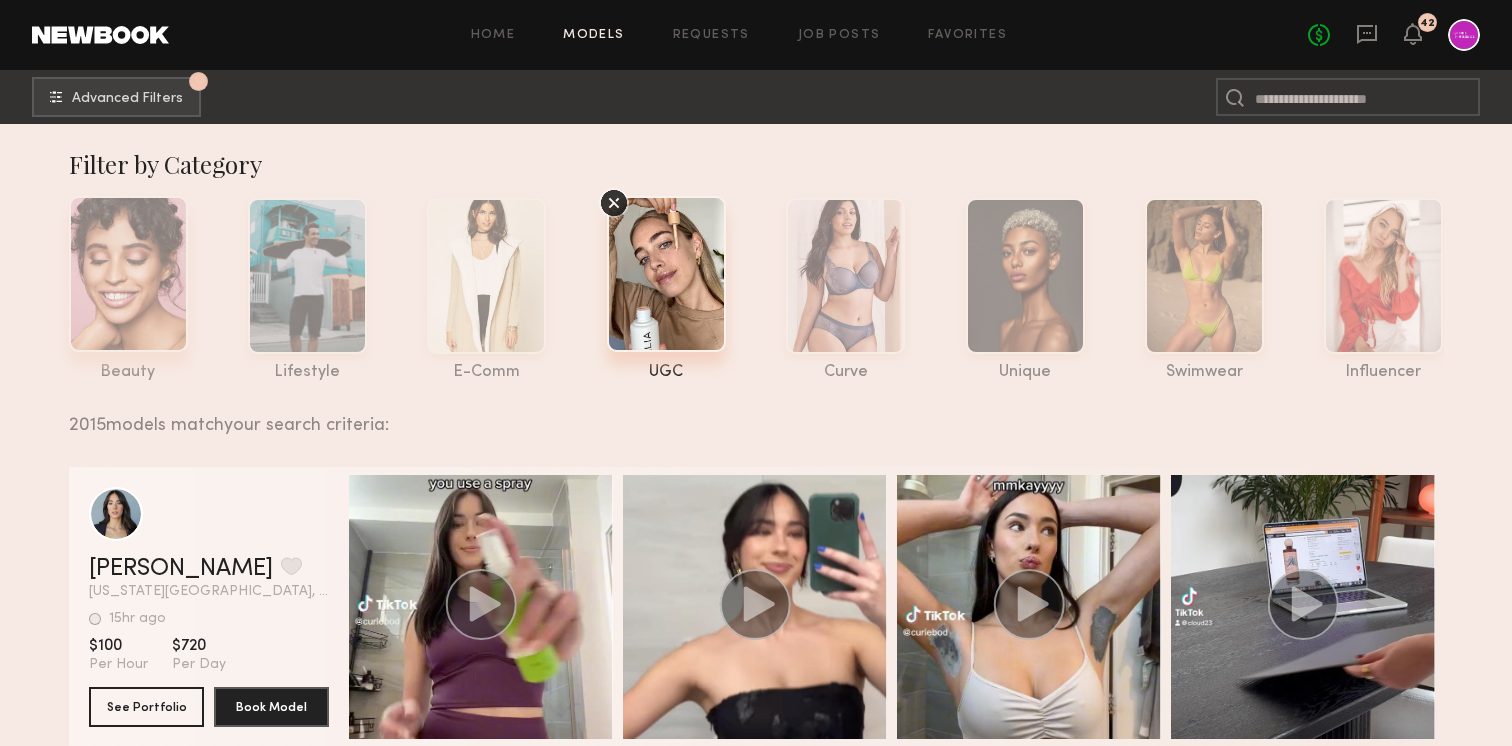 click 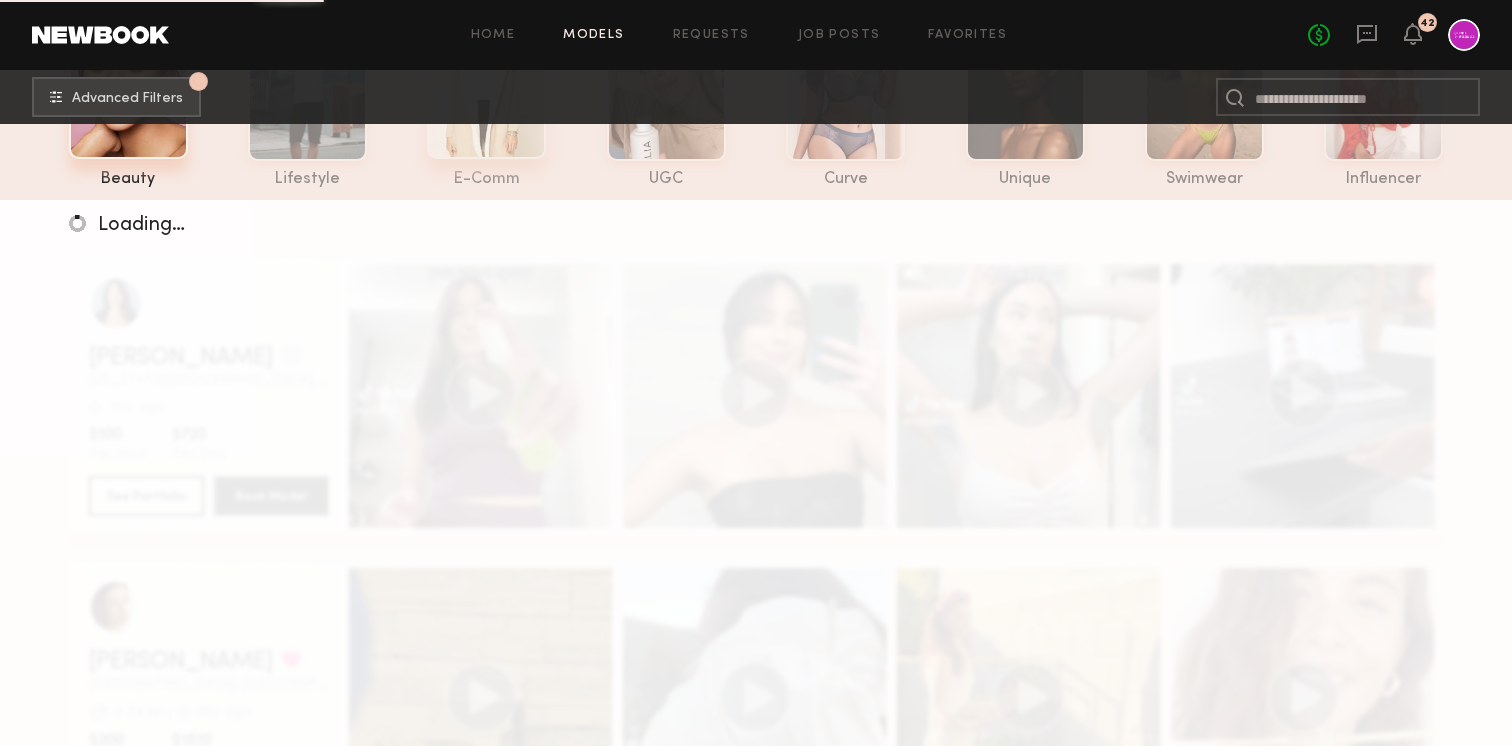 scroll, scrollTop: 202, scrollLeft: 0, axis: vertical 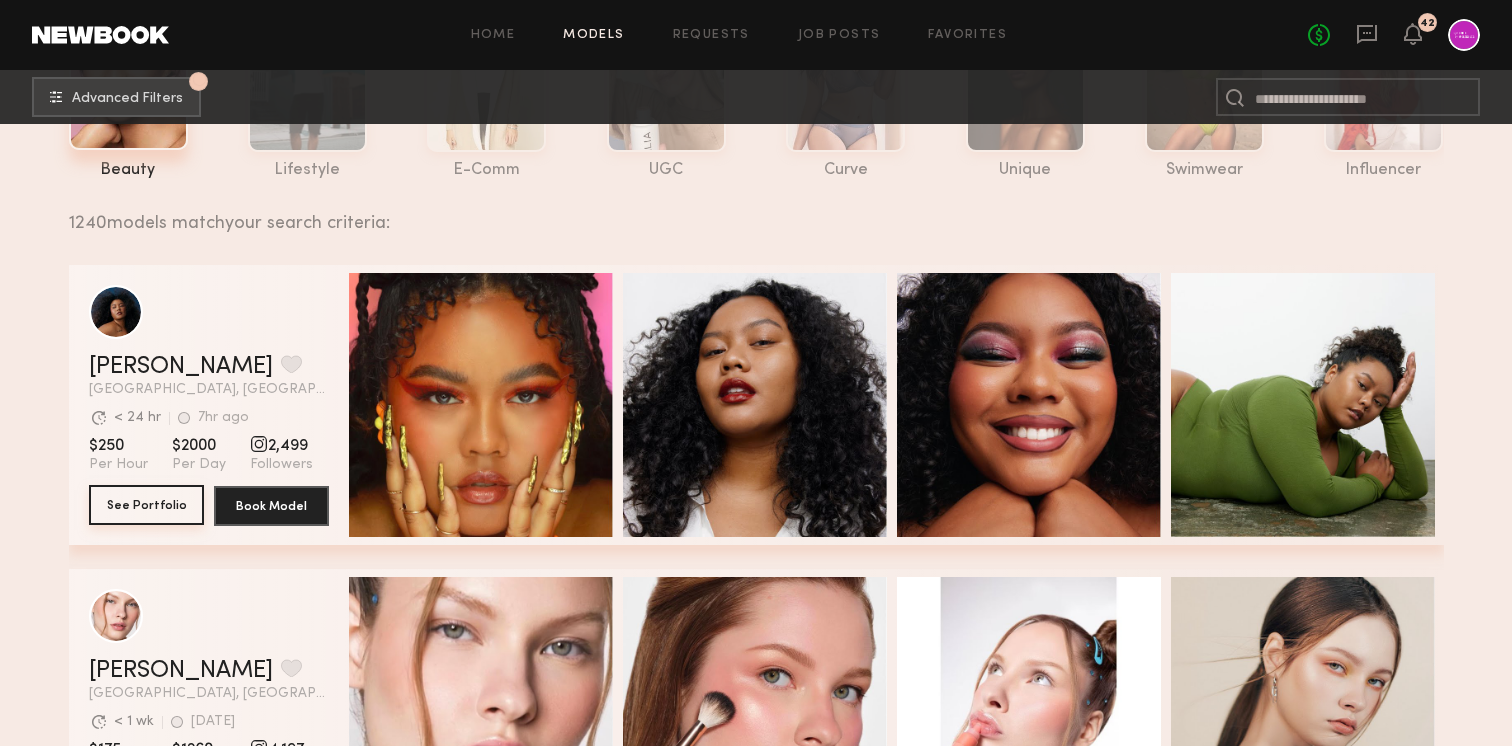 click on "See Portfolio" 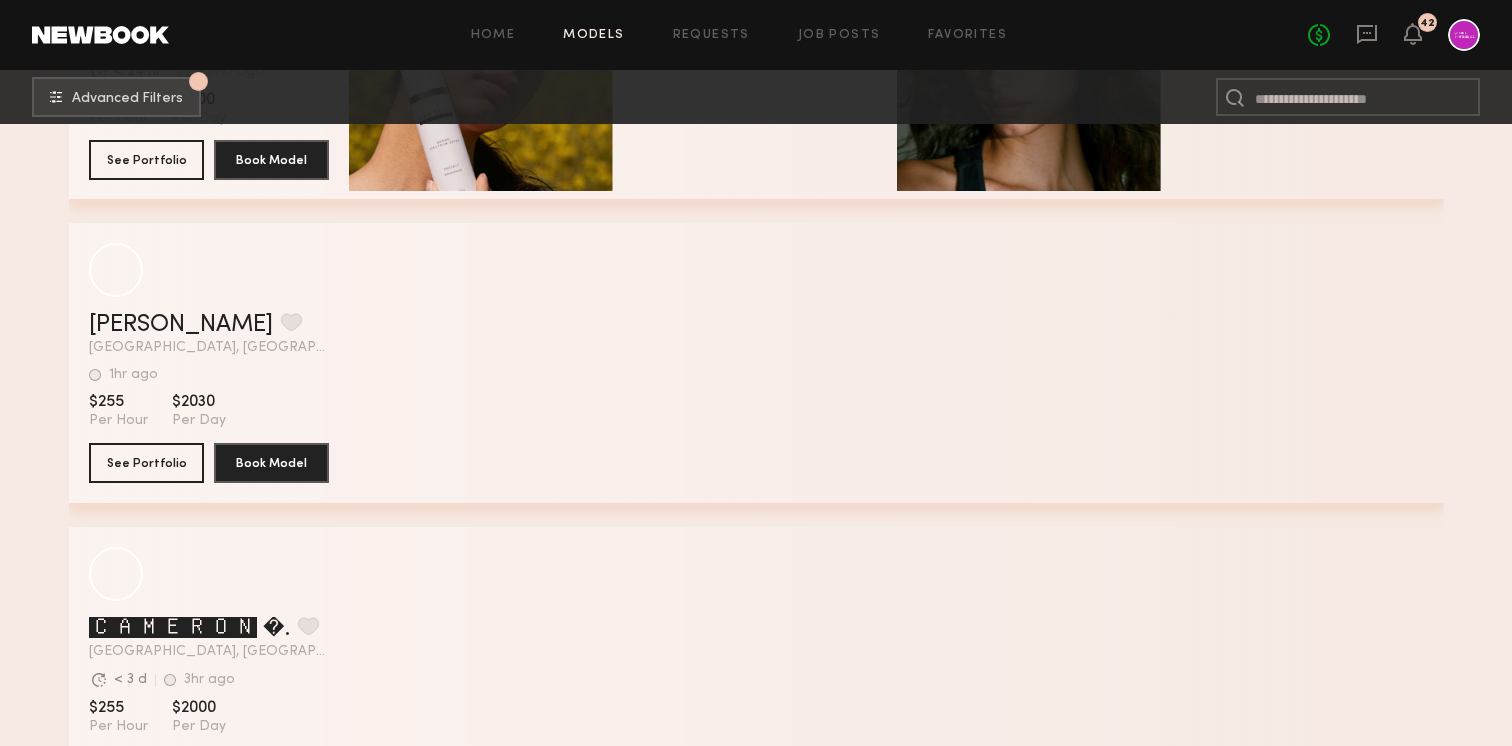 scroll, scrollTop: 2069, scrollLeft: 0, axis: vertical 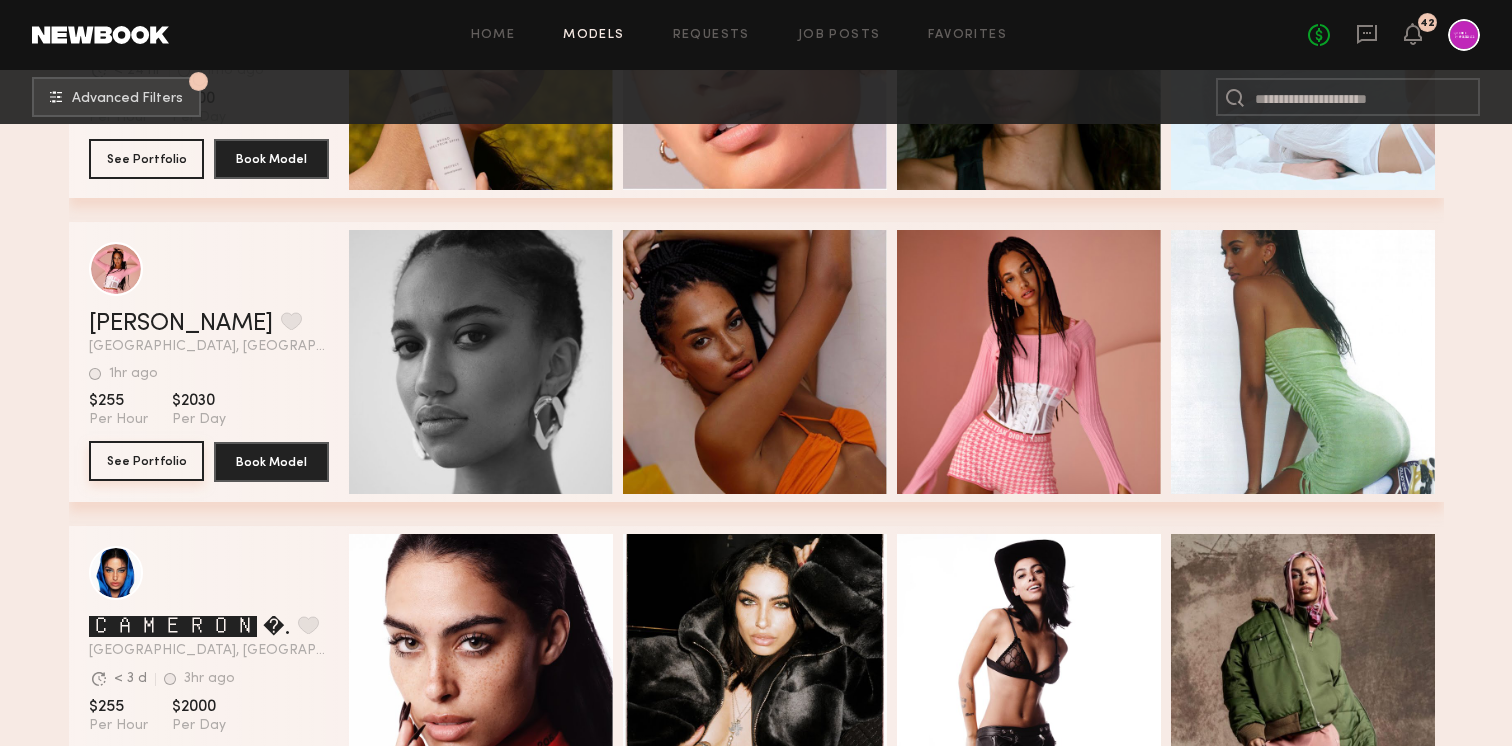 click on "See Portfolio" 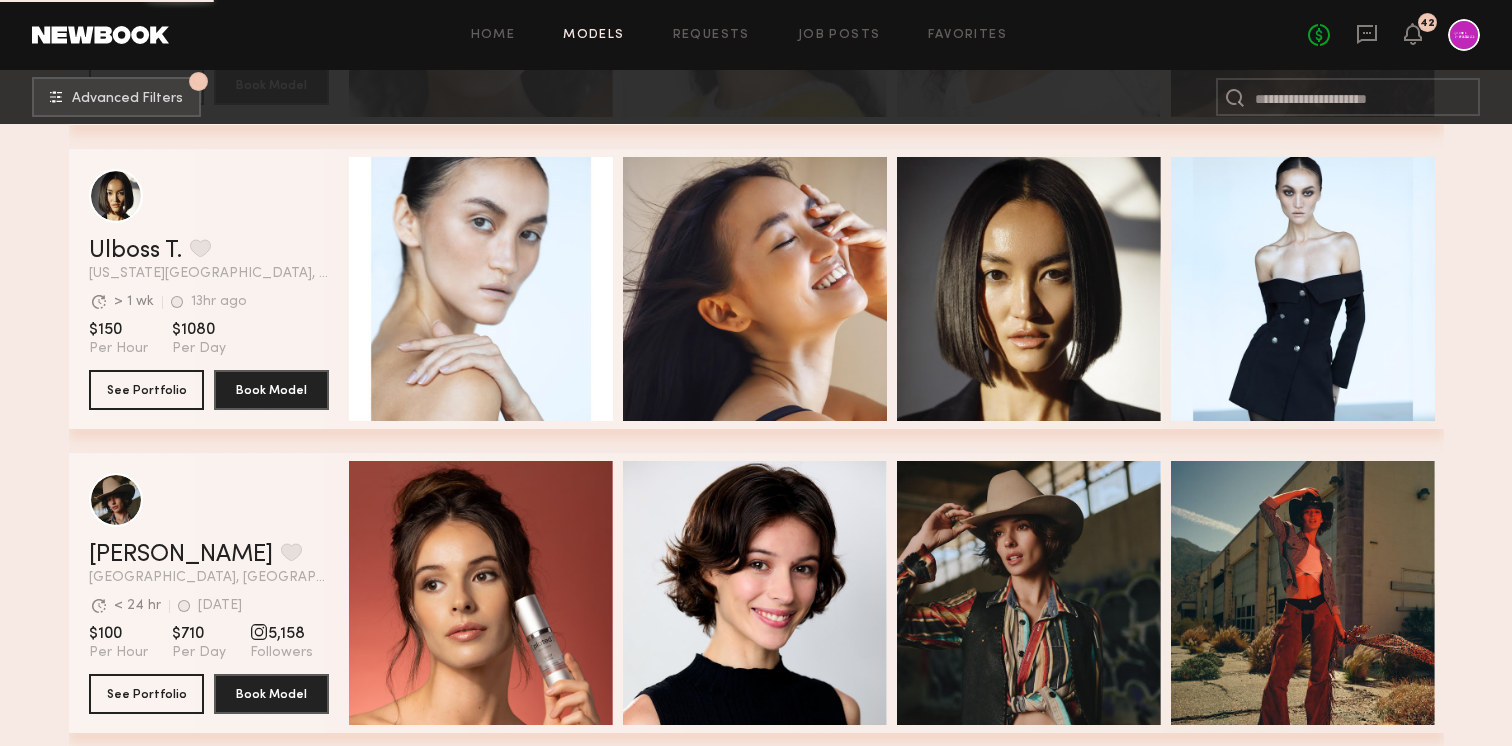 scroll, scrollTop: 10445, scrollLeft: 0, axis: vertical 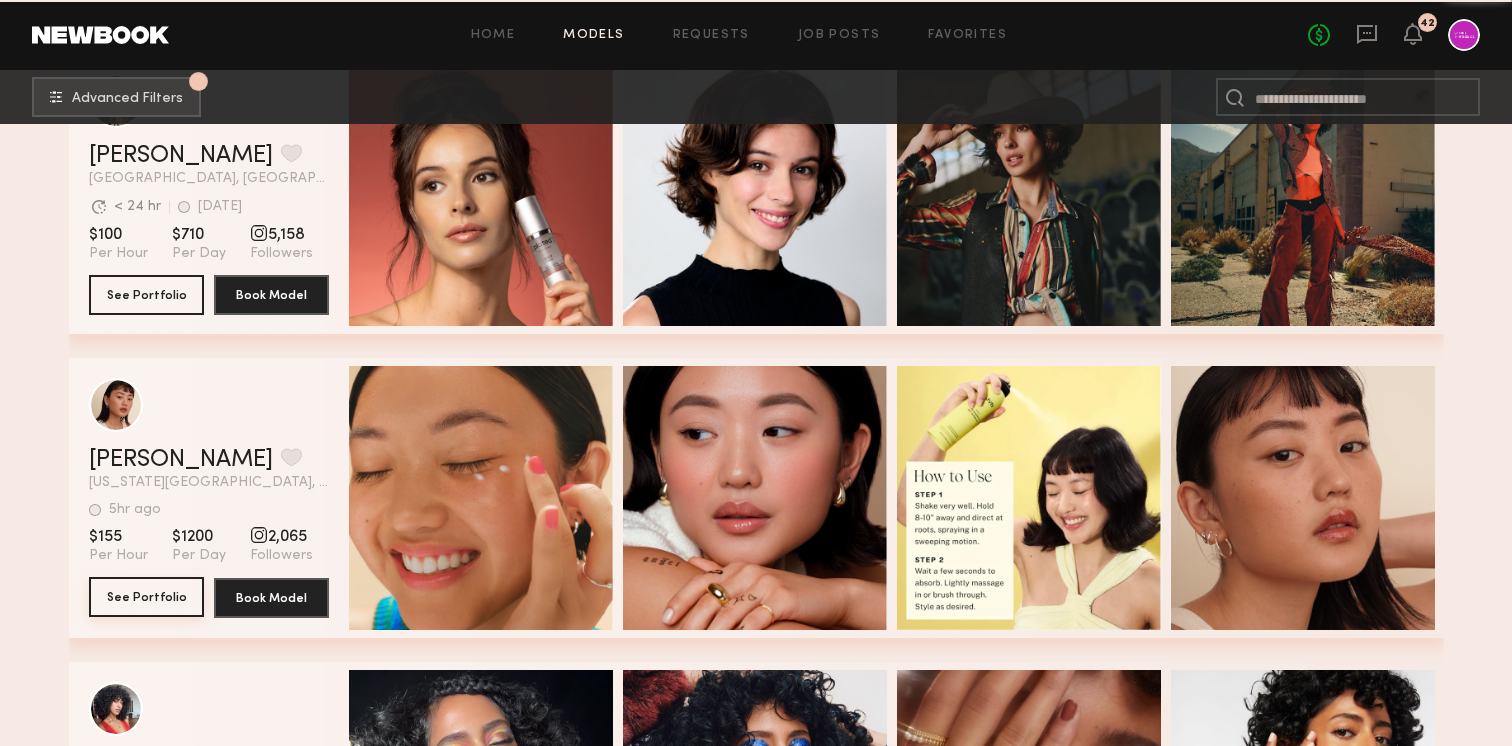 click on "See Portfolio" 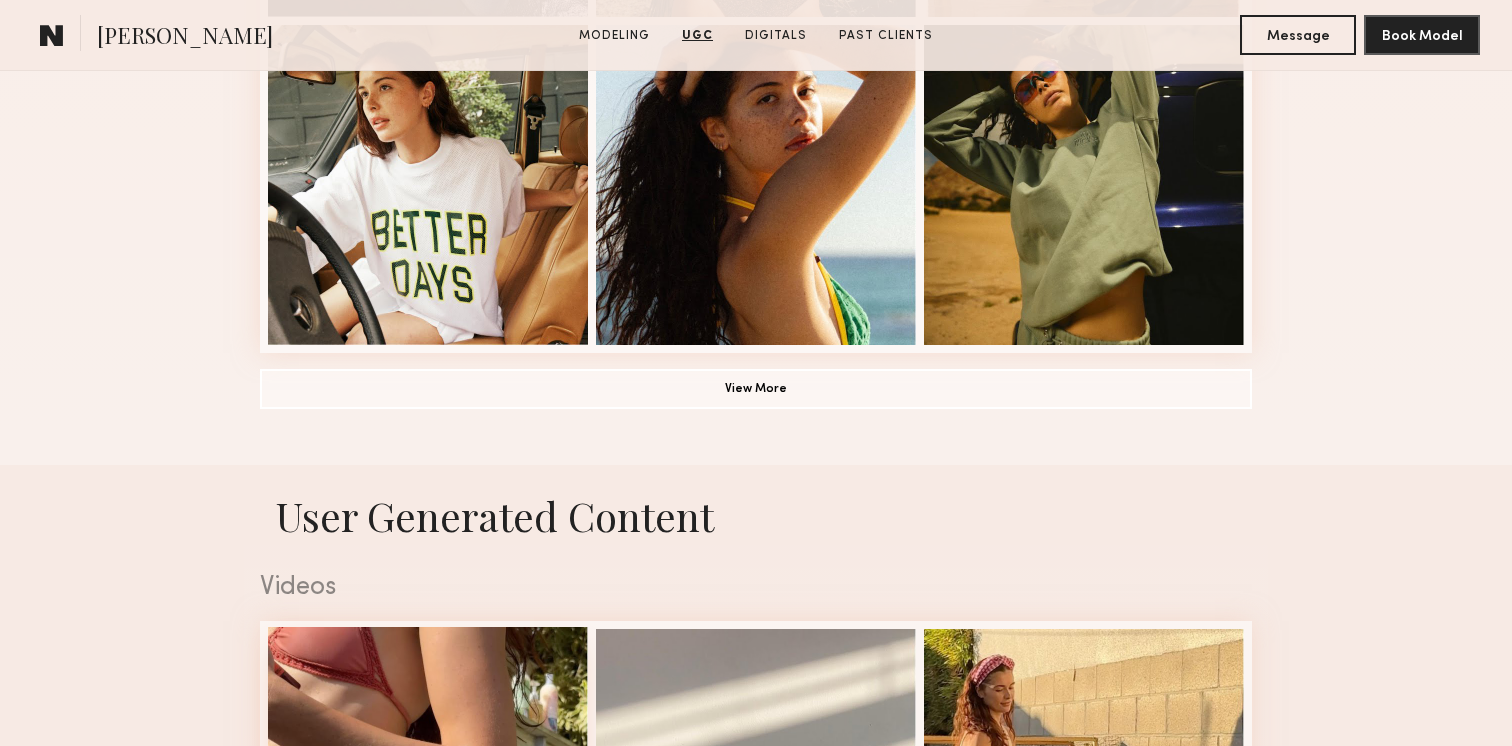 scroll, scrollTop: 1511, scrollLeft: 0, axis: vertical 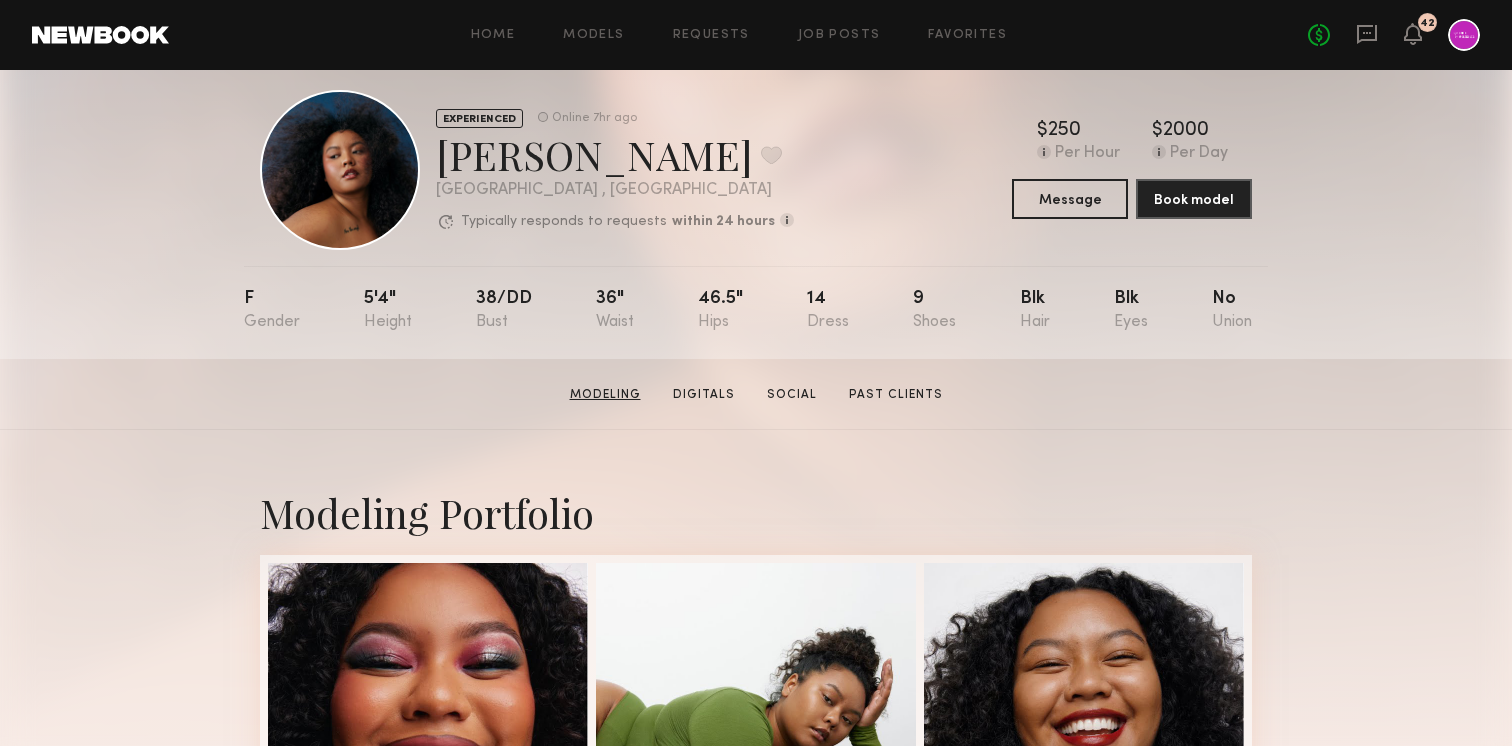 click on "Modeling" 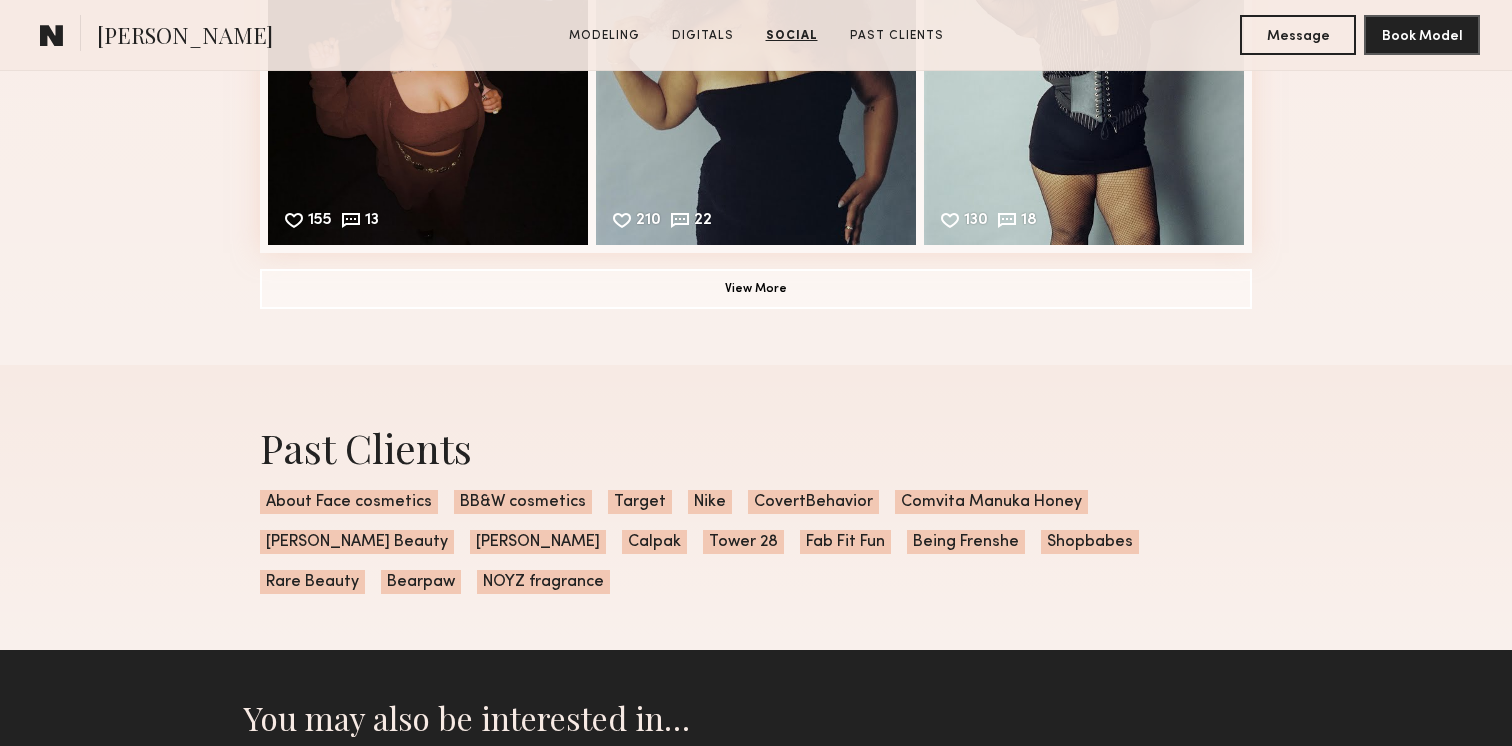scroll, scrollTop: 3418, scrollLeft: 0, axis: vertical 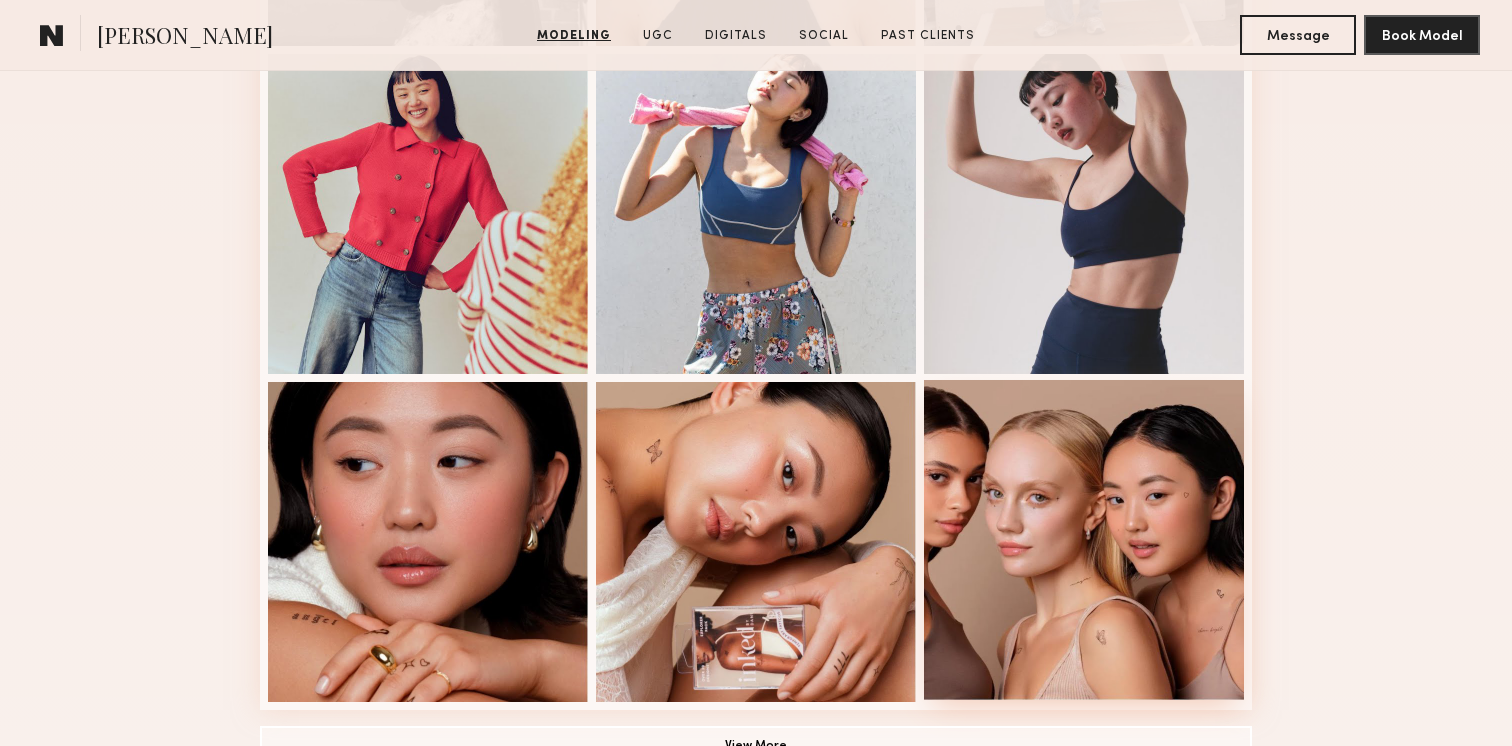 click at bounding box center (1084, 540) 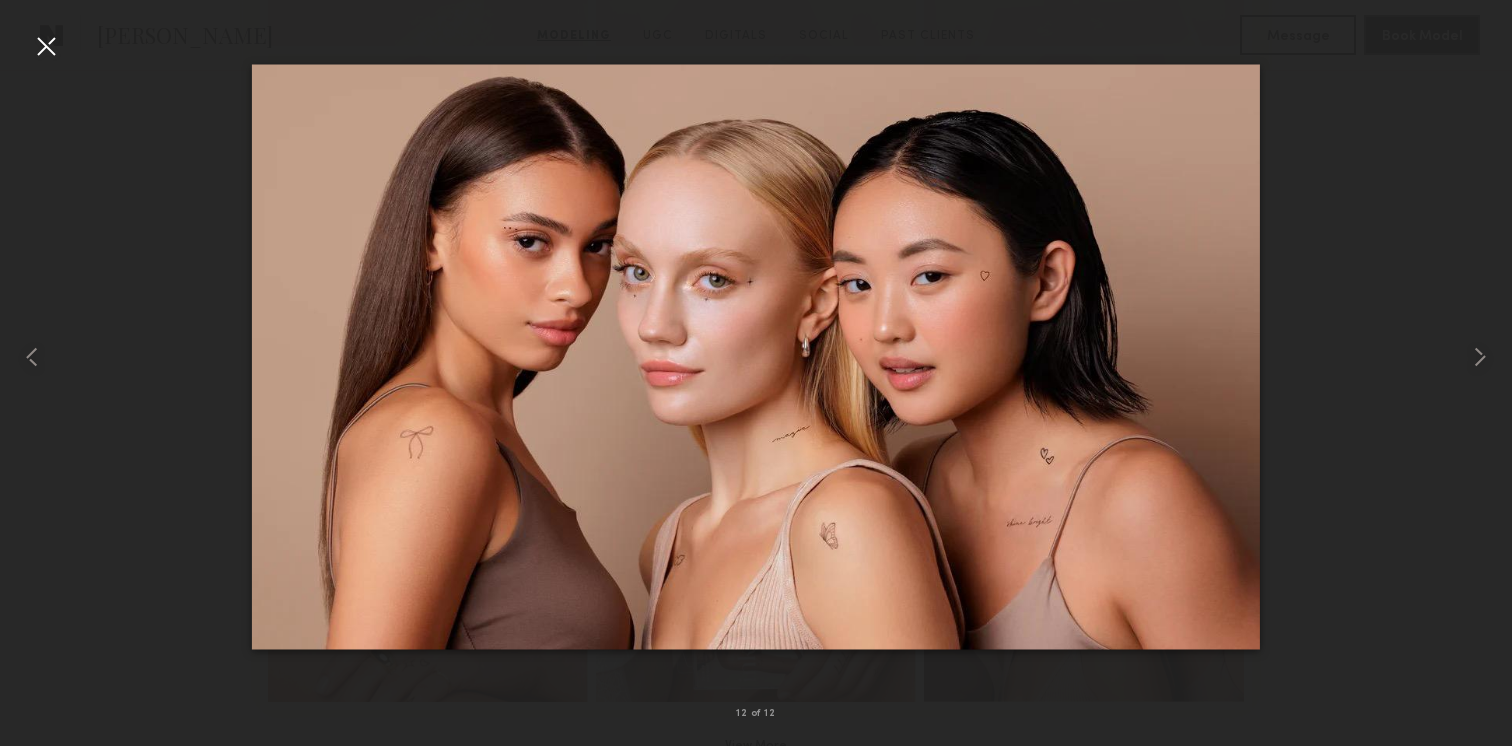 click at bounding box center (46, 46) 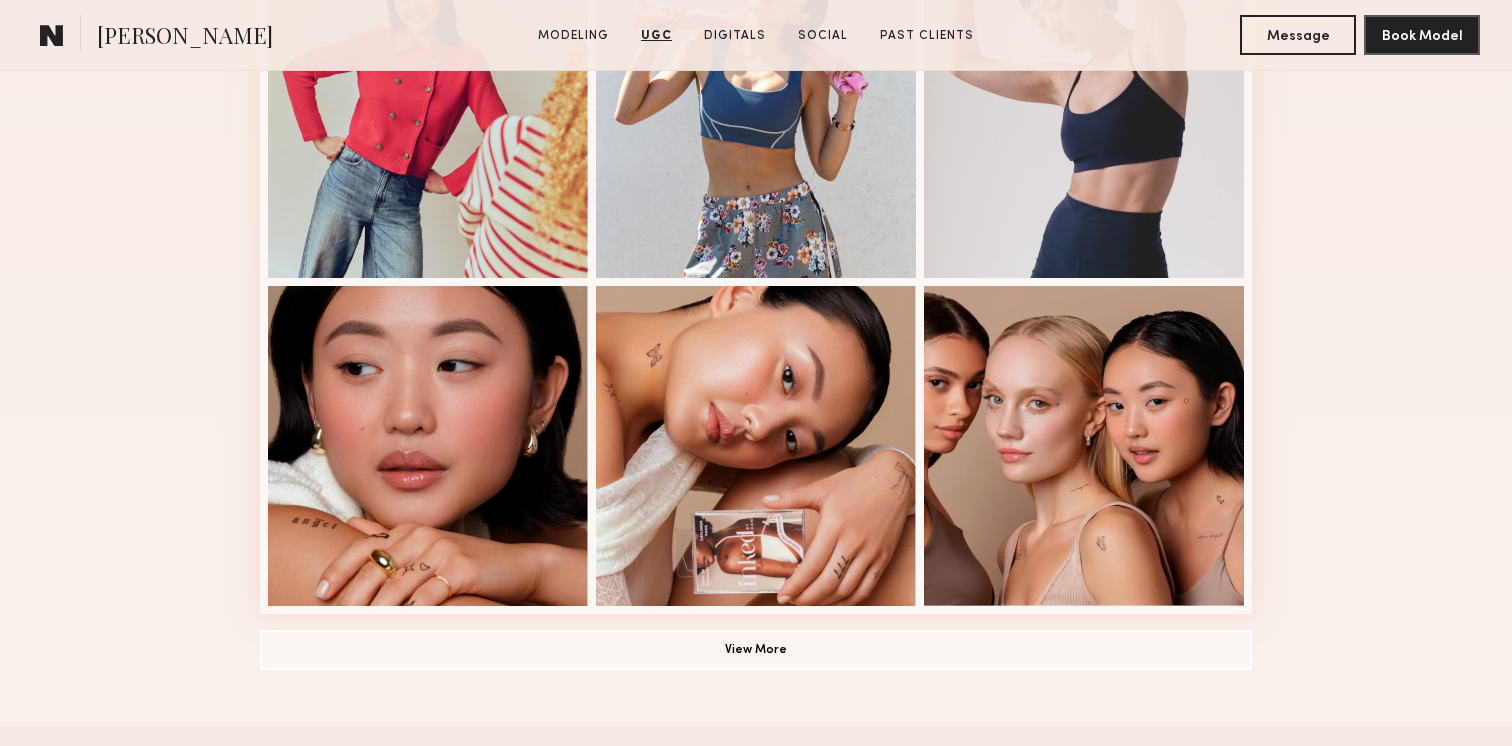 scroll, scrollTop: 0, scrollLeft: 0, axis: both 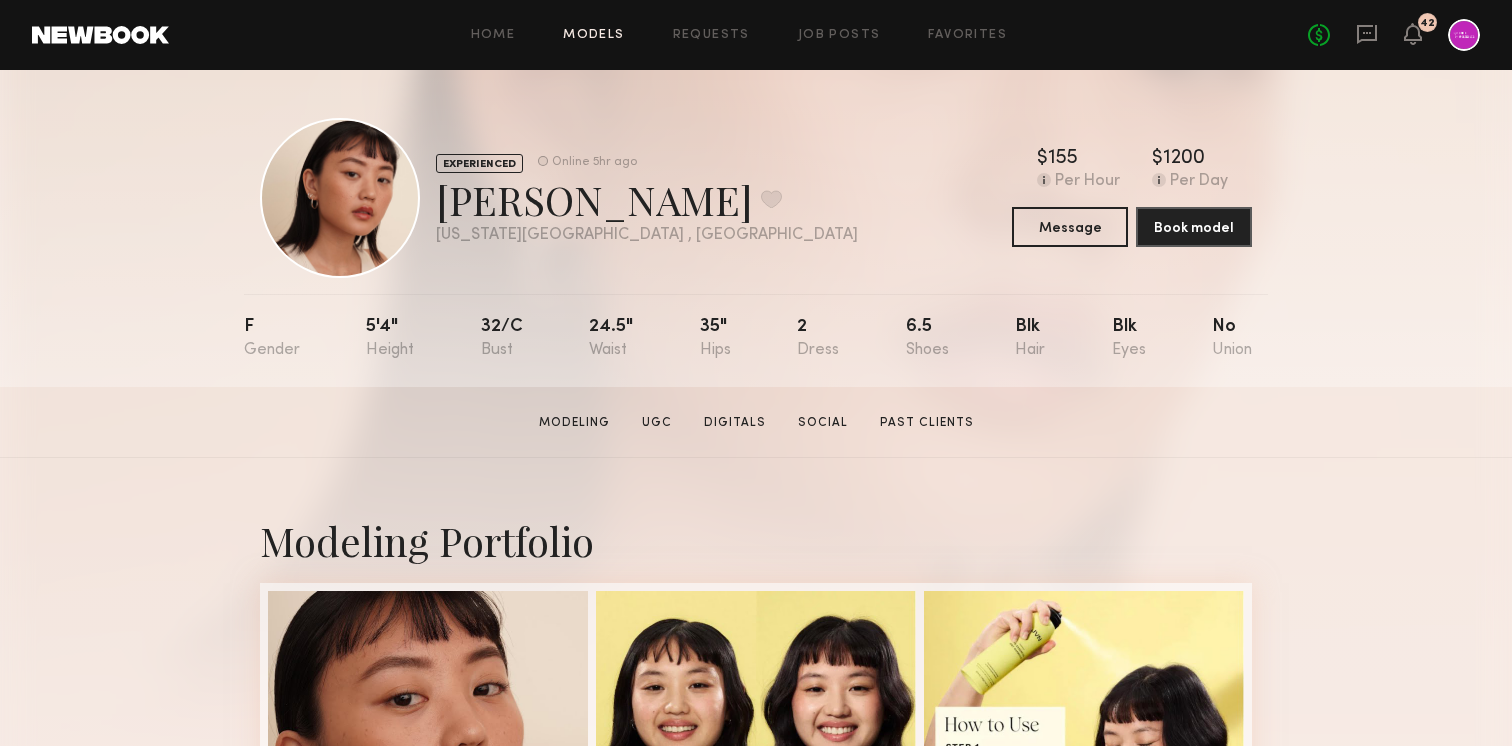 click on "Models" 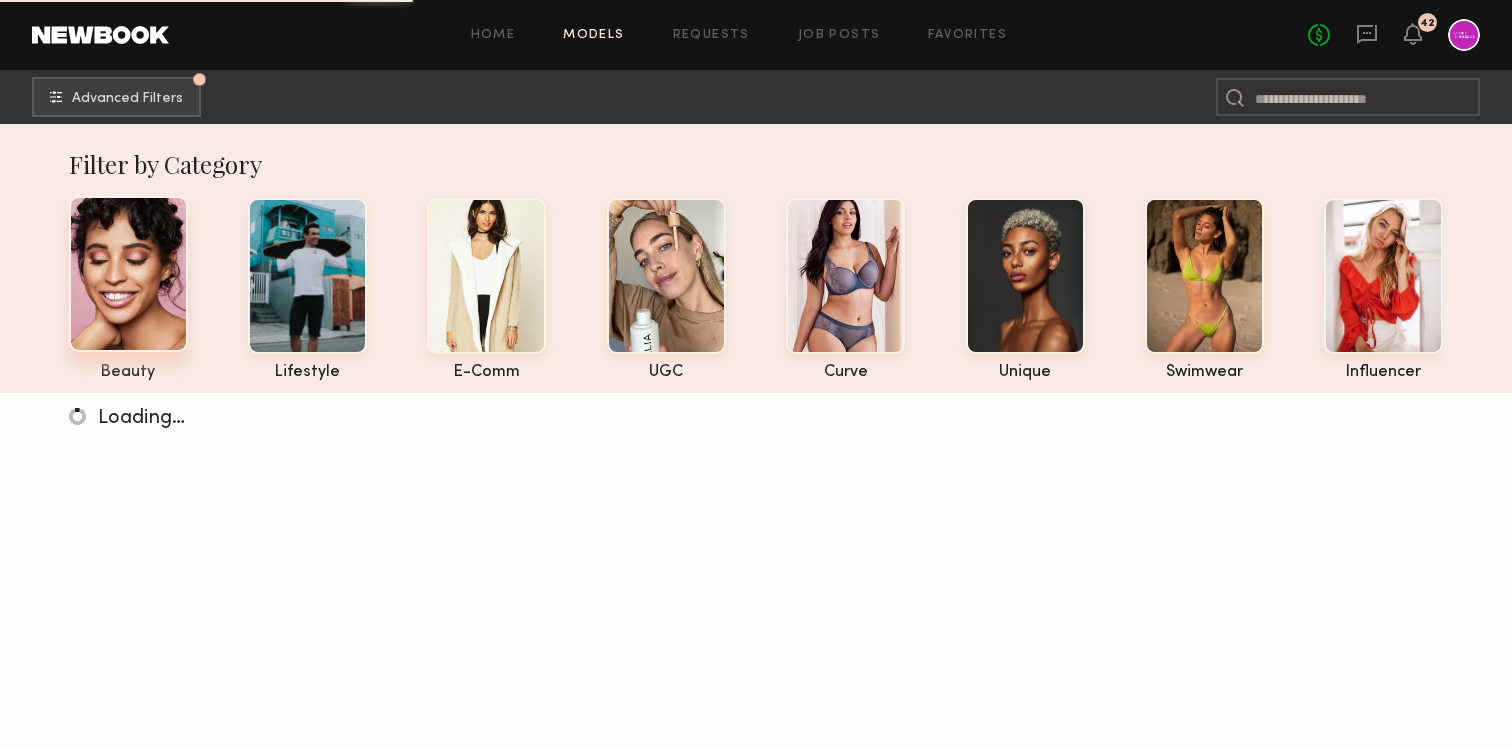 click 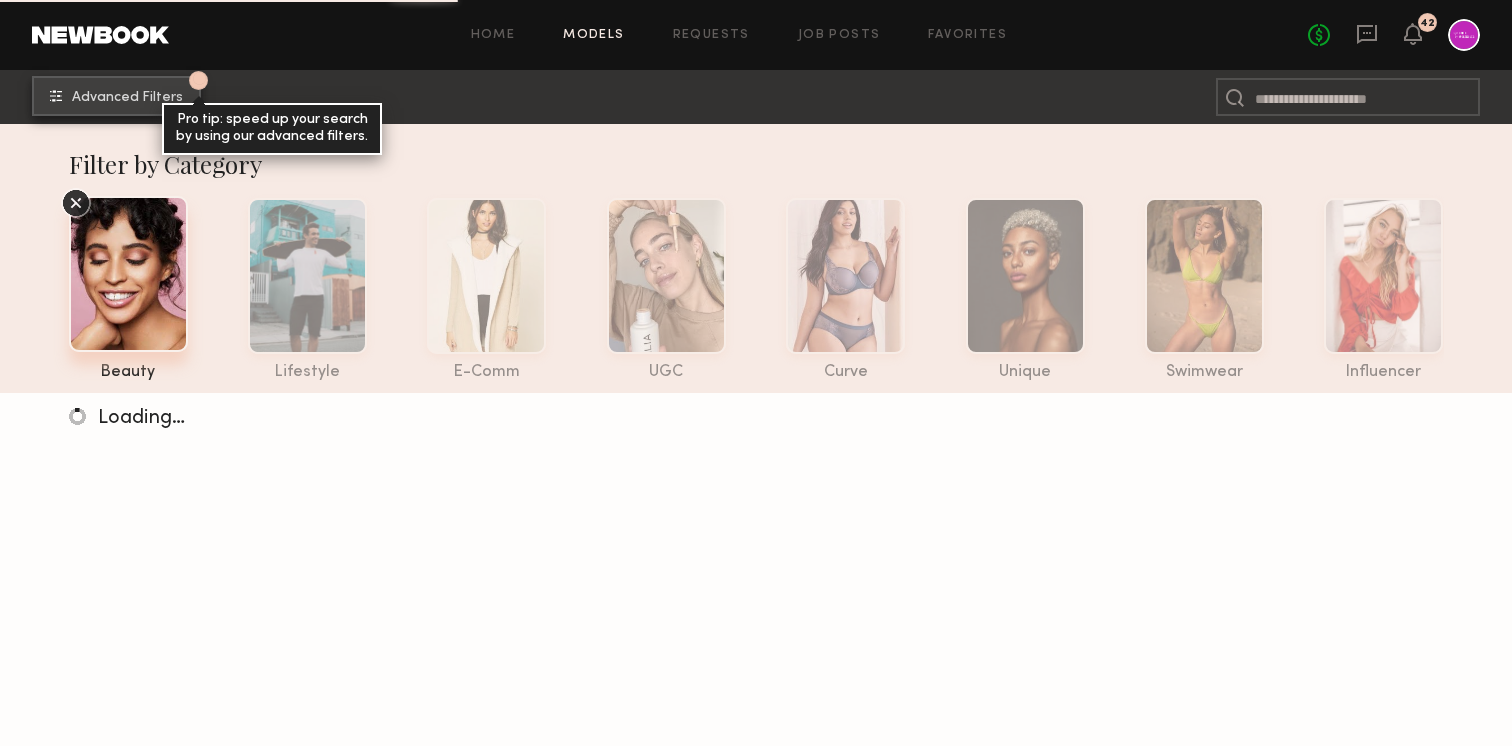click on "Pro tip: speed up your search by using our advanced filters." 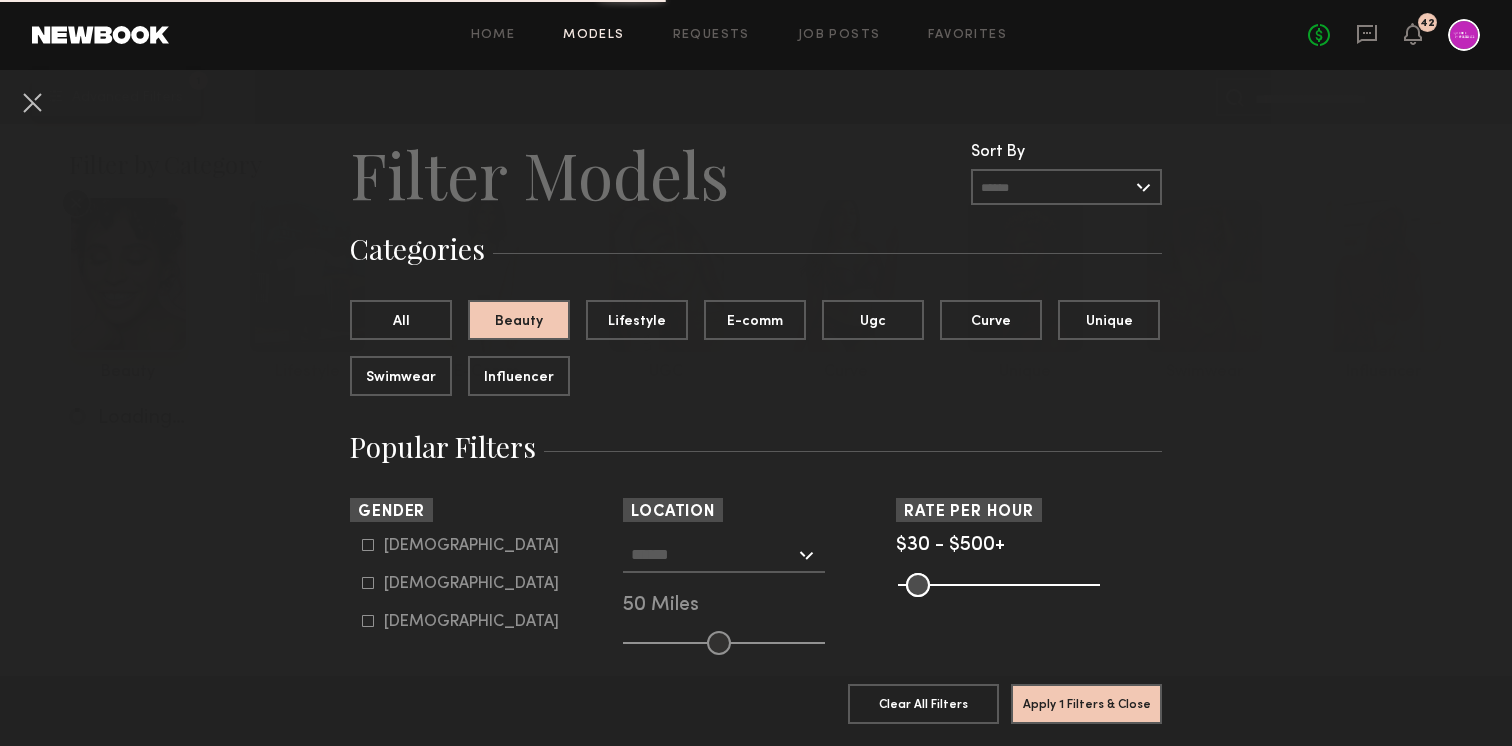click 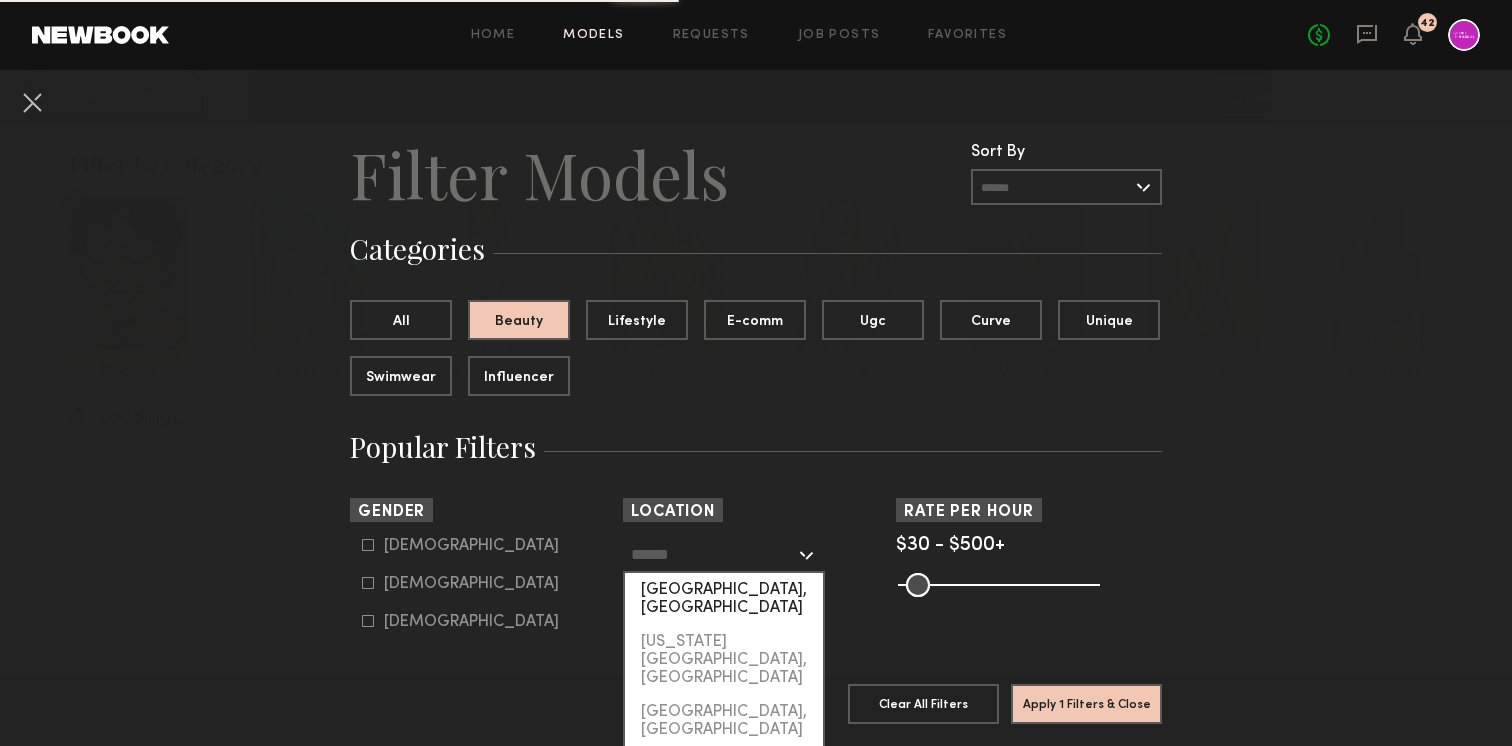 click on "Los Angeles, CA" 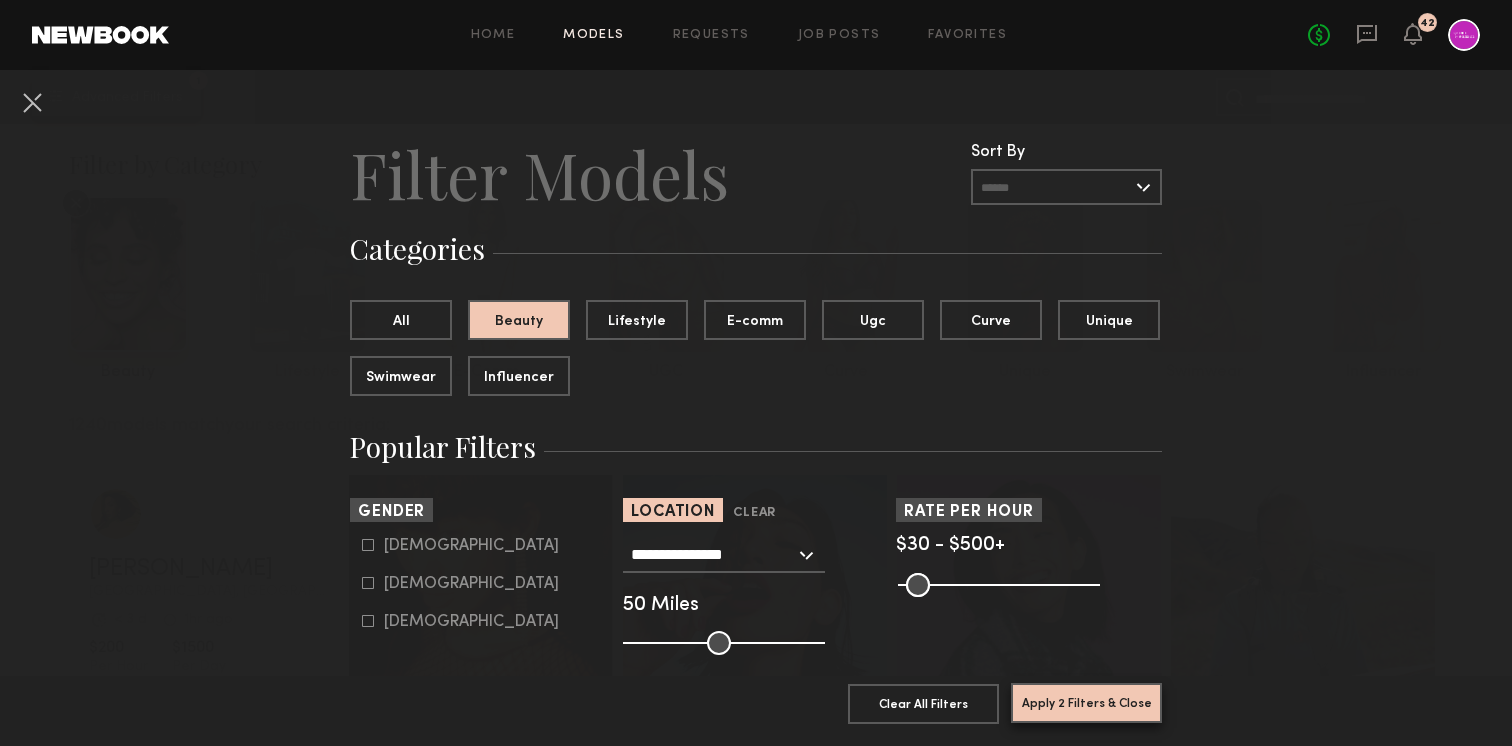click on "Apply 2 Filters & Close" 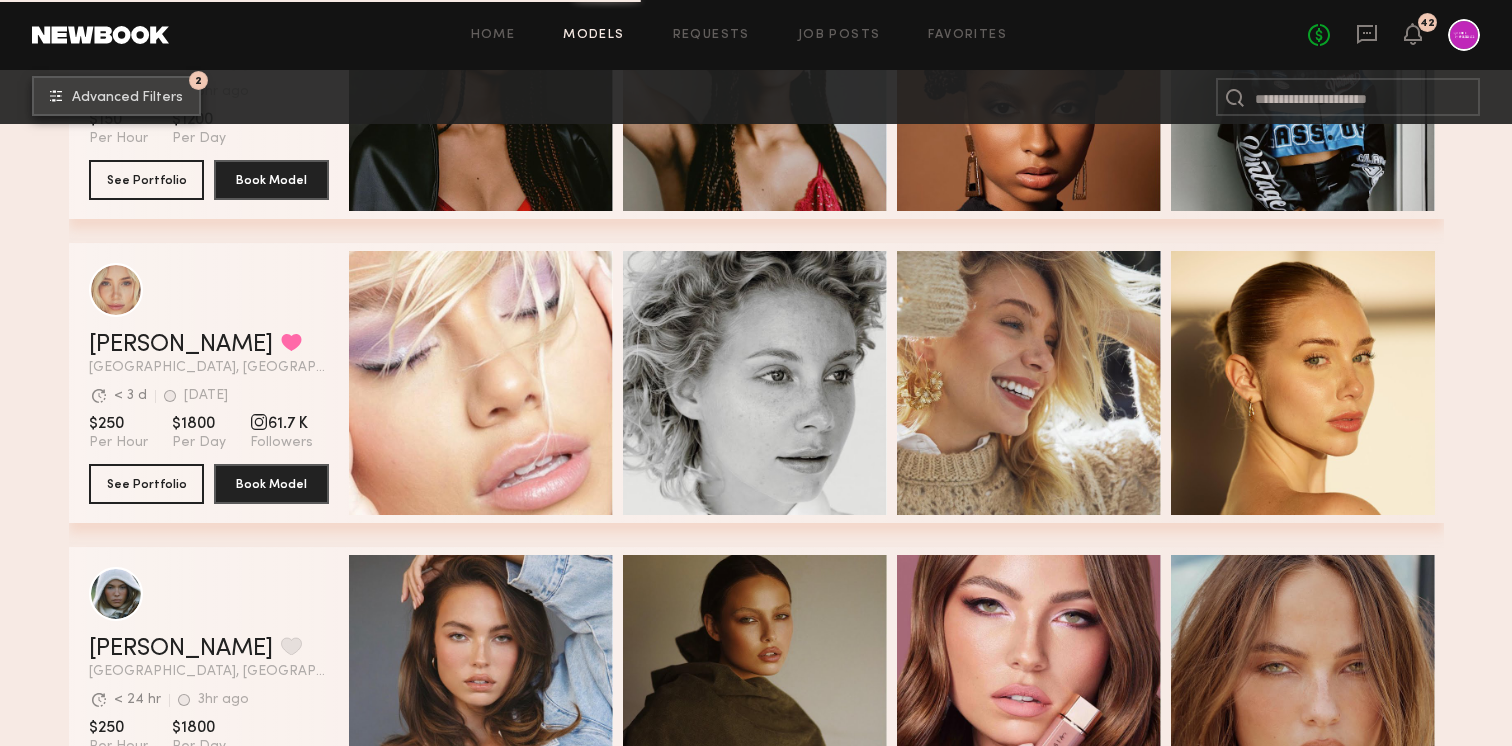 scroll, scrollTop: 6930, scrollLeft: 0, axis: vertical 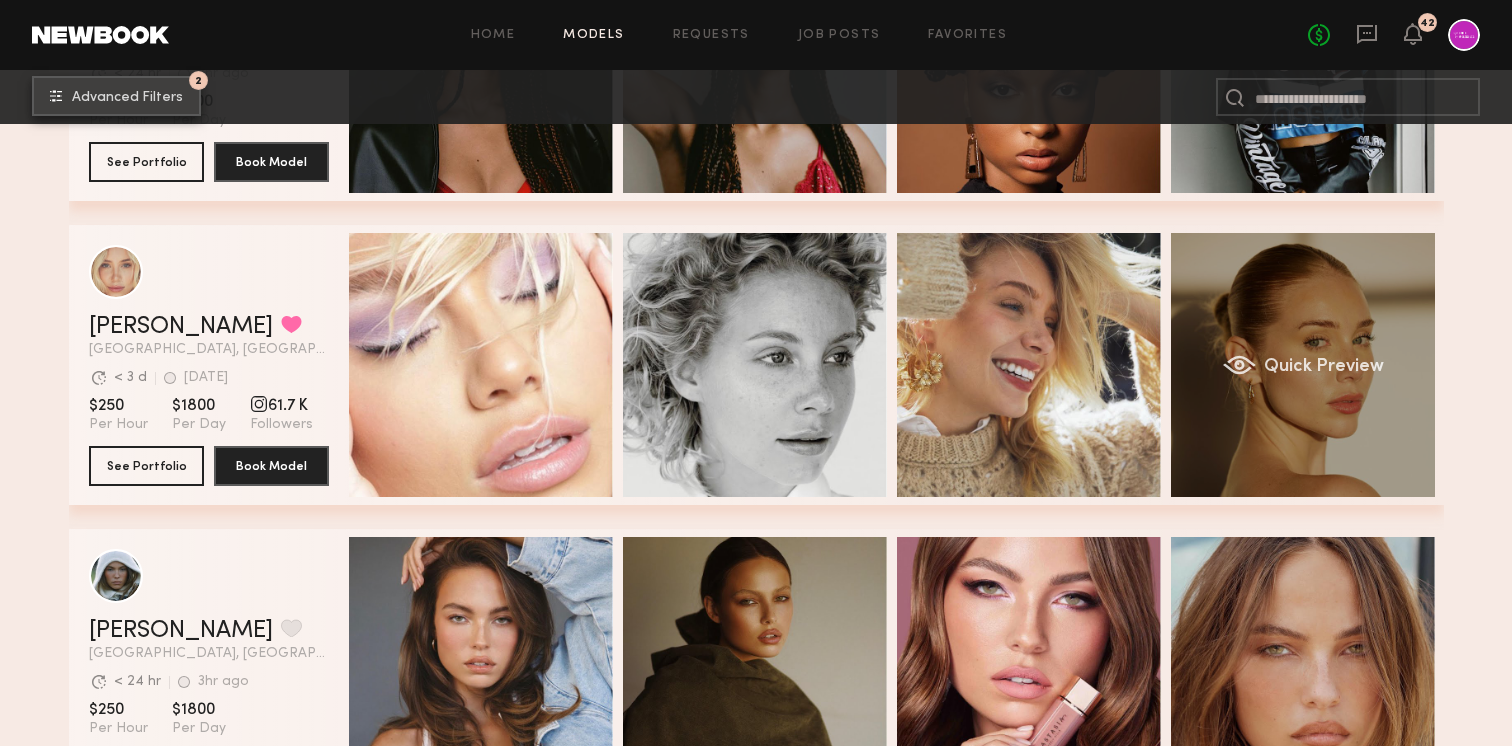 click on "Quick Preview" 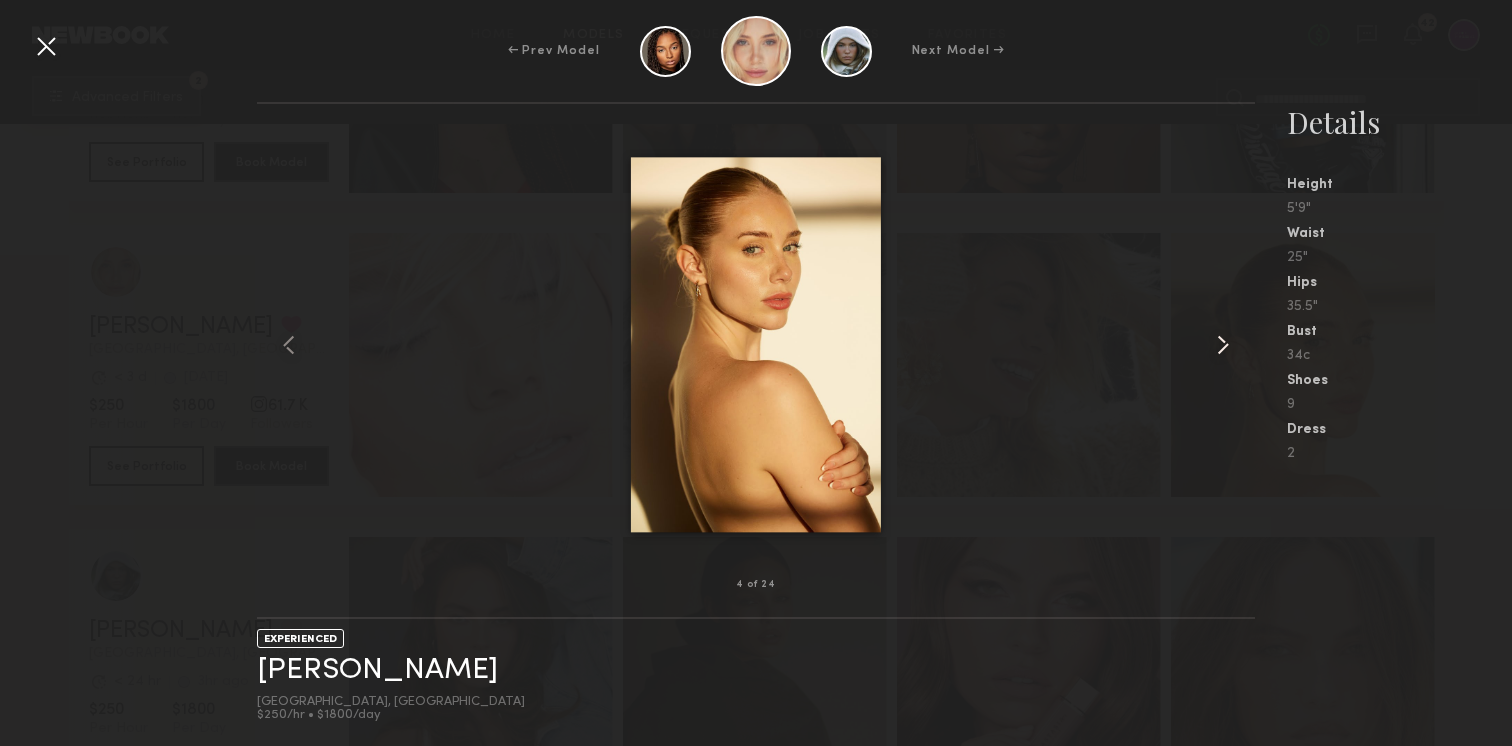click at bounding box center (1223, 345) 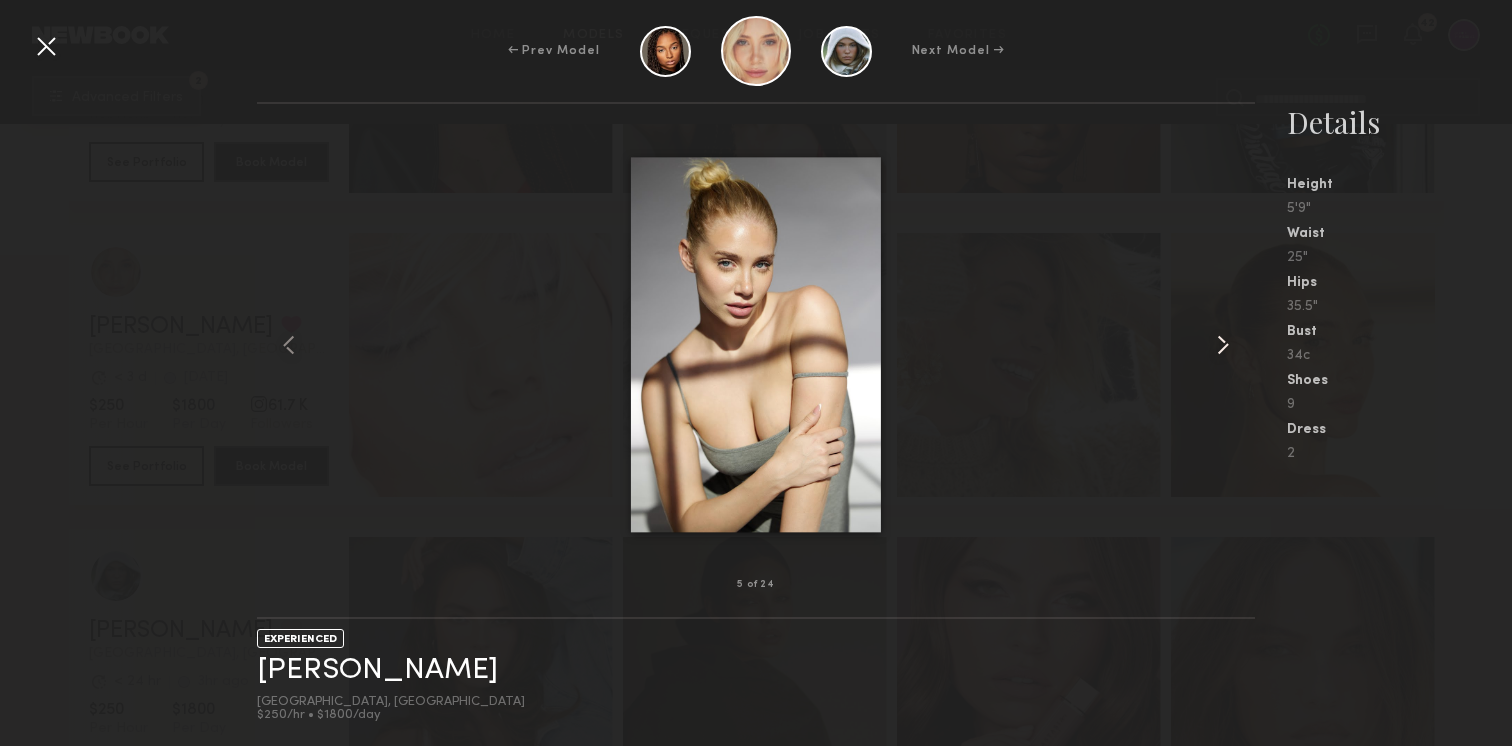 click at bounding box center [1223, 345] 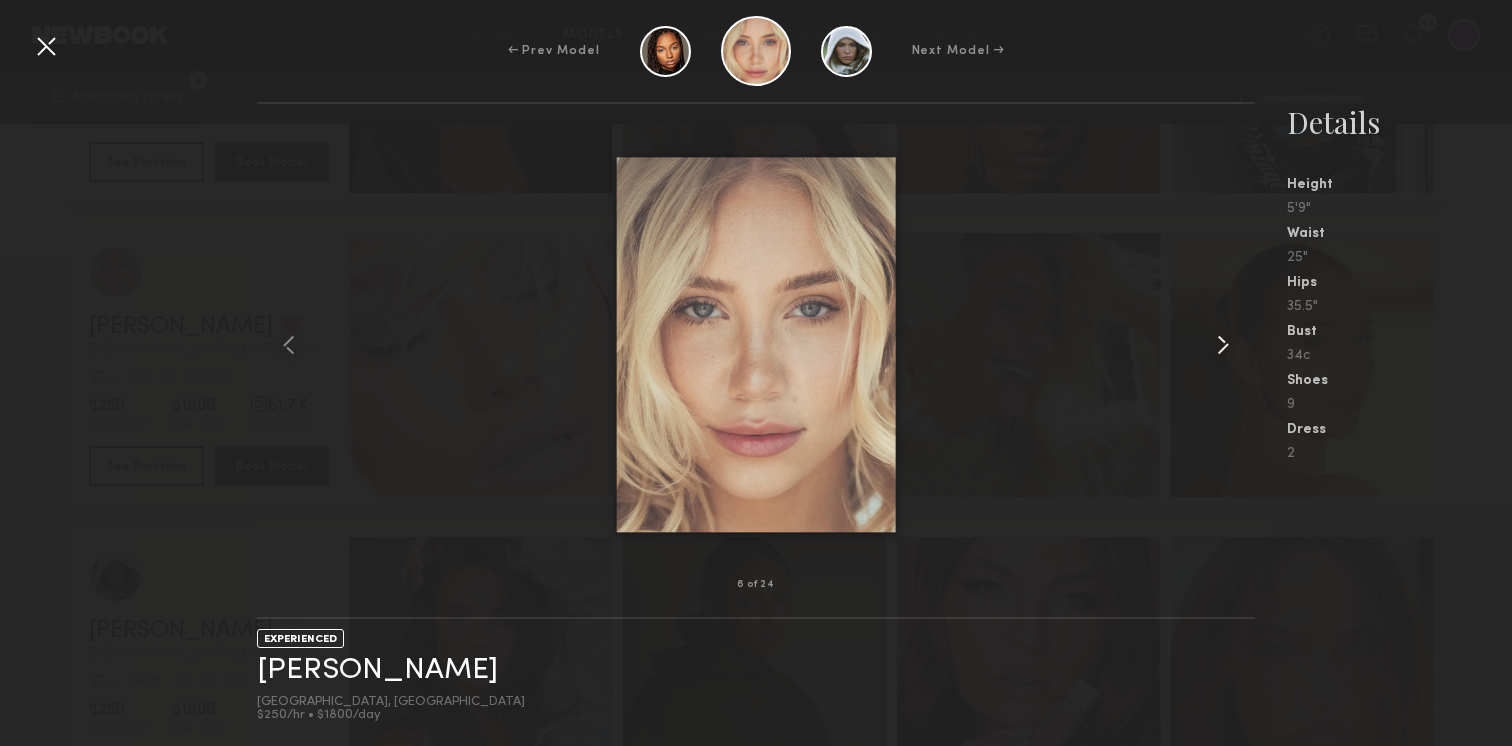 click at bounding box center (1223, 345) 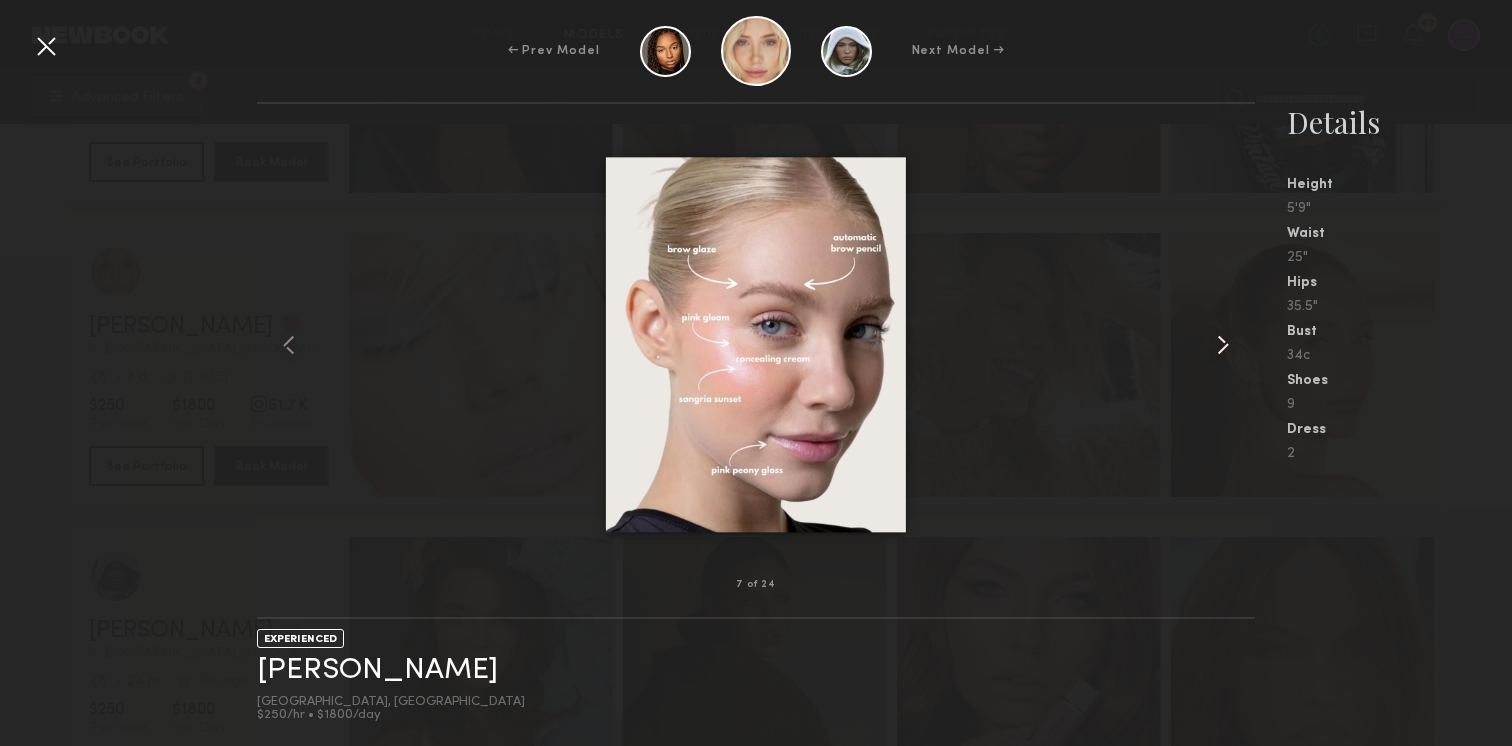 click at bounding box center [1223, 345] 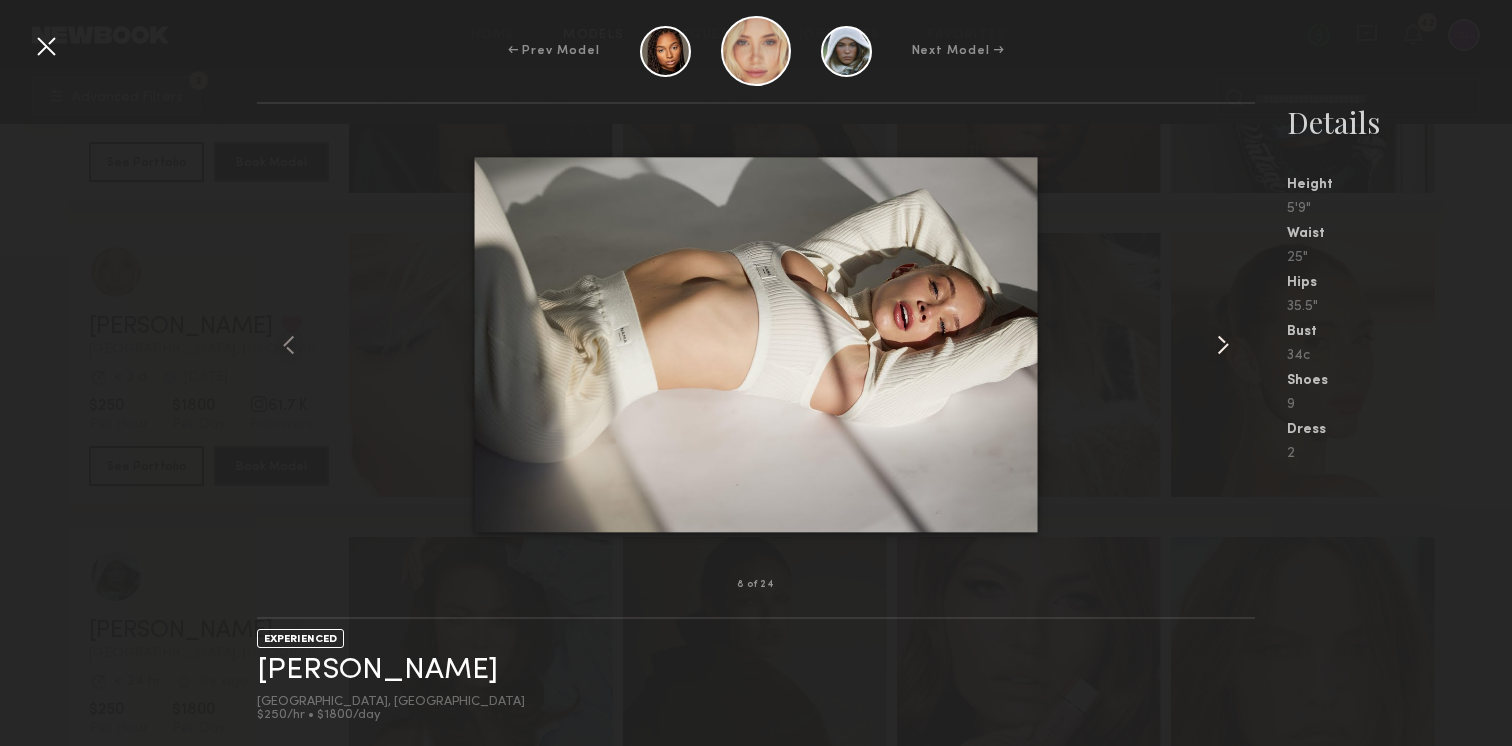 click at bounding box center (1223, 345) 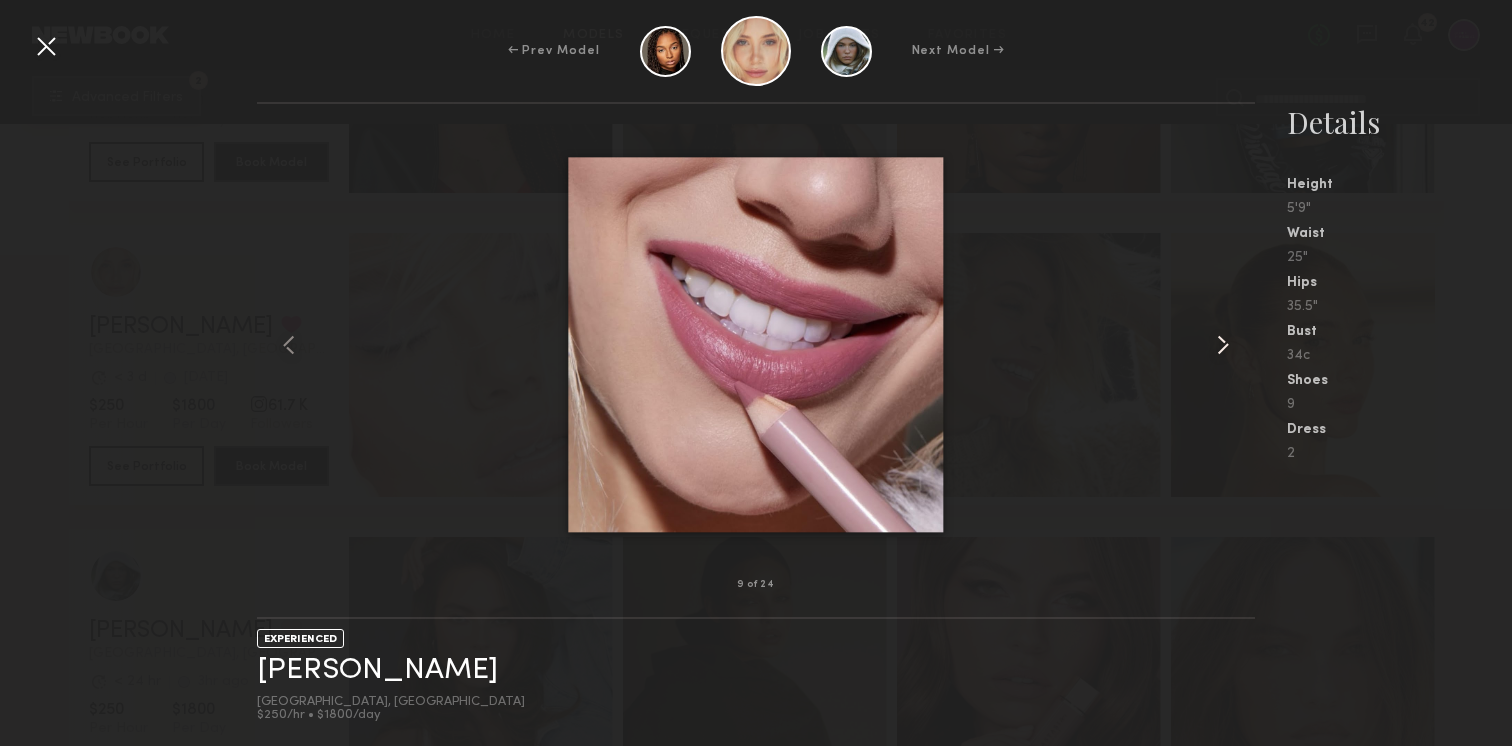 click at bounding box center (1223, 345) 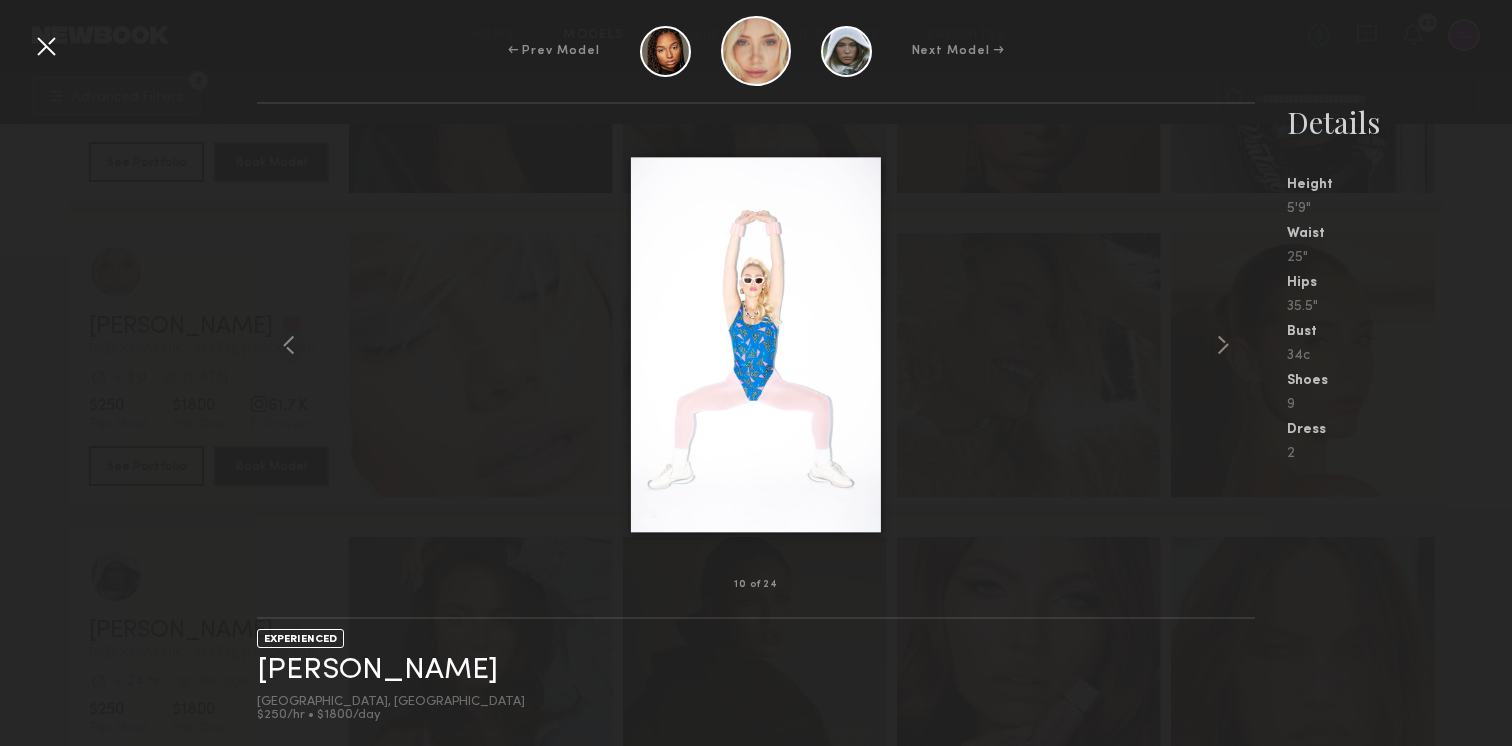 click at bounding box center [46, 46] 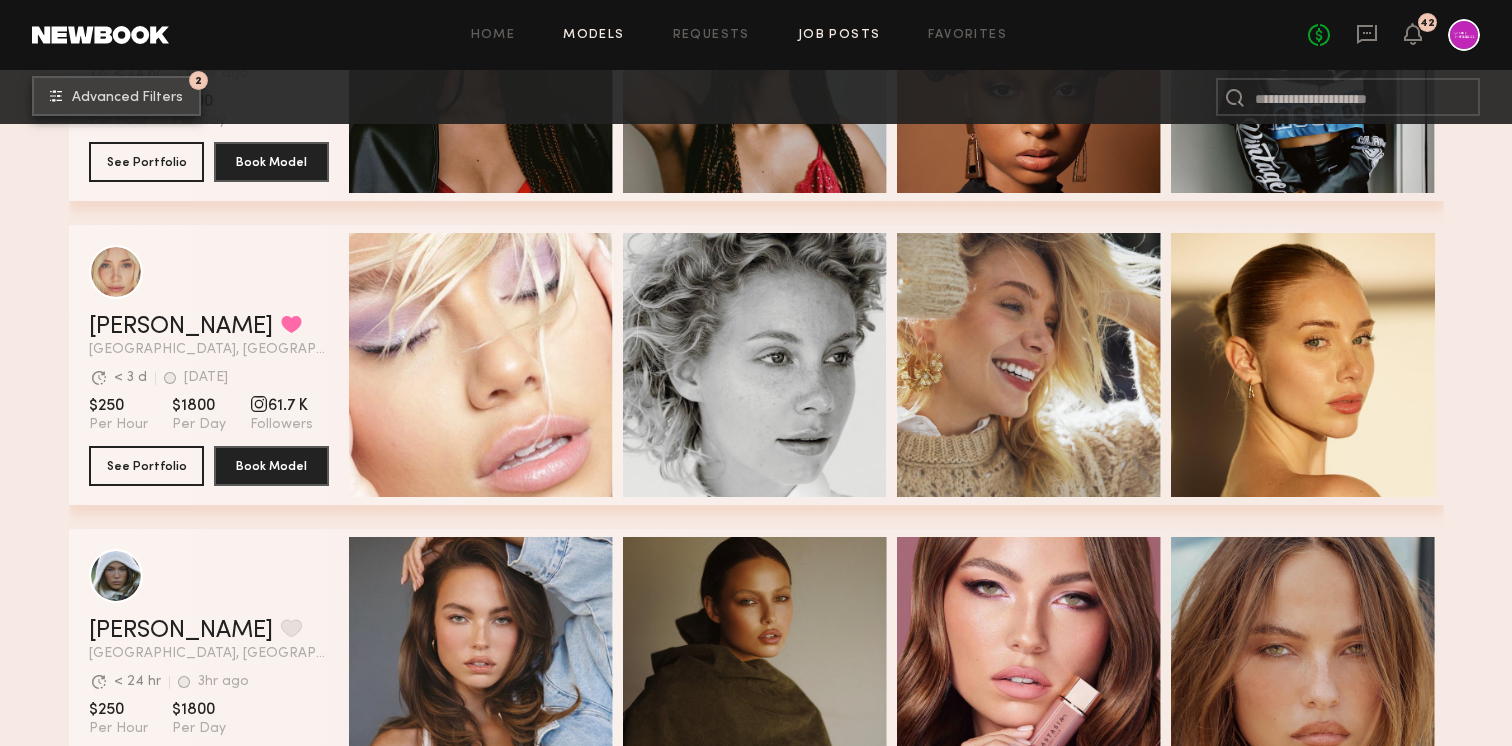 click on "Job Posts" 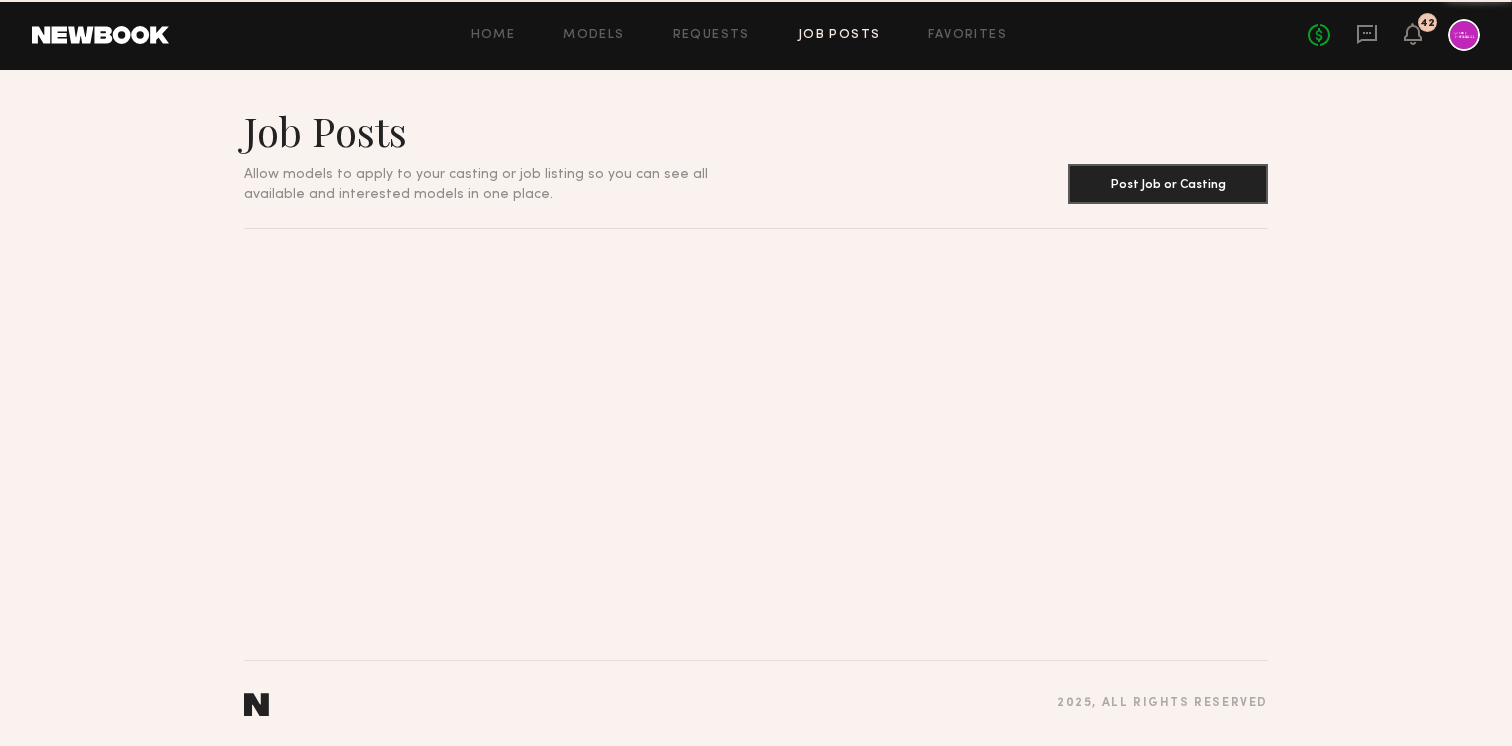 scroll, scrollTop: 0, scrollLeft: 0, axis: both 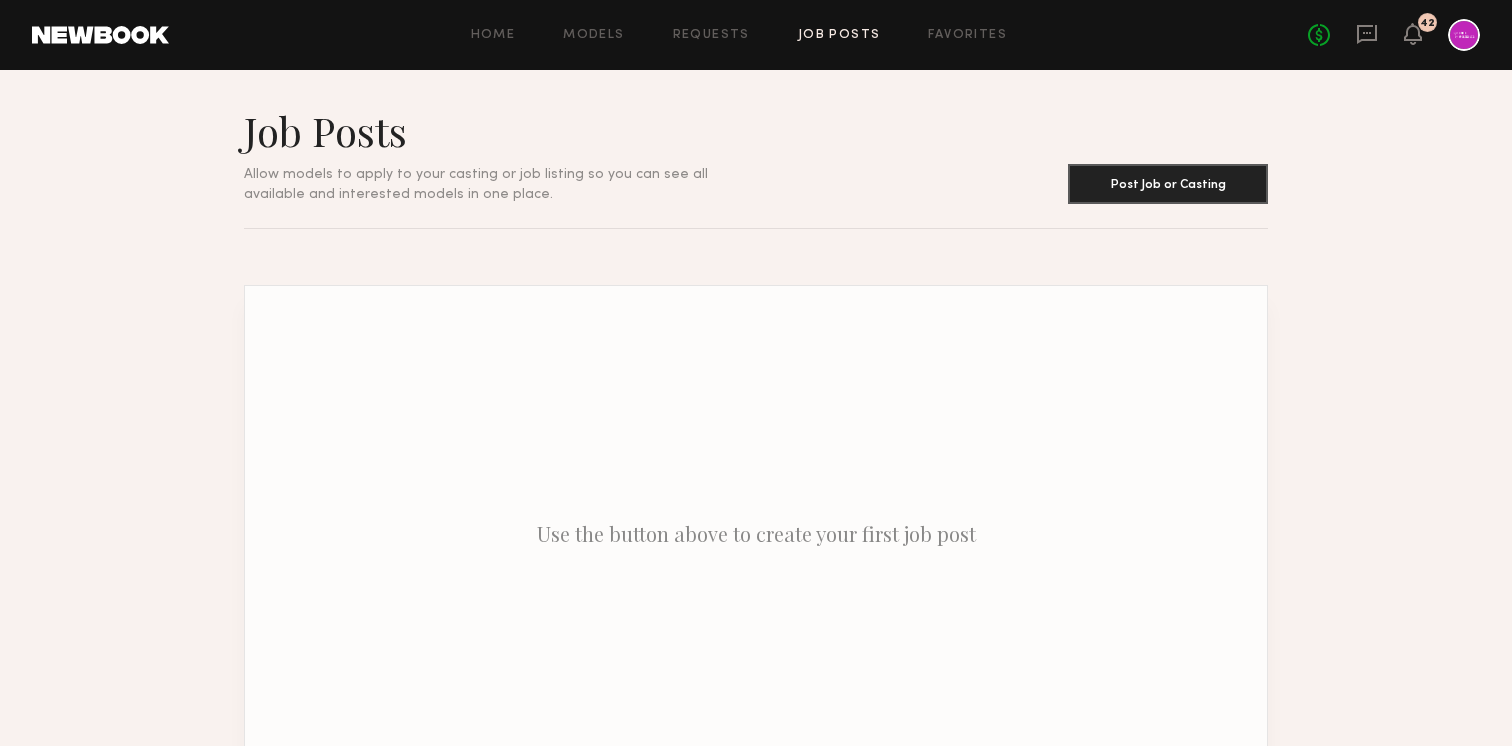 click on "Home Models Requests Job Posts Favorites Sign Out No fees up to $5,000 42" 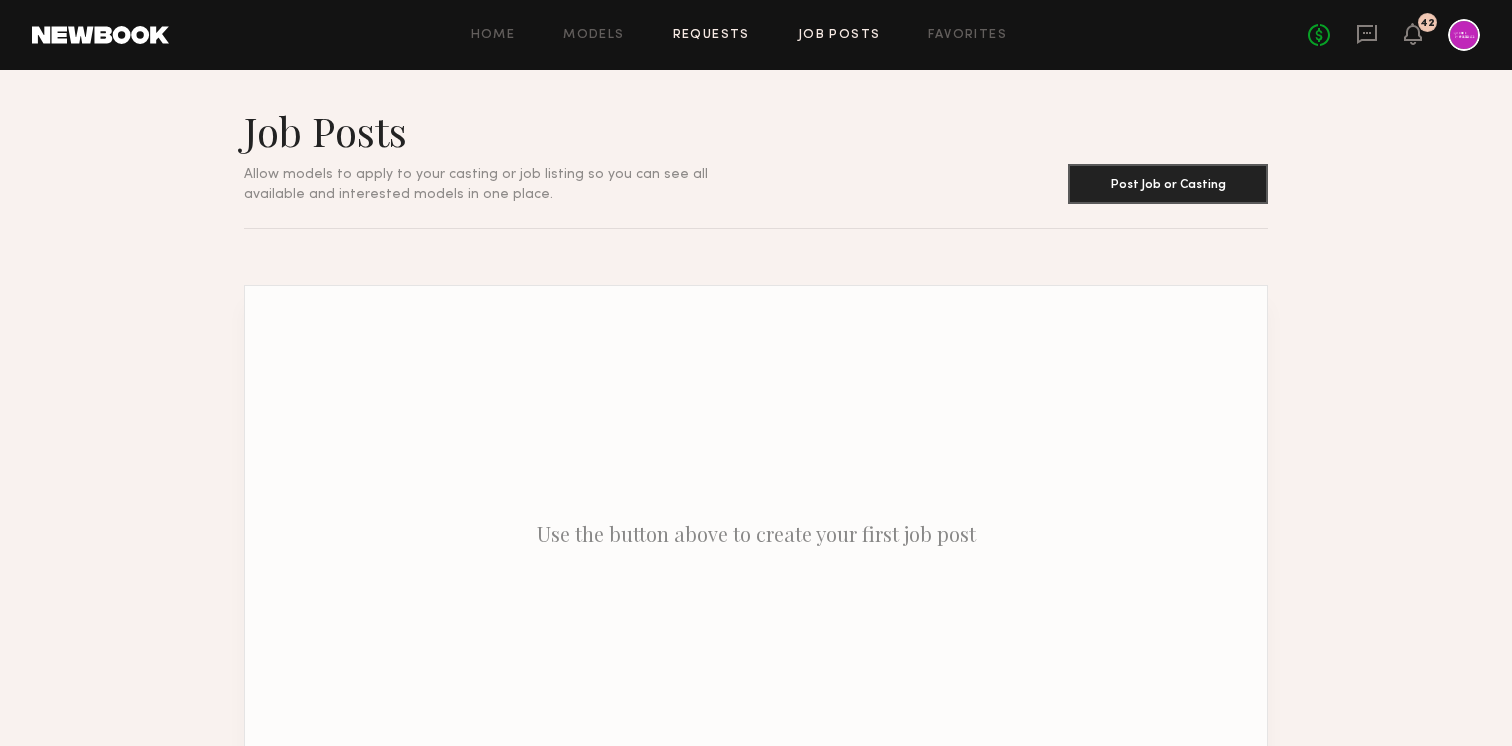 click on "Requests" 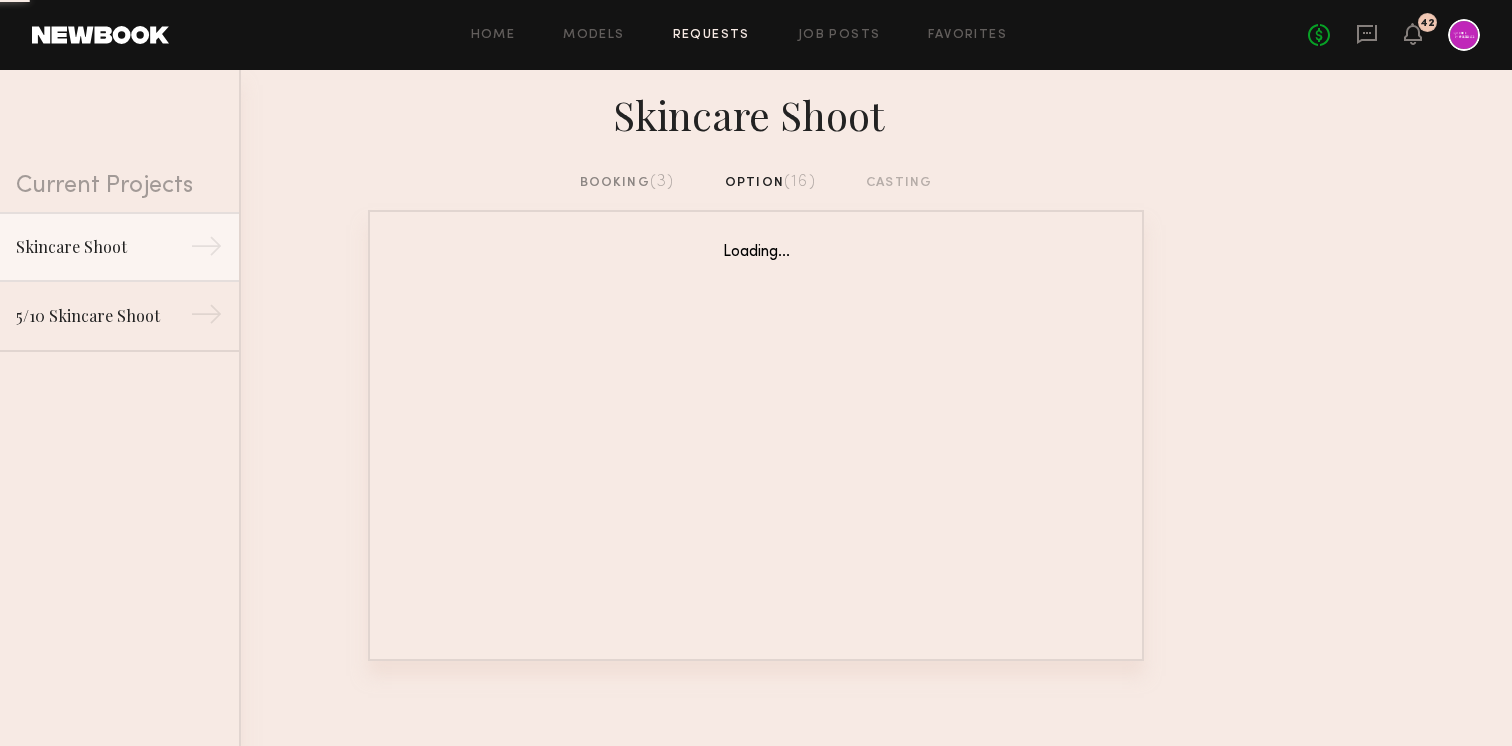 click on "No fees up to $5,000 42" 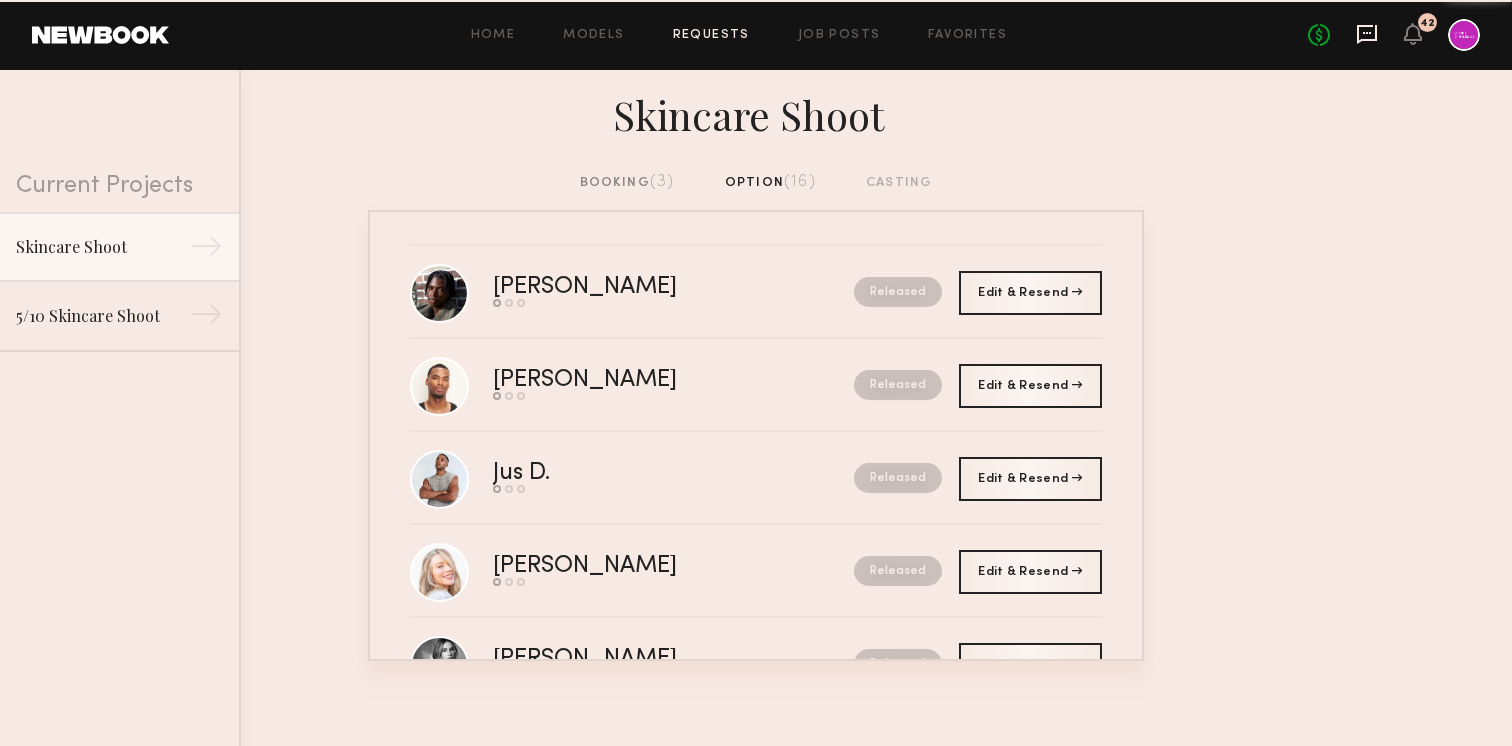 click 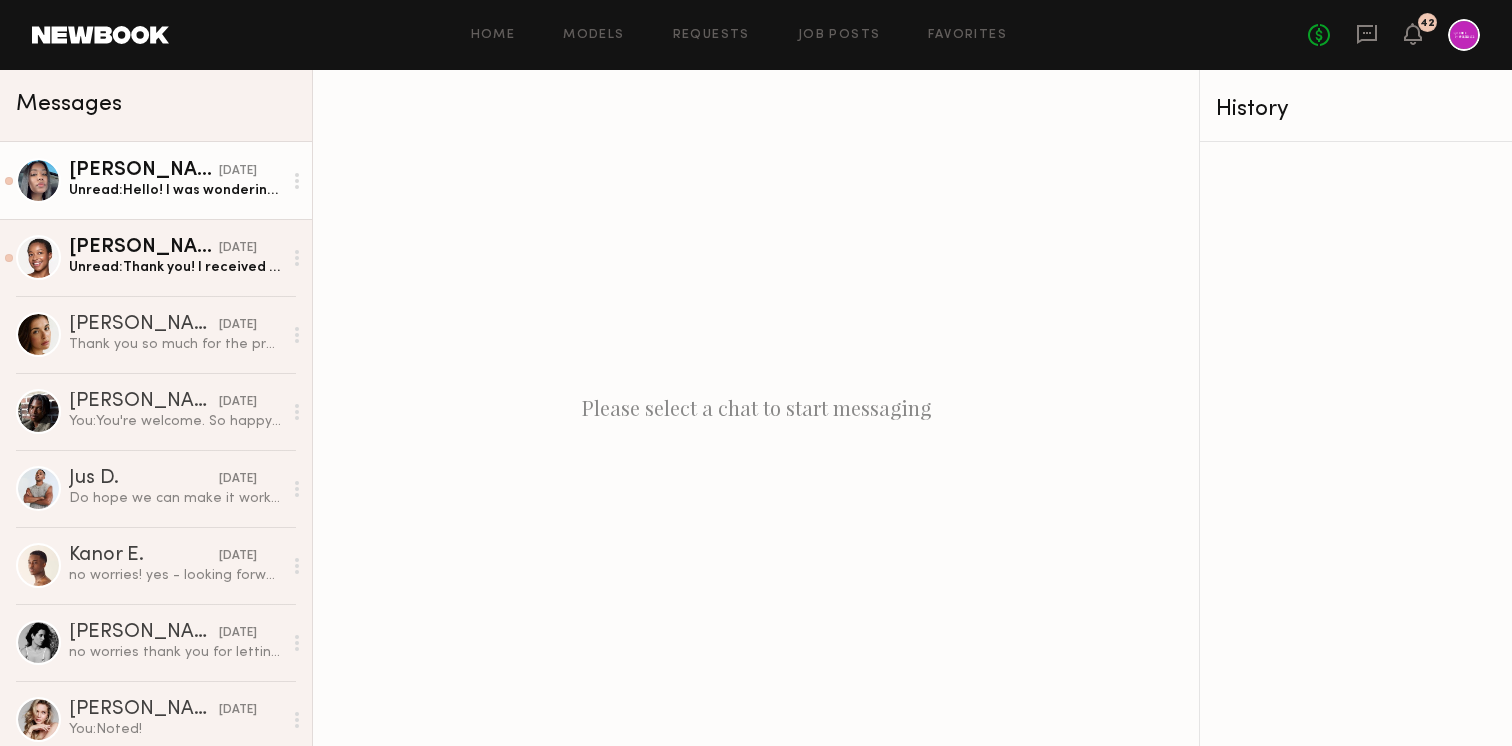 click on "Sahar M." 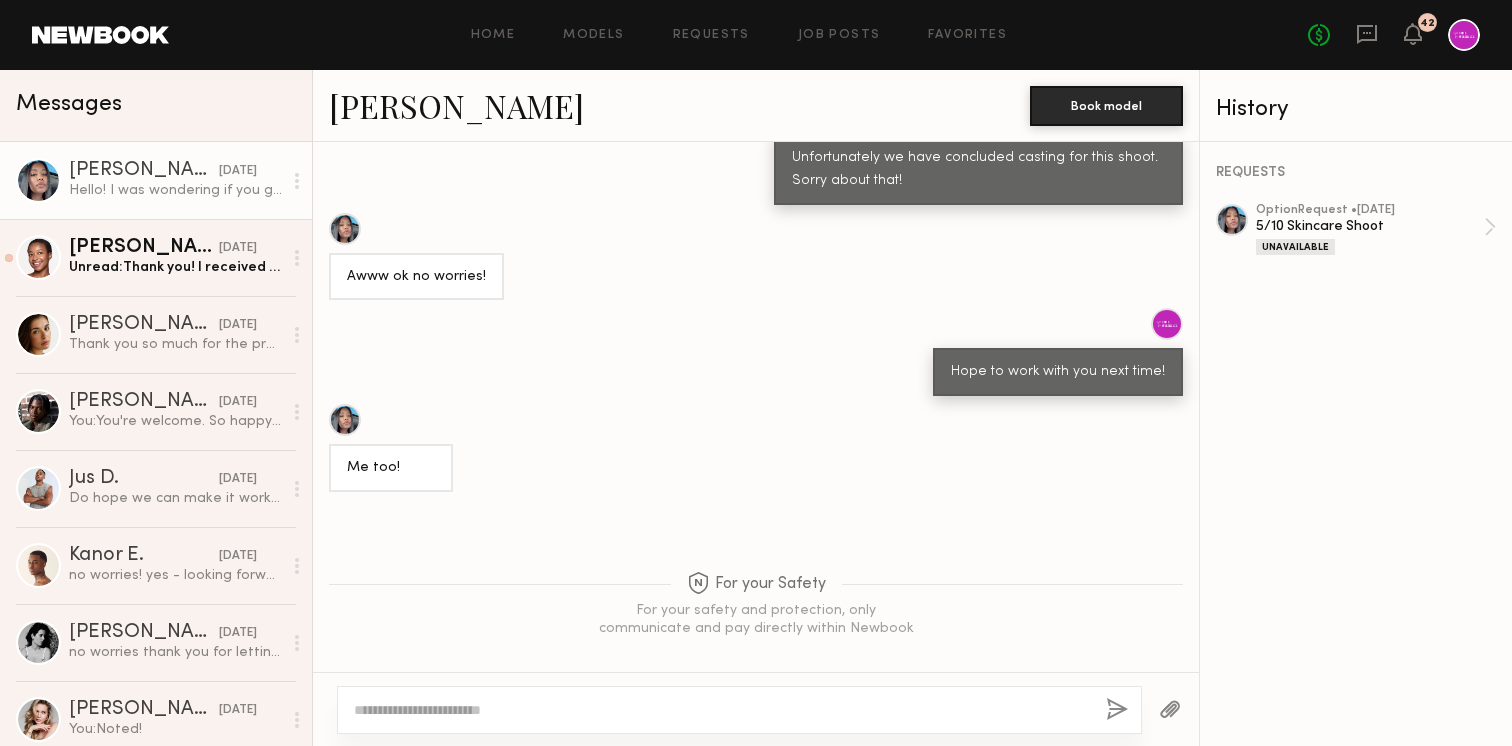 scroll, scrollTop: 703, scrollLeft: 0, axis: vertical 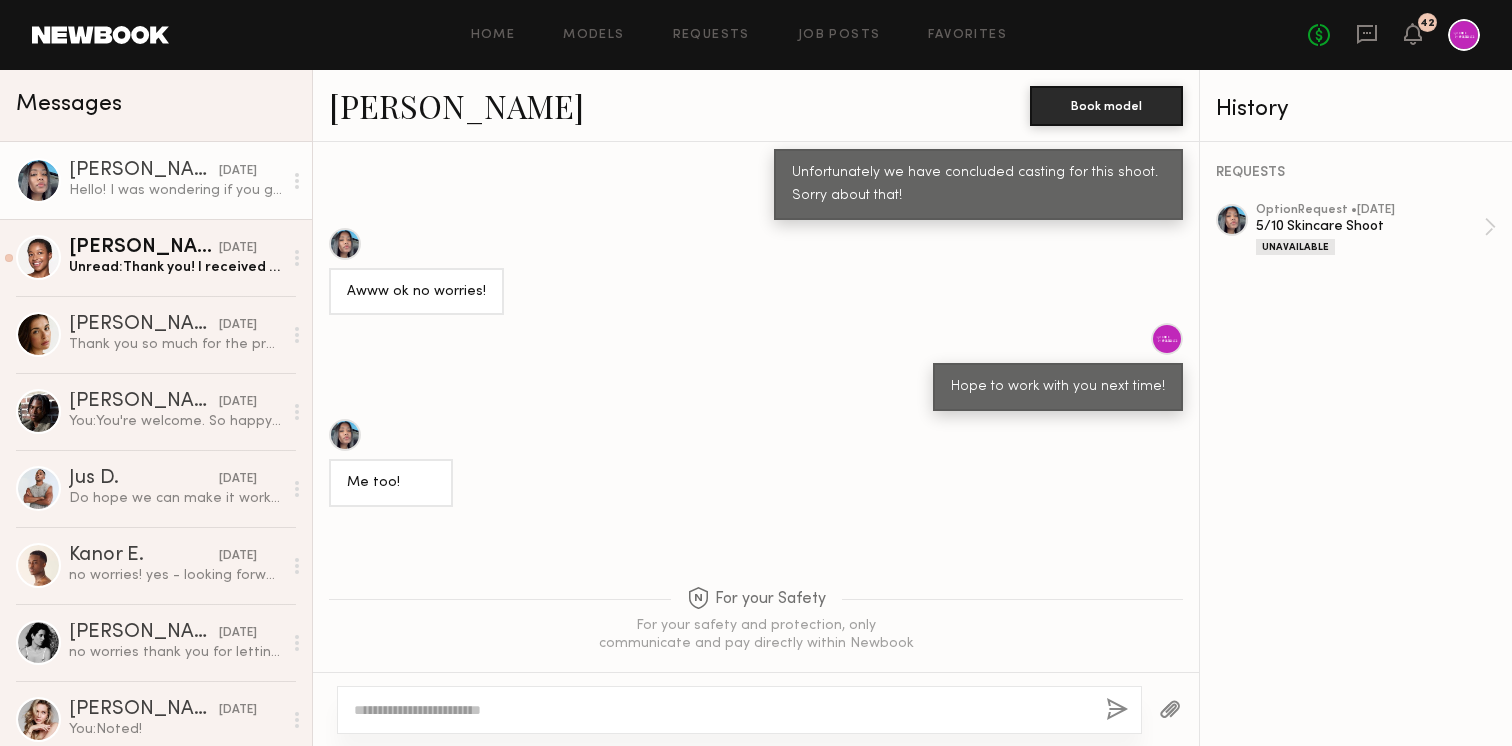 click 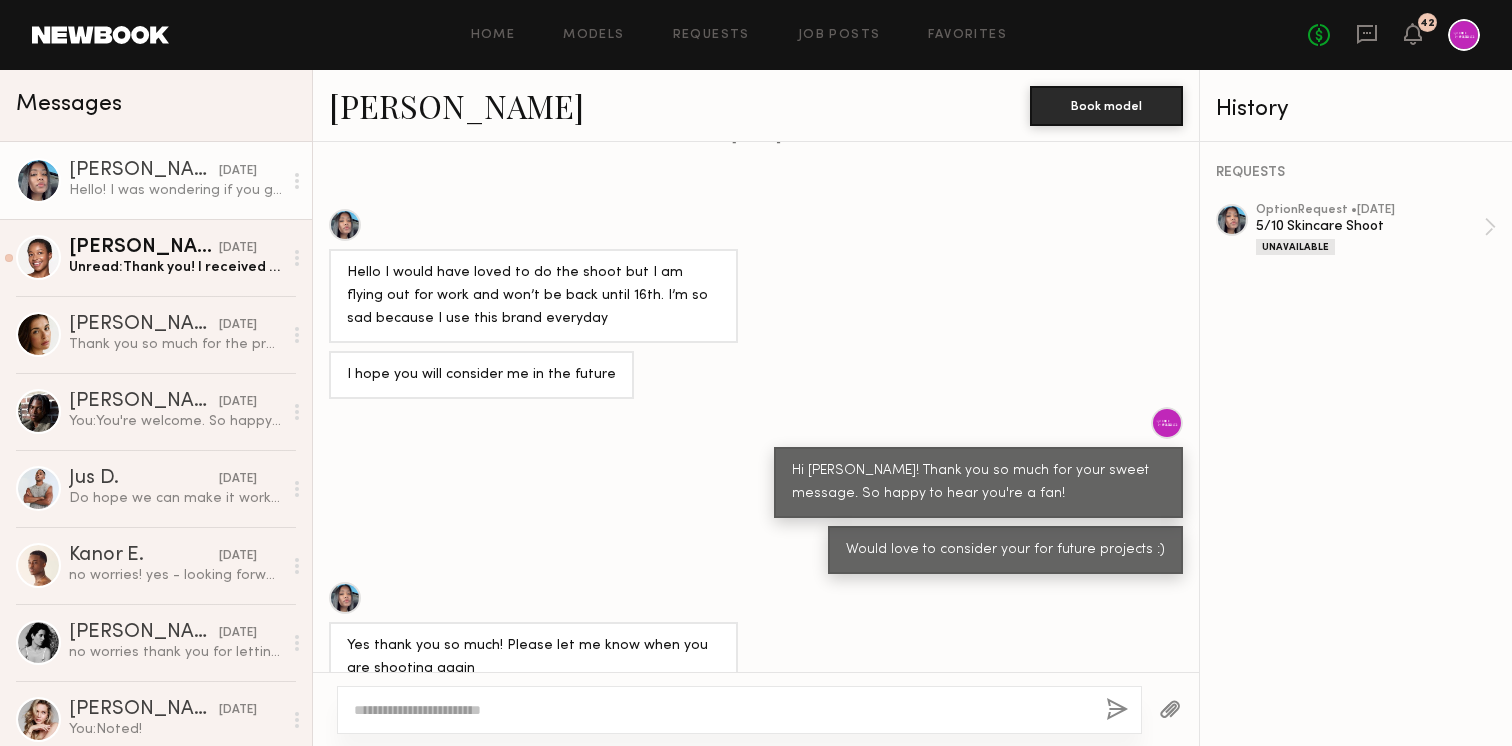 scroll, scrollTop: 664, scrollLeft: 0, axis: vertical 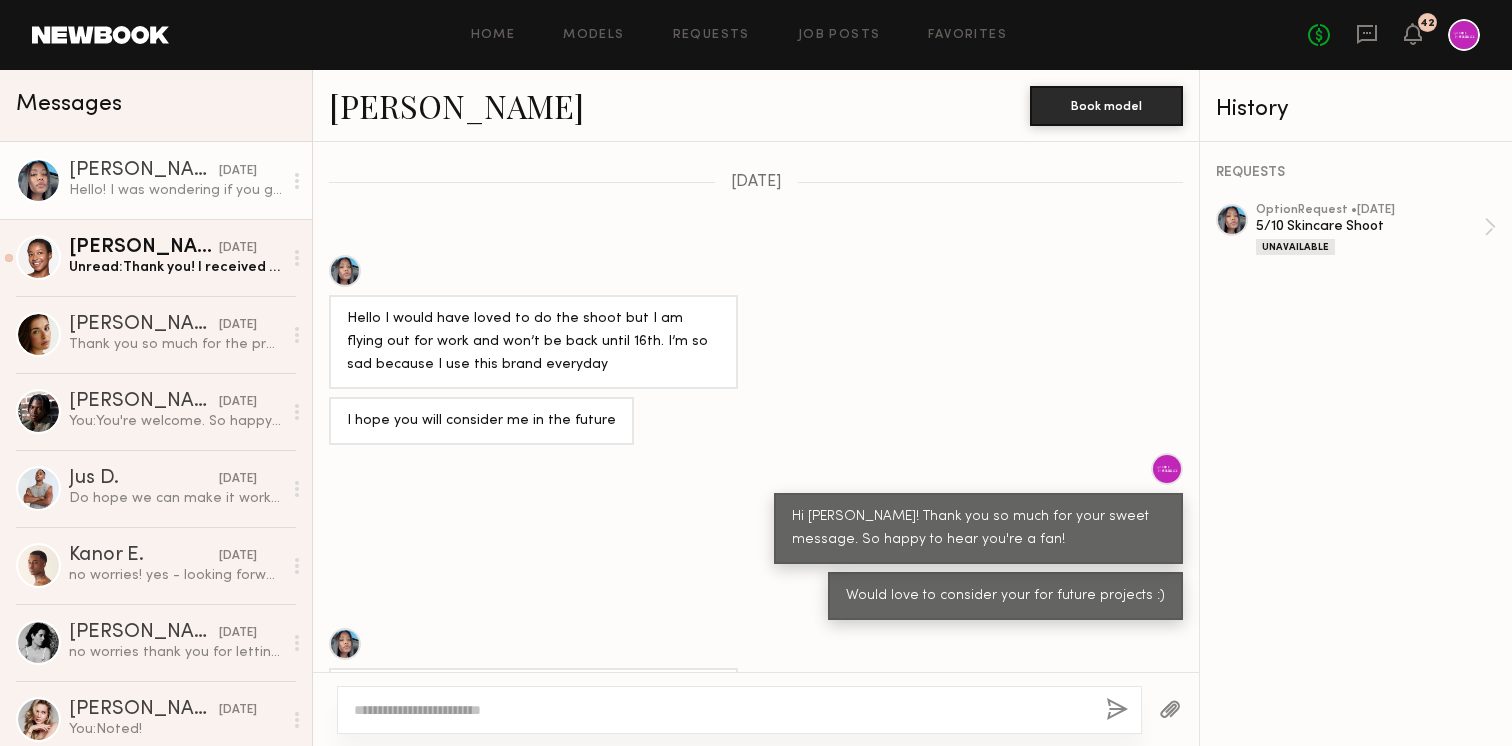 click 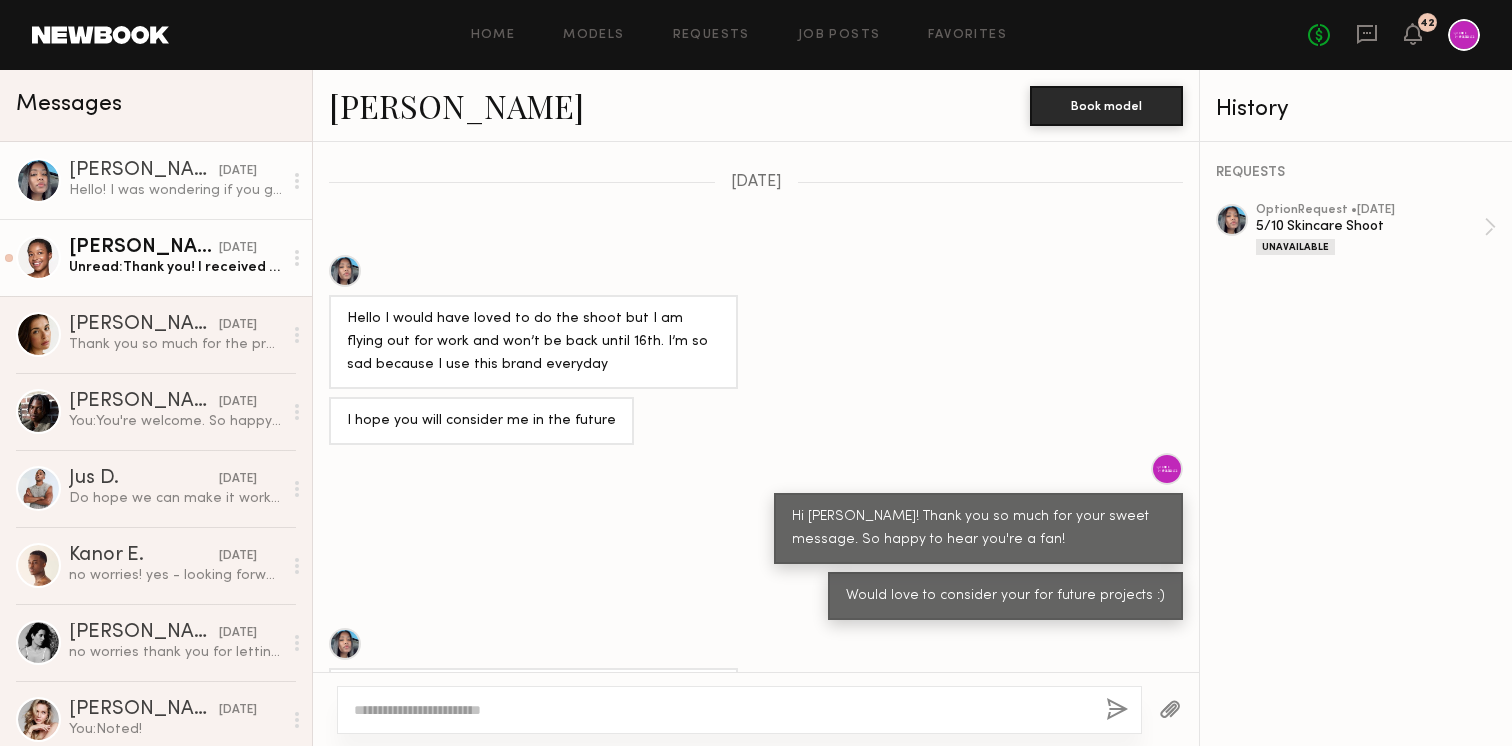 click on "Unread:  Thank you! I received the products and I’m loving them!" 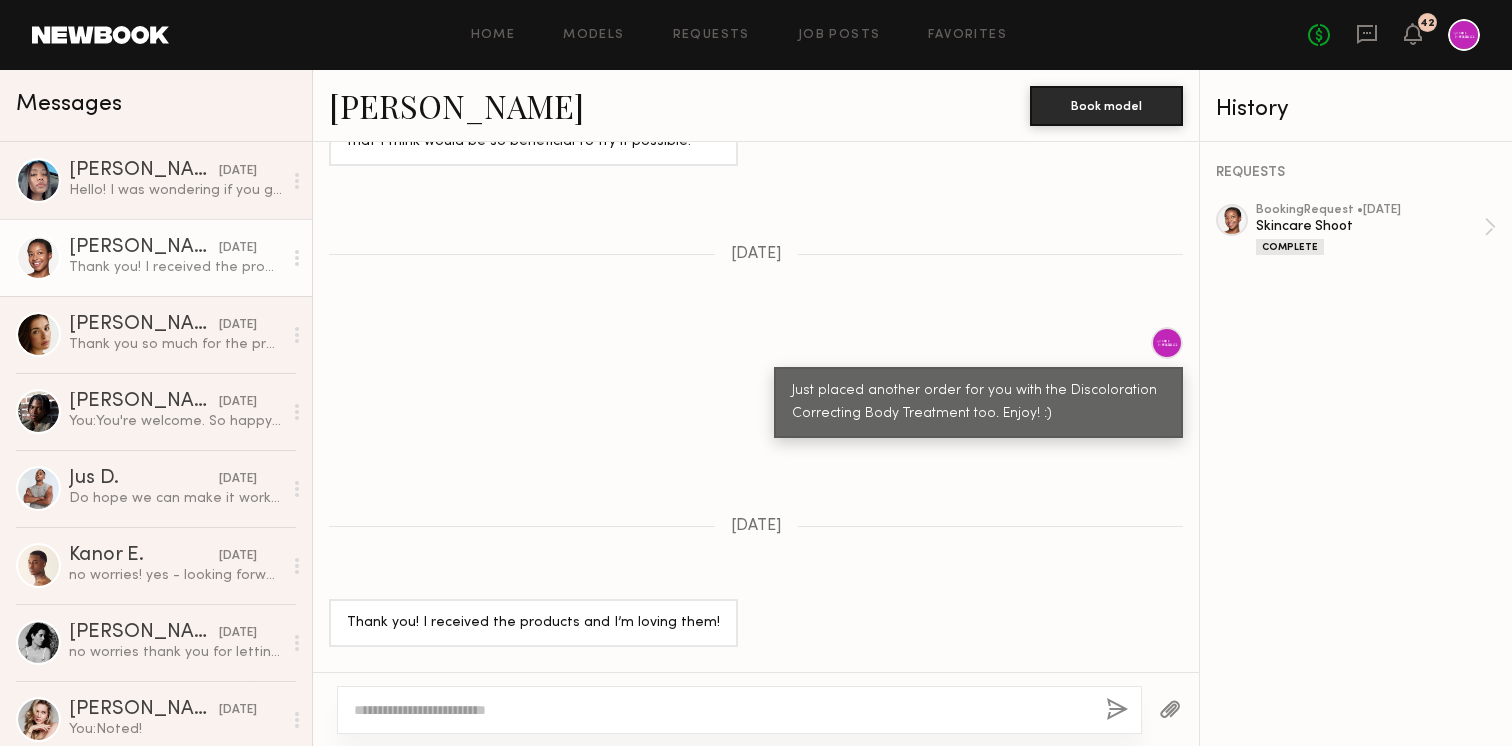 scroll, scrollTop: 1989, scrollLeft: 0, axis: vertical 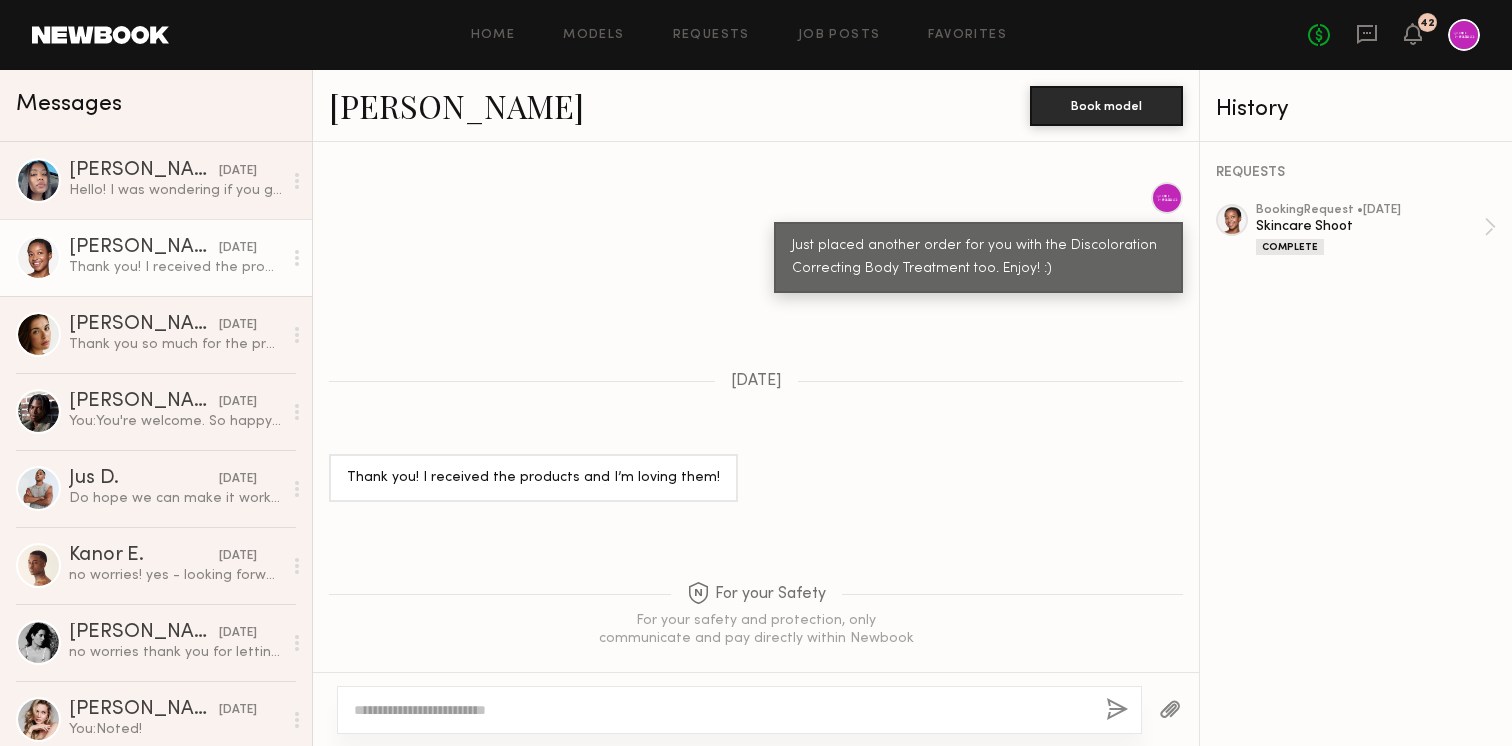 click on "Cierra S." 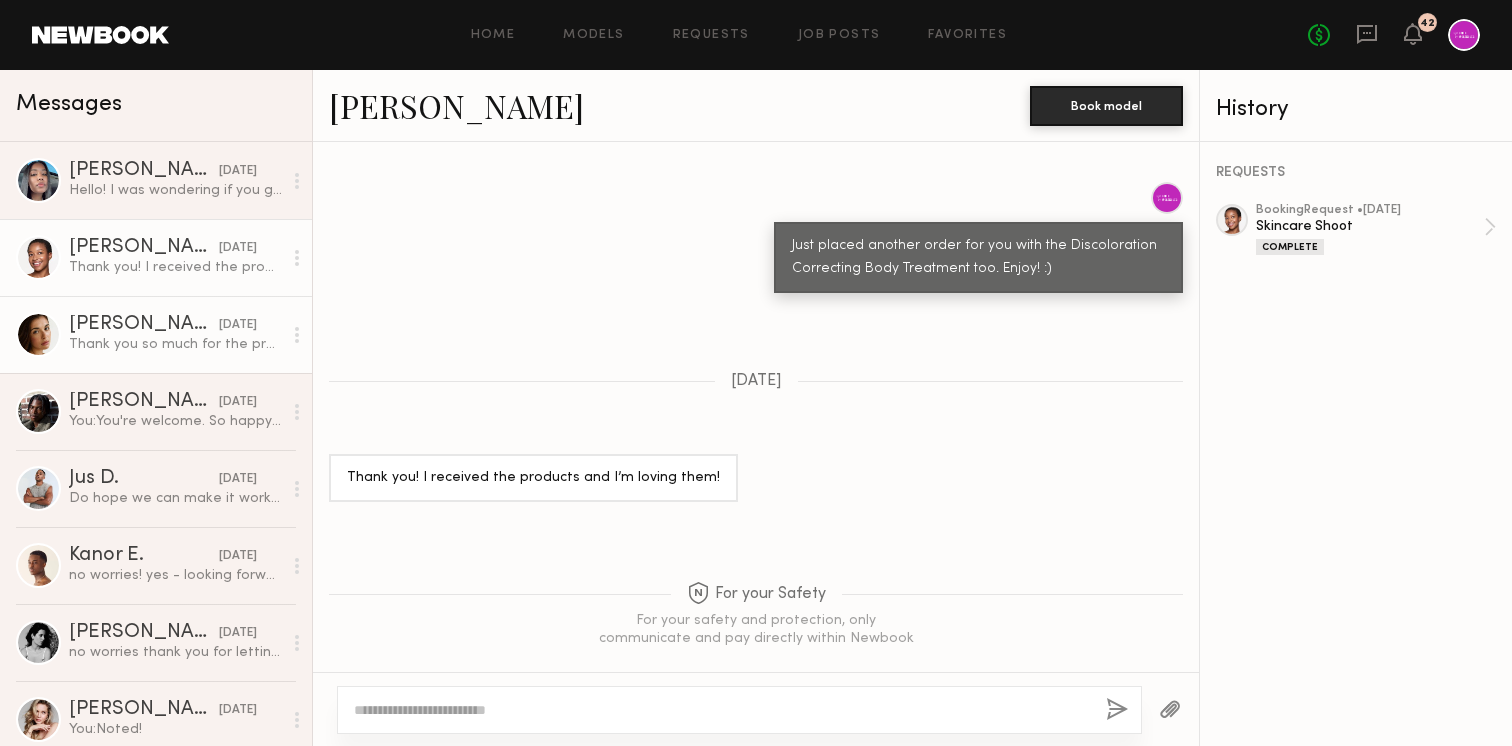 click on "Thank you so much for the products and photos - love everything! 🤩🫶" 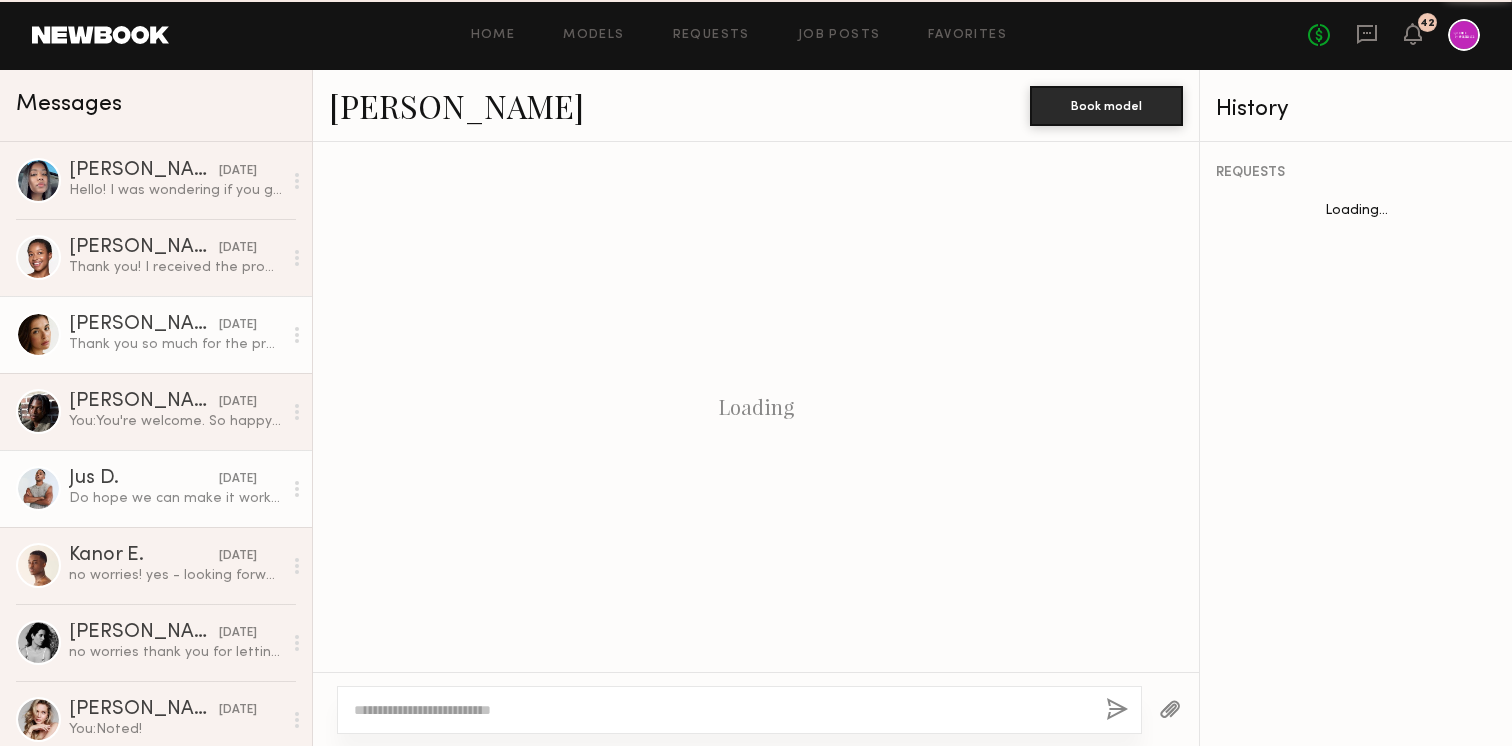 scroll, scrollTop: 1764, scrollLeft: 0, axis: vertical 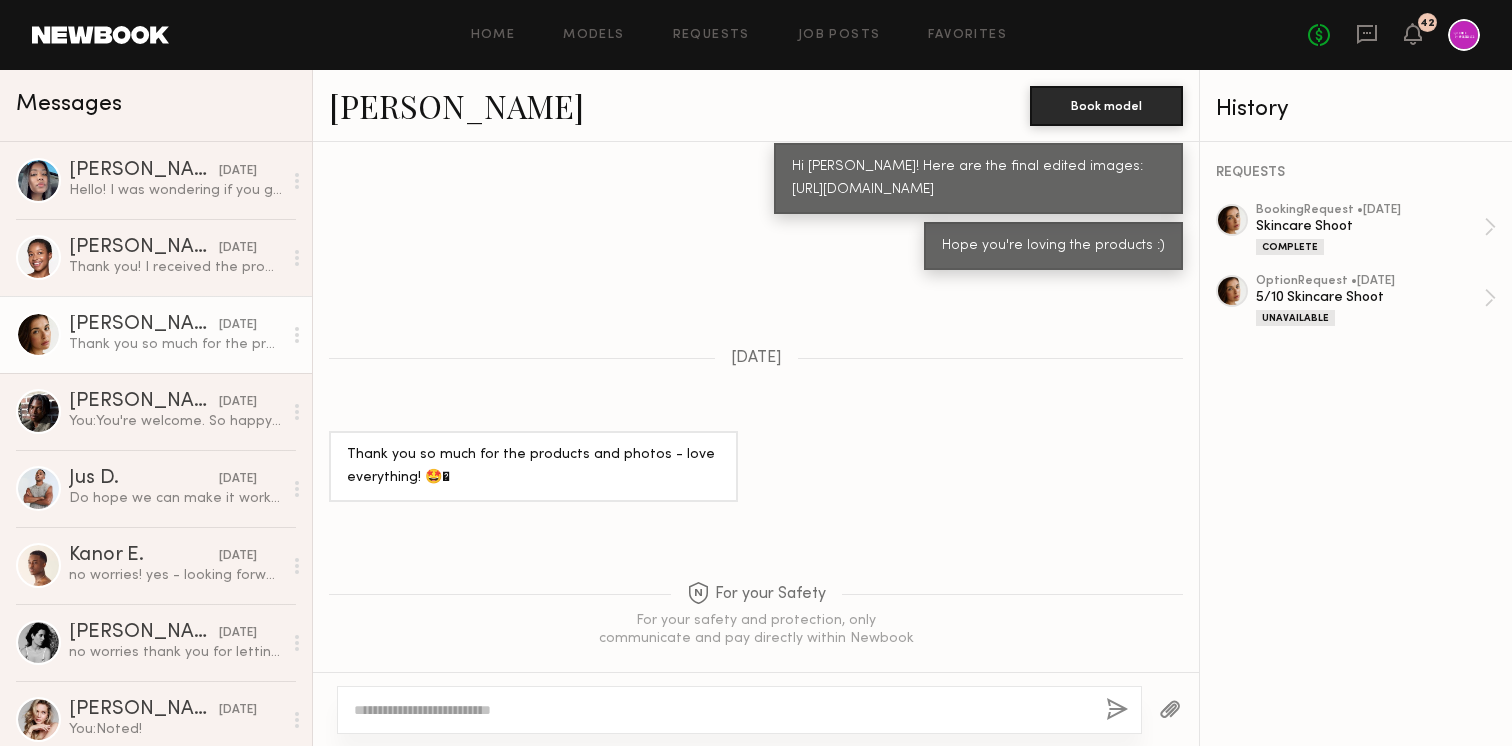 click on "Jasmine G." 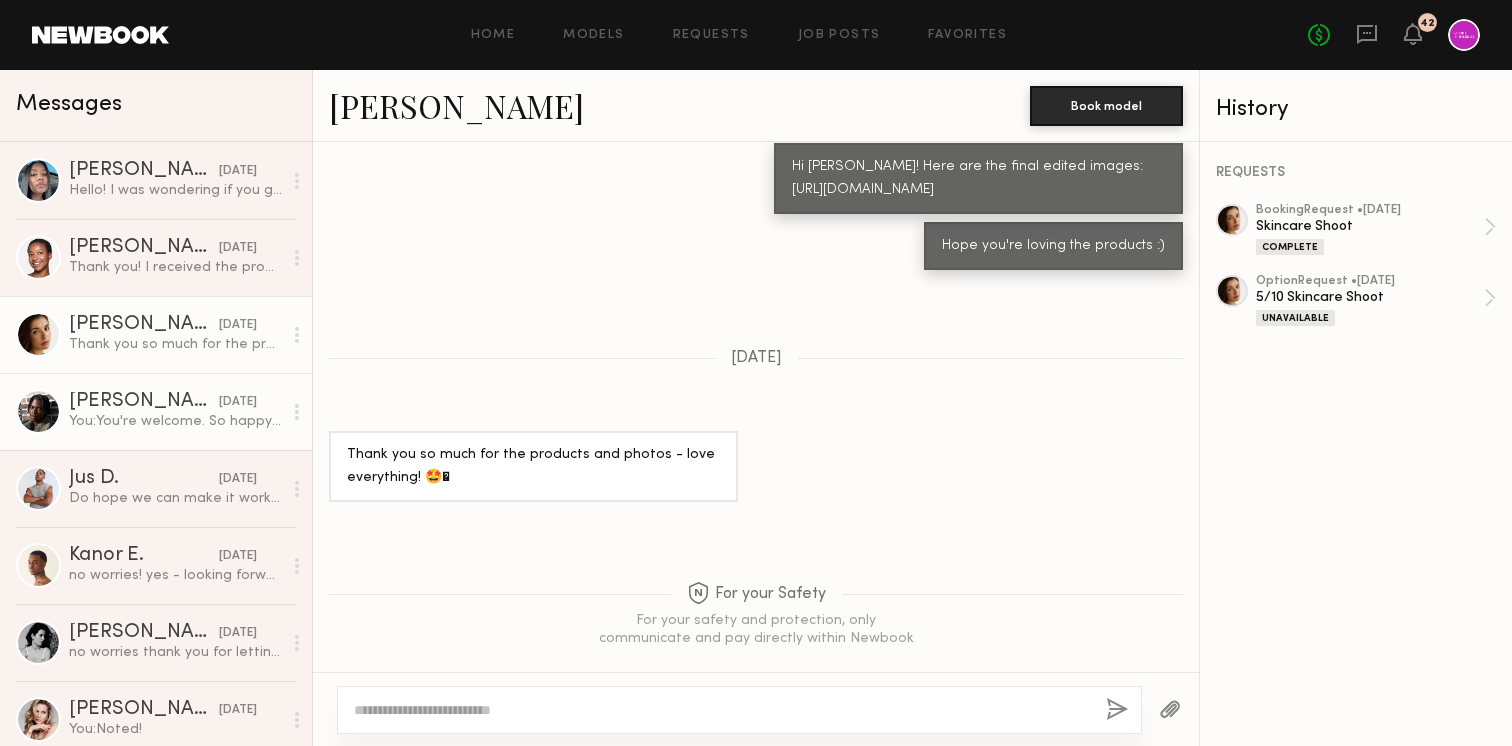 click on "You:  You're welcome. So happy to hear!" 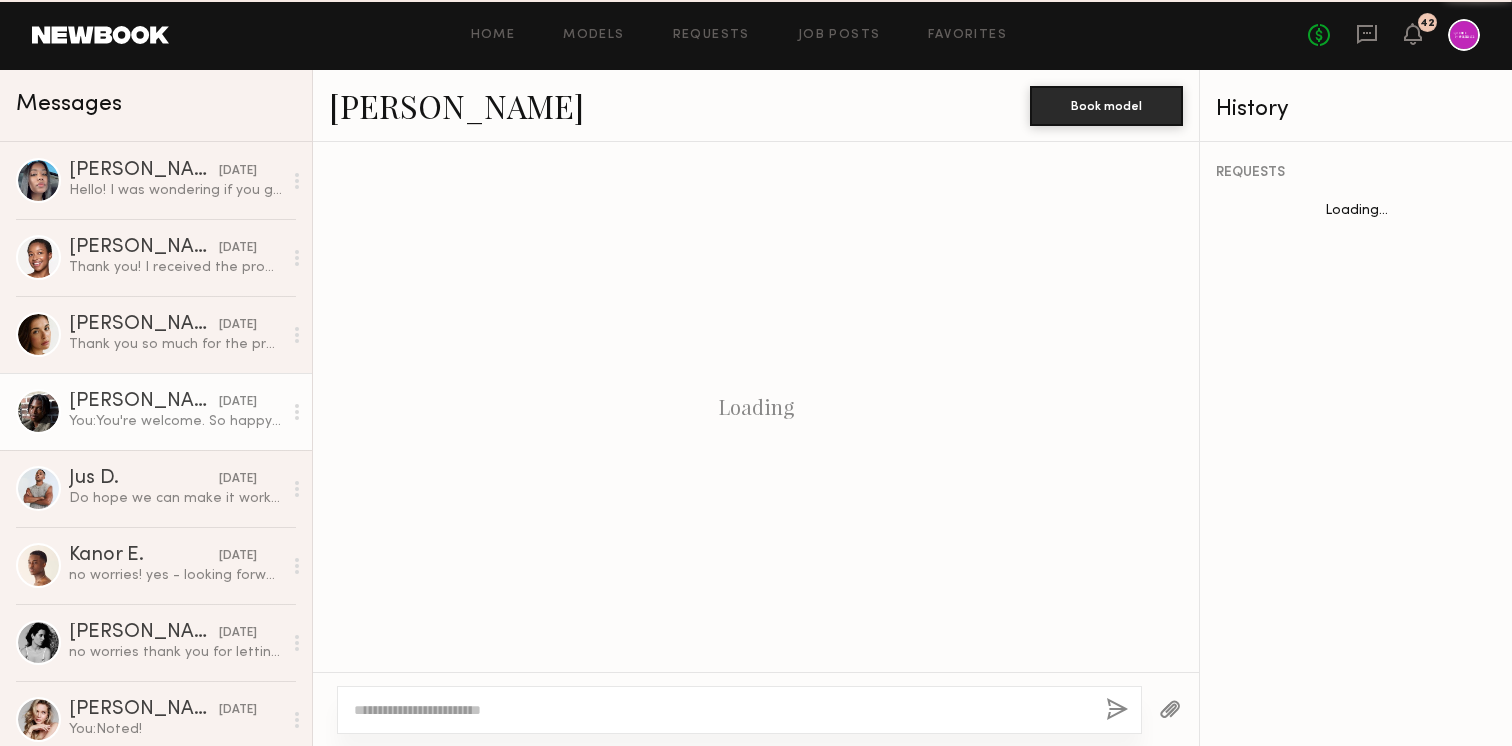 scroll, scrollTop: 1215, scrollLeft: 0, axis: vertical 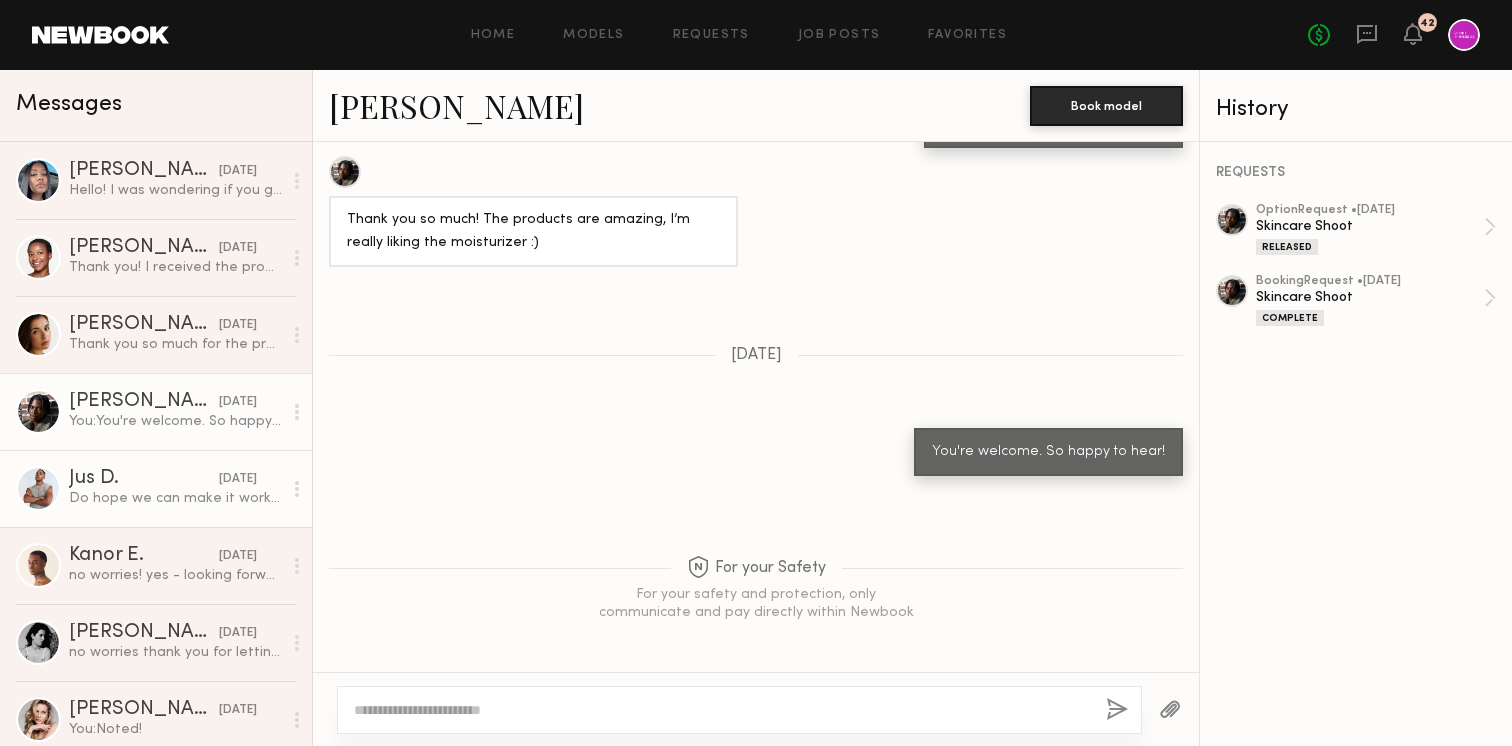 click on "Jus D." 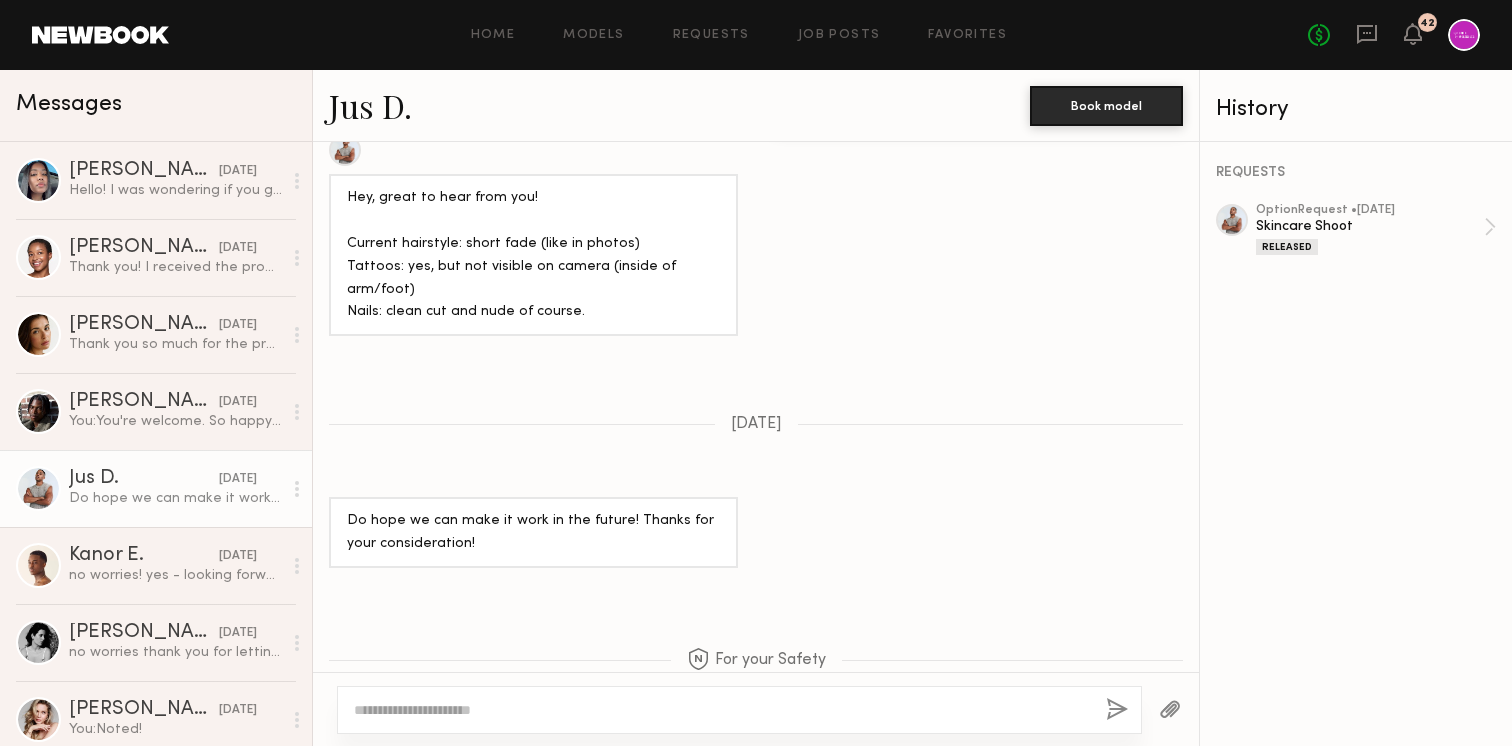 scroll, scrollTop: 1027, scrollLeft: 0, axis: vertical 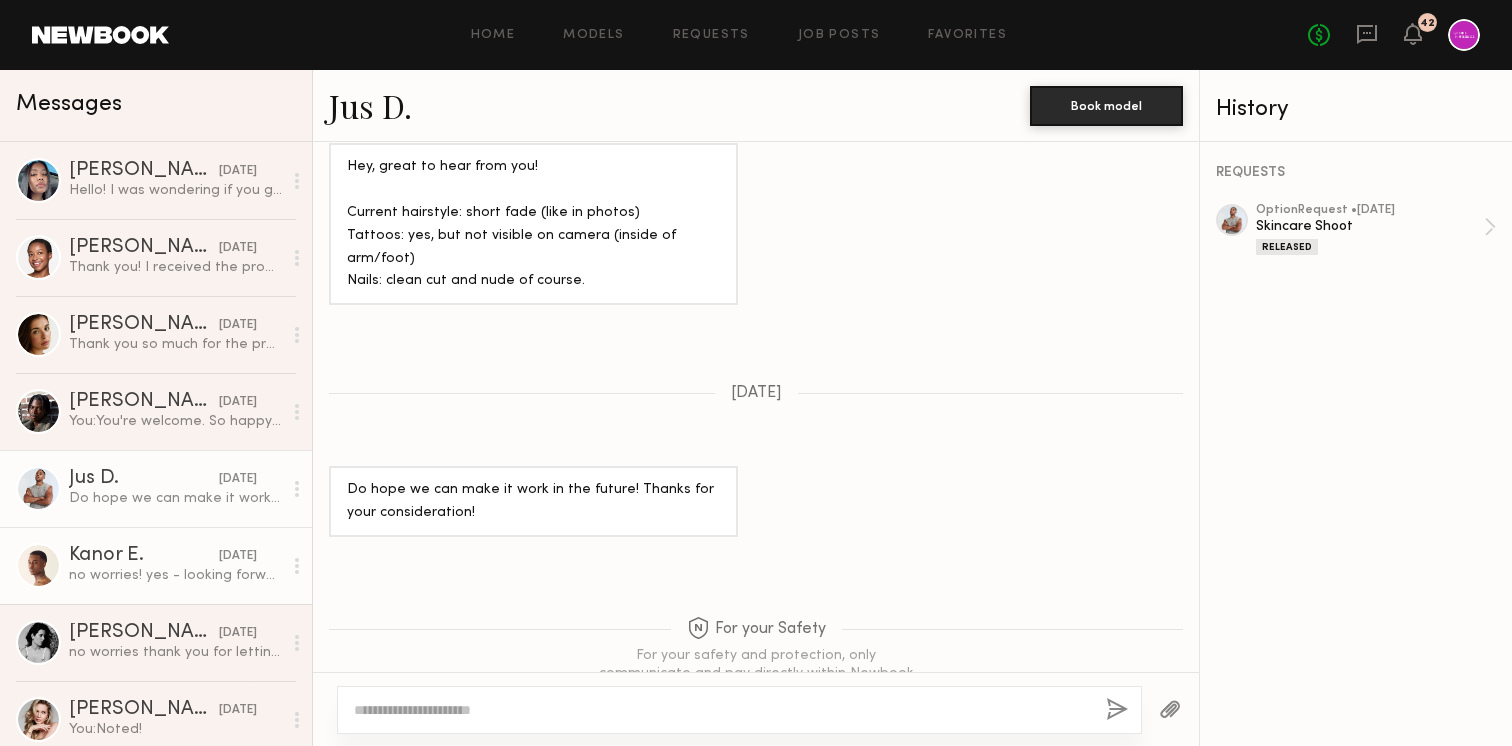click on "Kanor E. 04/01/2025 no worries! yes - looking forward to it!" 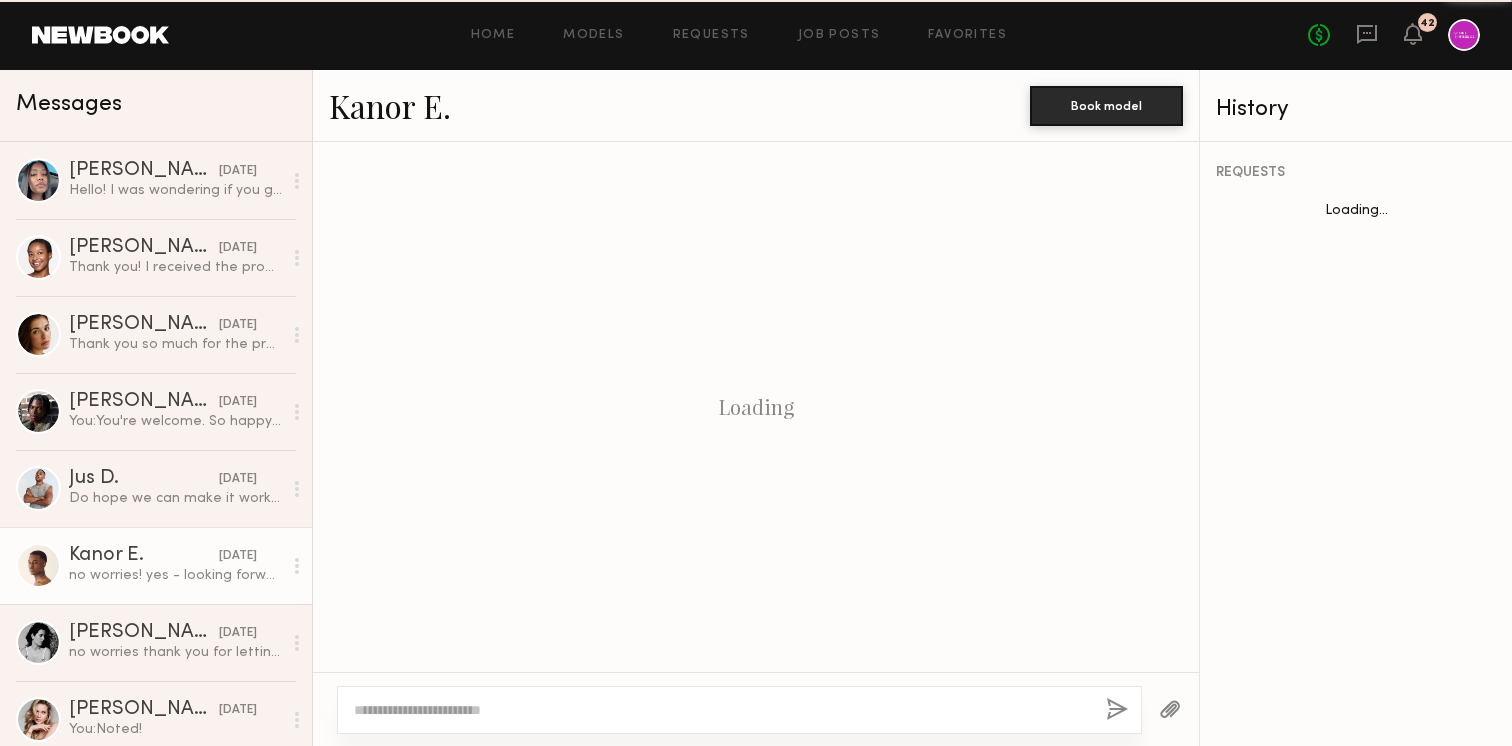 scroll, scrollTop: 1229, scrollLeft: 0, axis: vertical 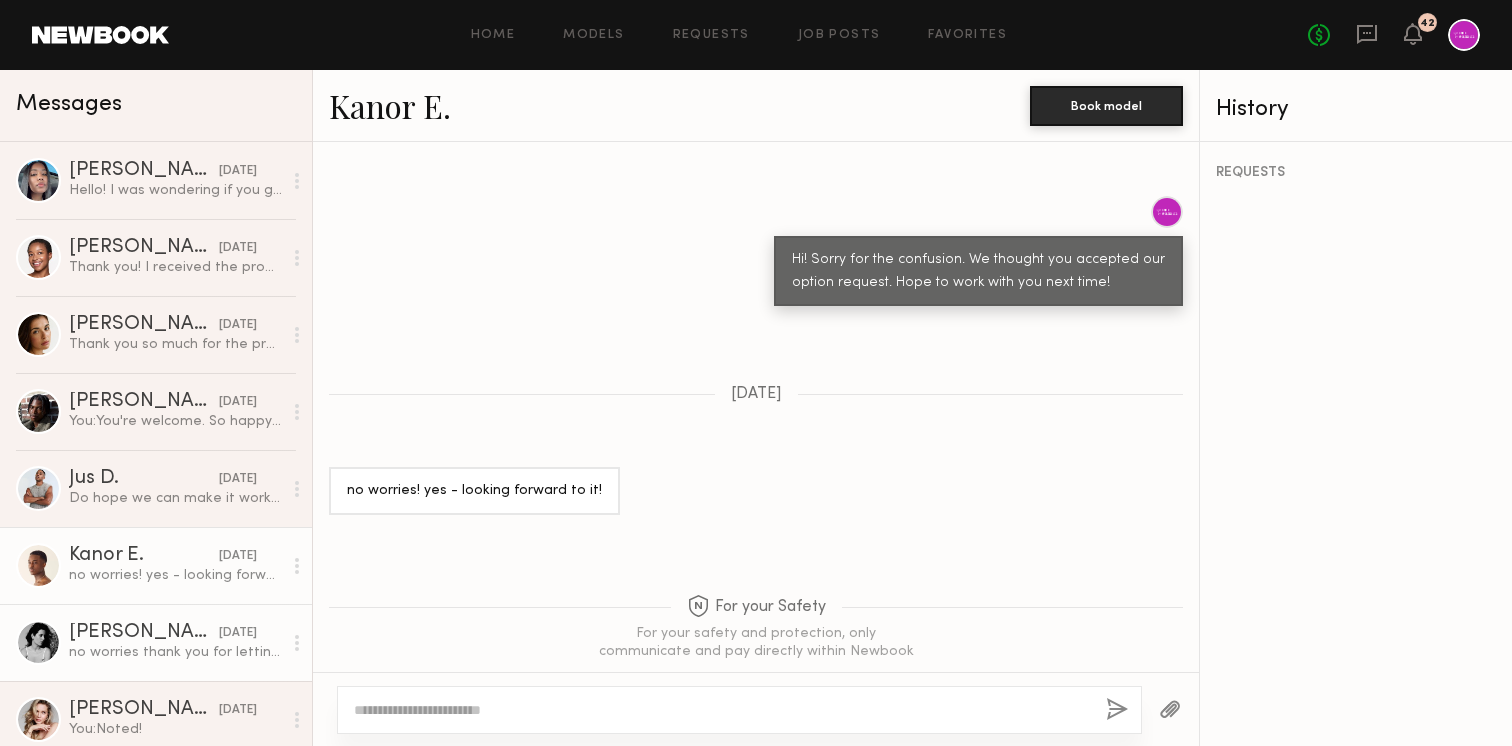 click on "Casilda G." 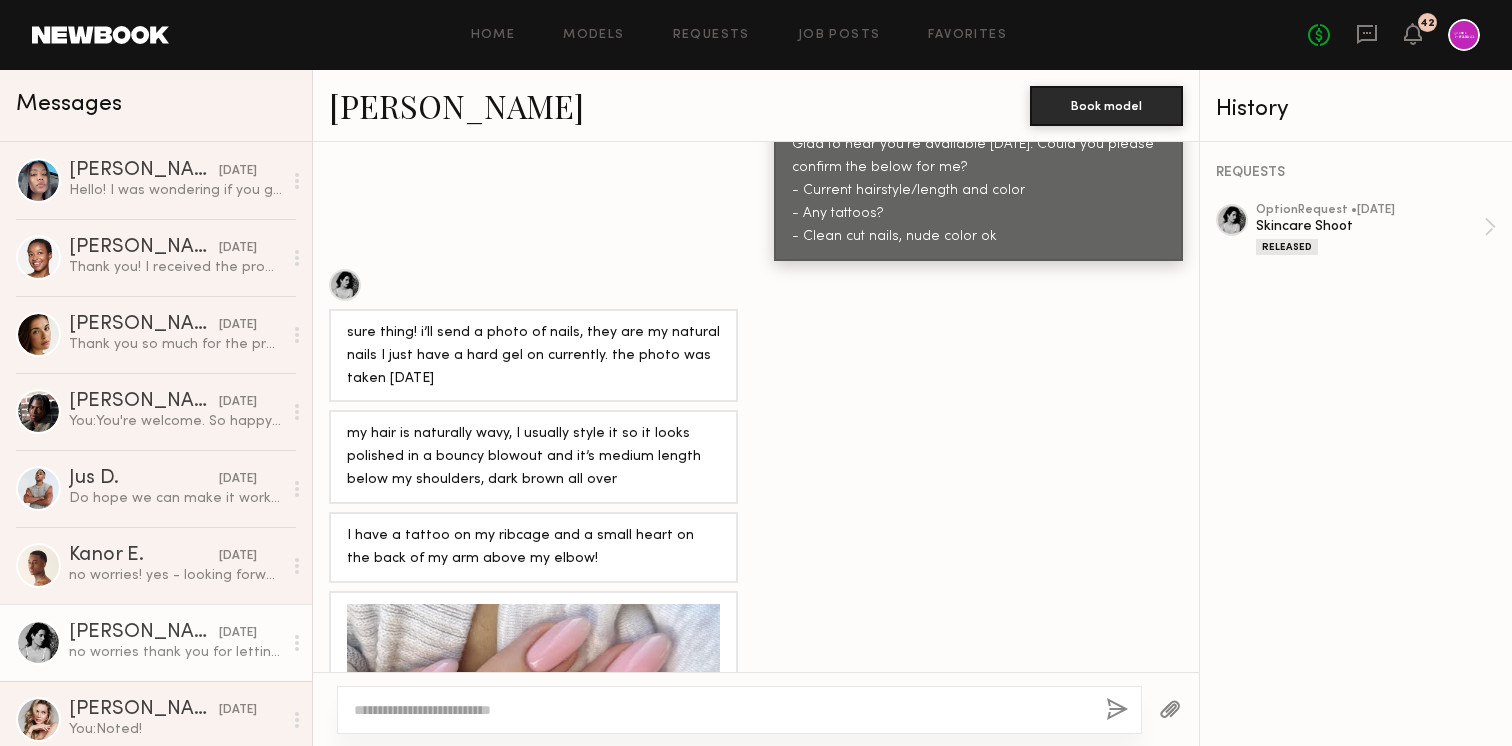 scroll, scrollTop: 1003, scrollLeft: 0, axis: vertical 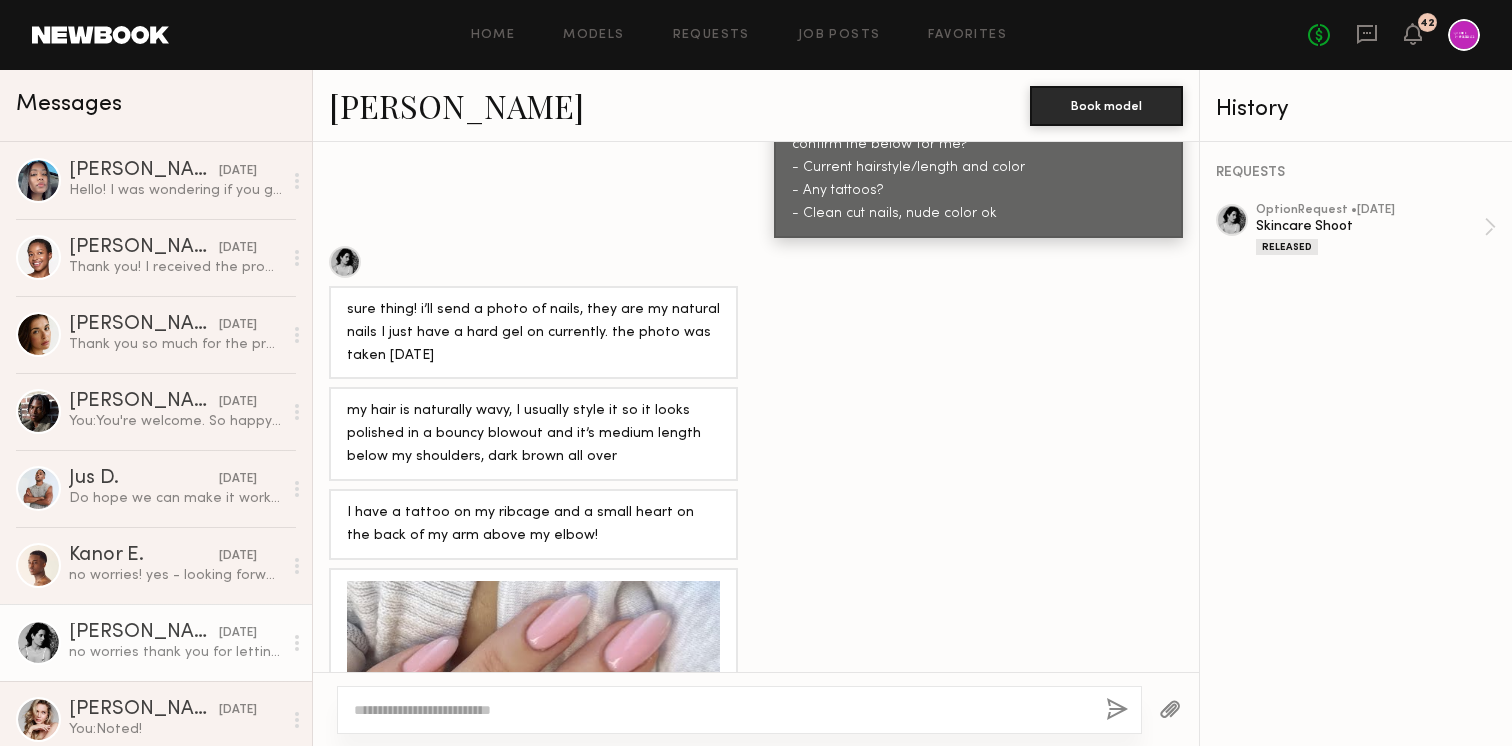 click on "Casilda G." 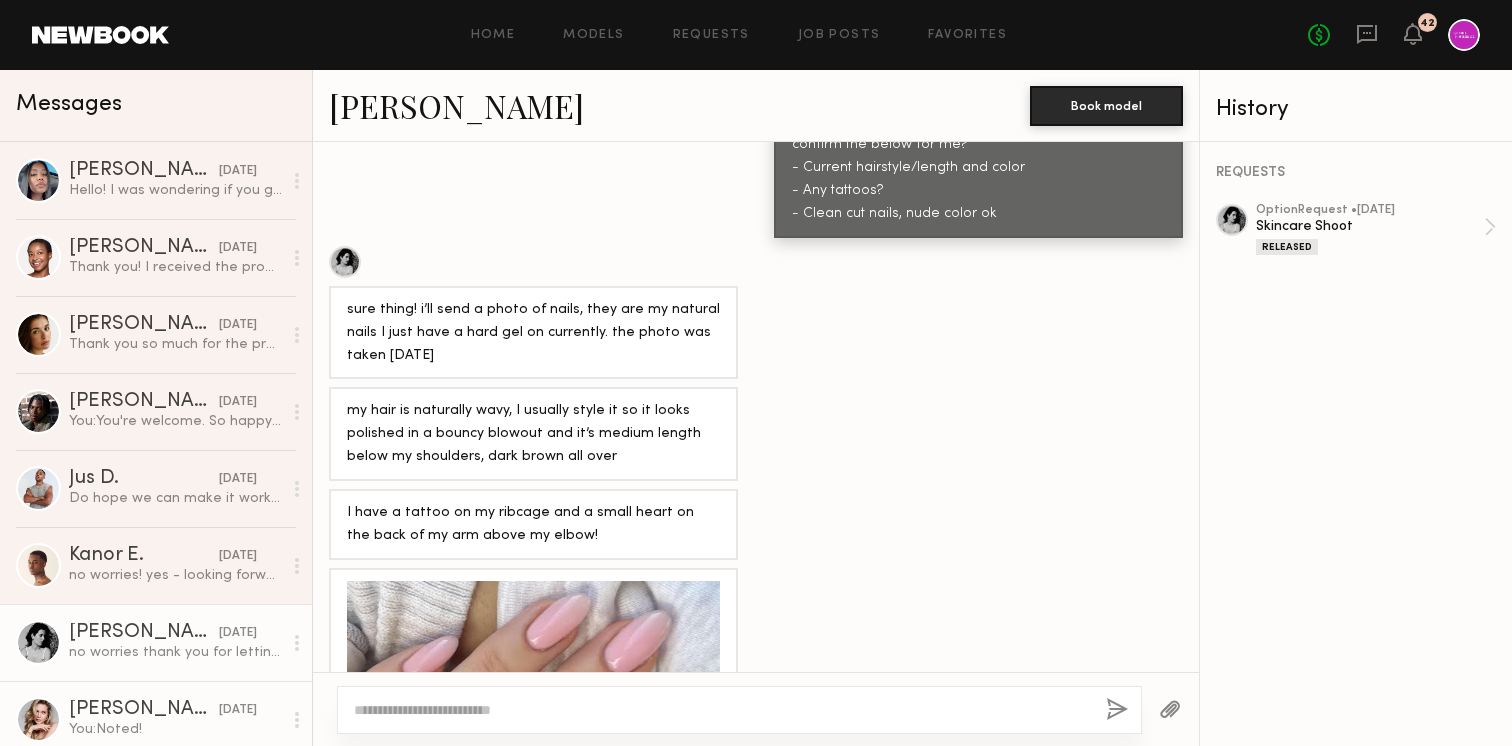 click on "Ashley T." 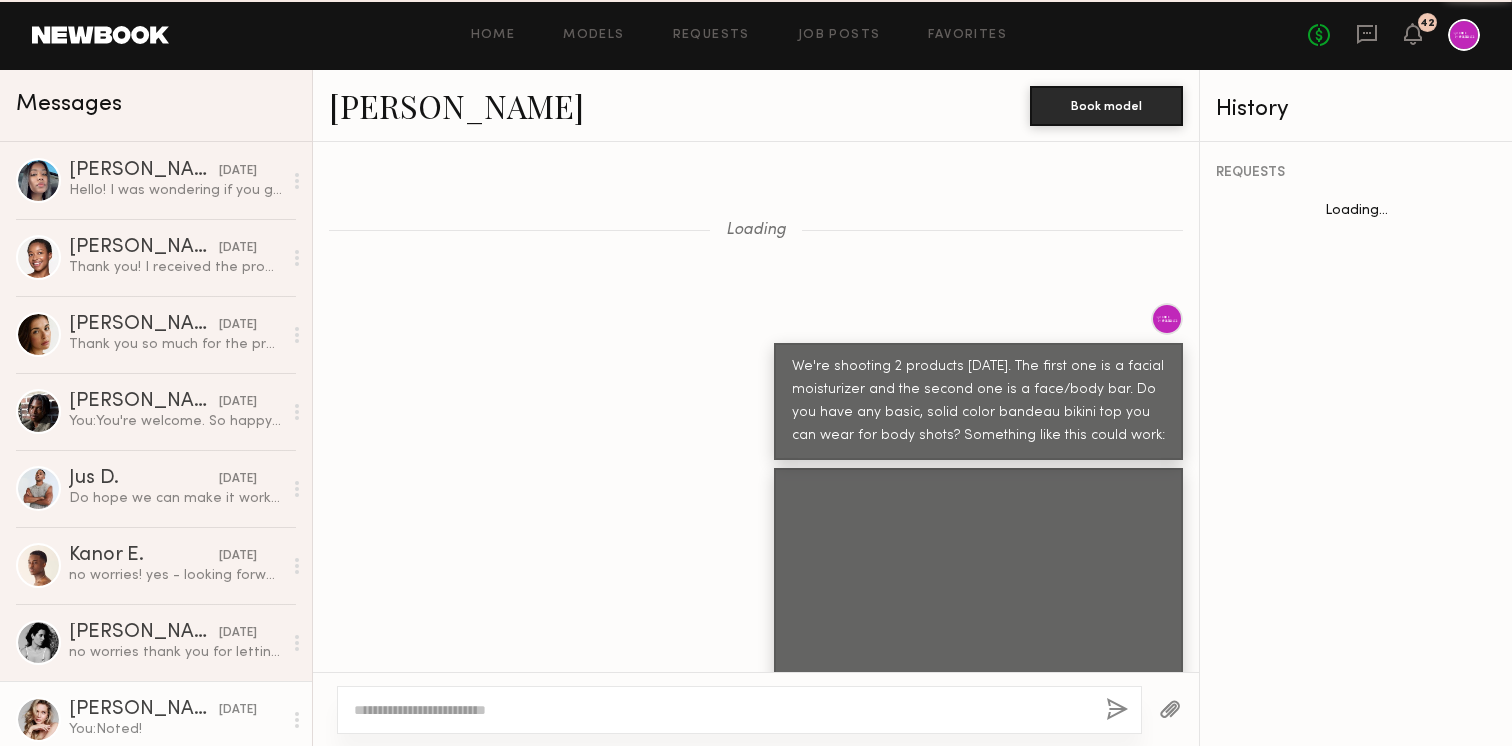 scroll, scrollTop: 1779, scrollLeft: 0, axis: vertical 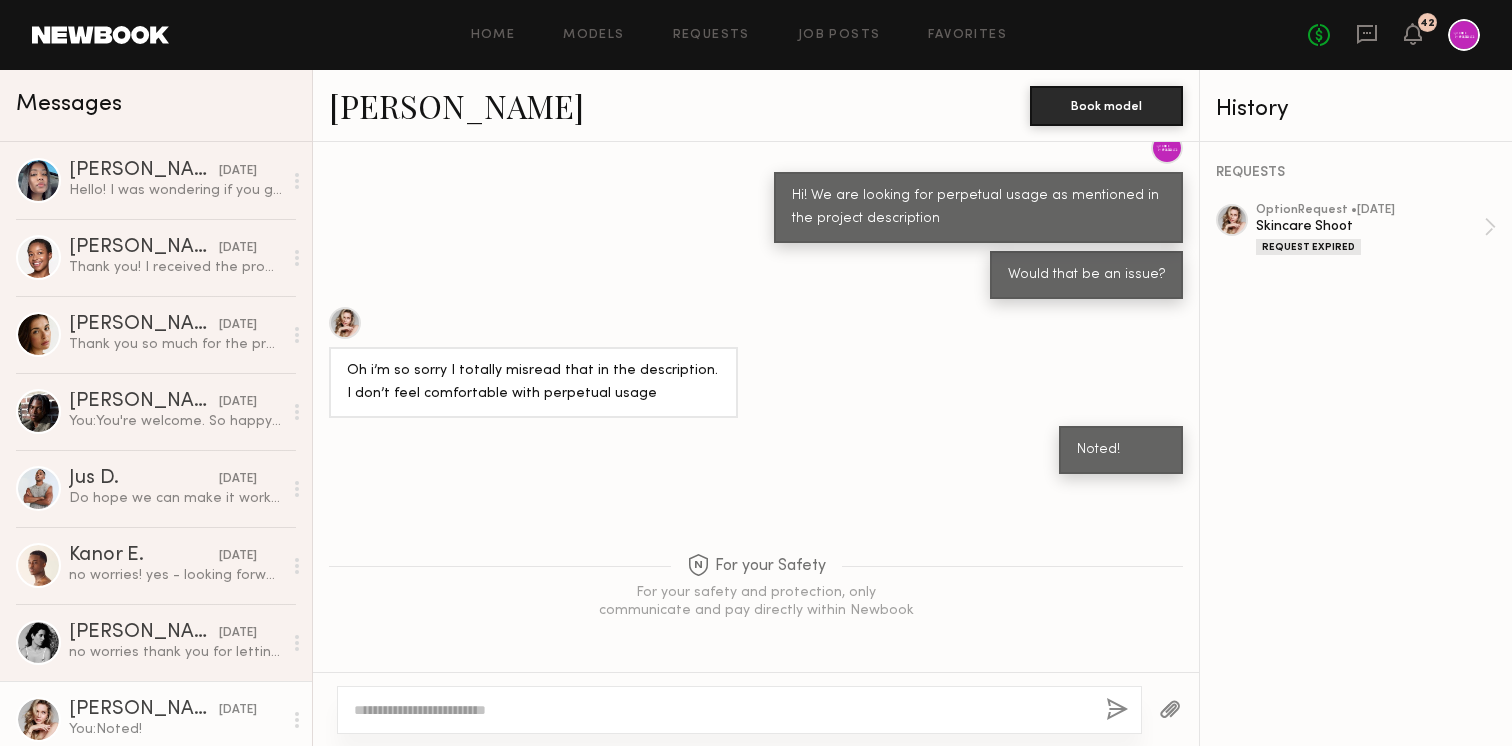click on "Ashley T." 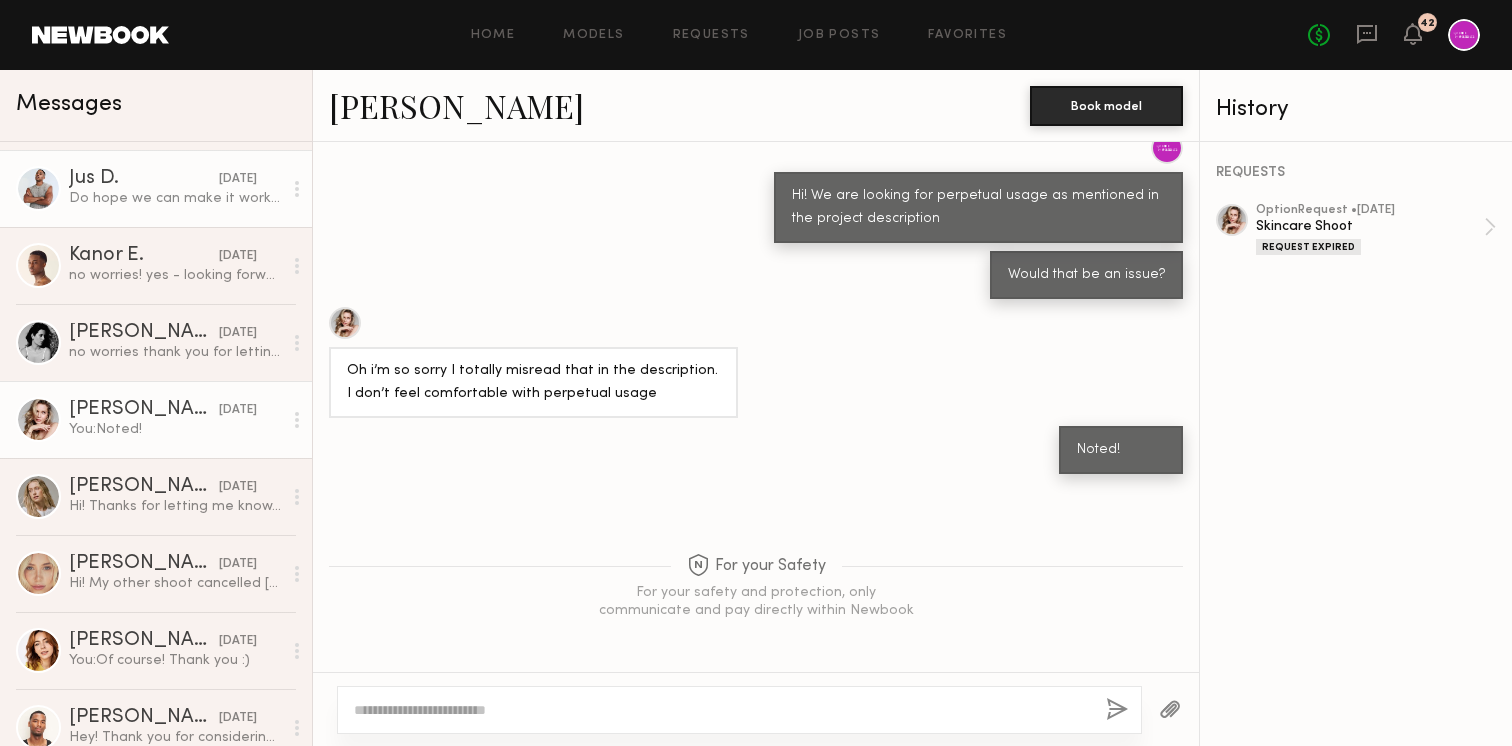 scroll, scrollTop: 377, scrollLeft: 0, axis: vertical 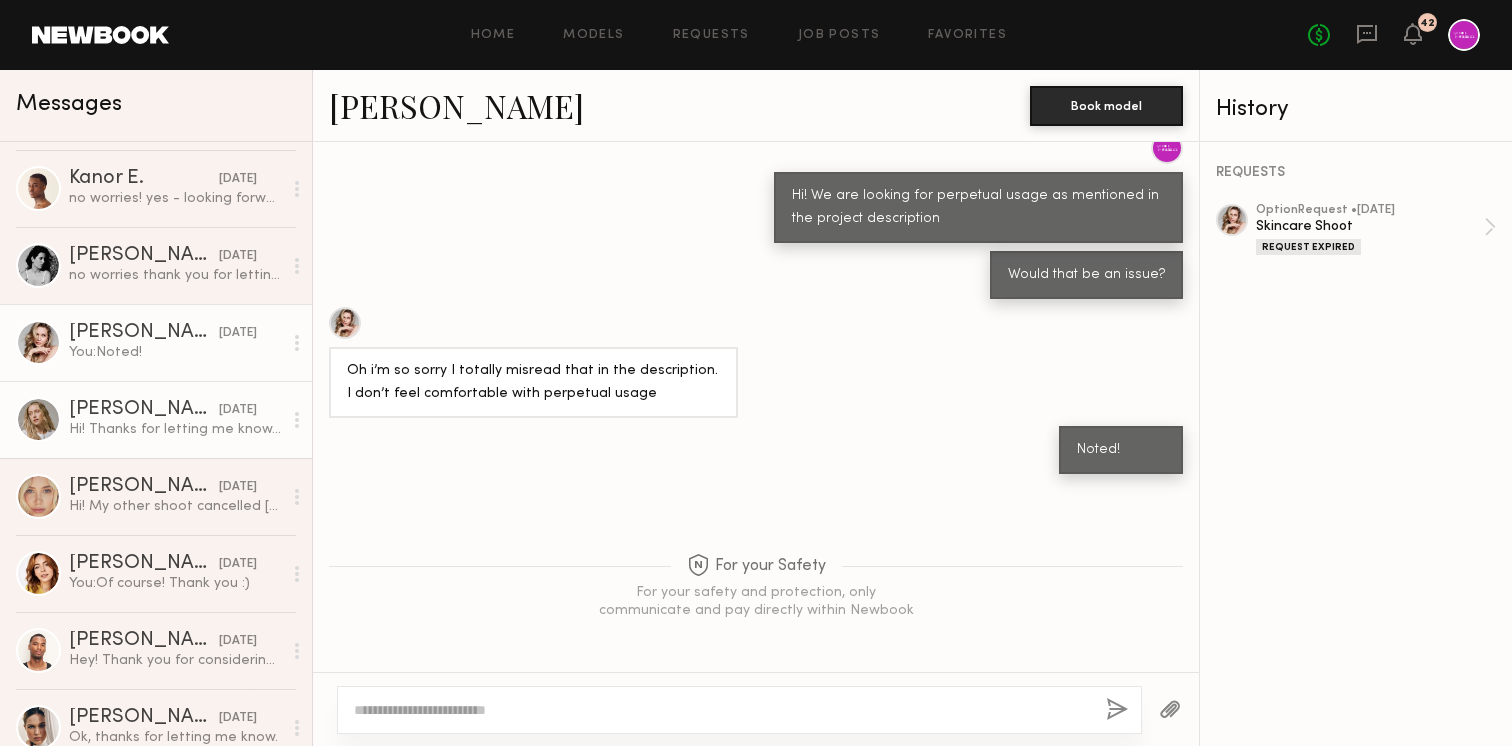 click on "Shannon B." 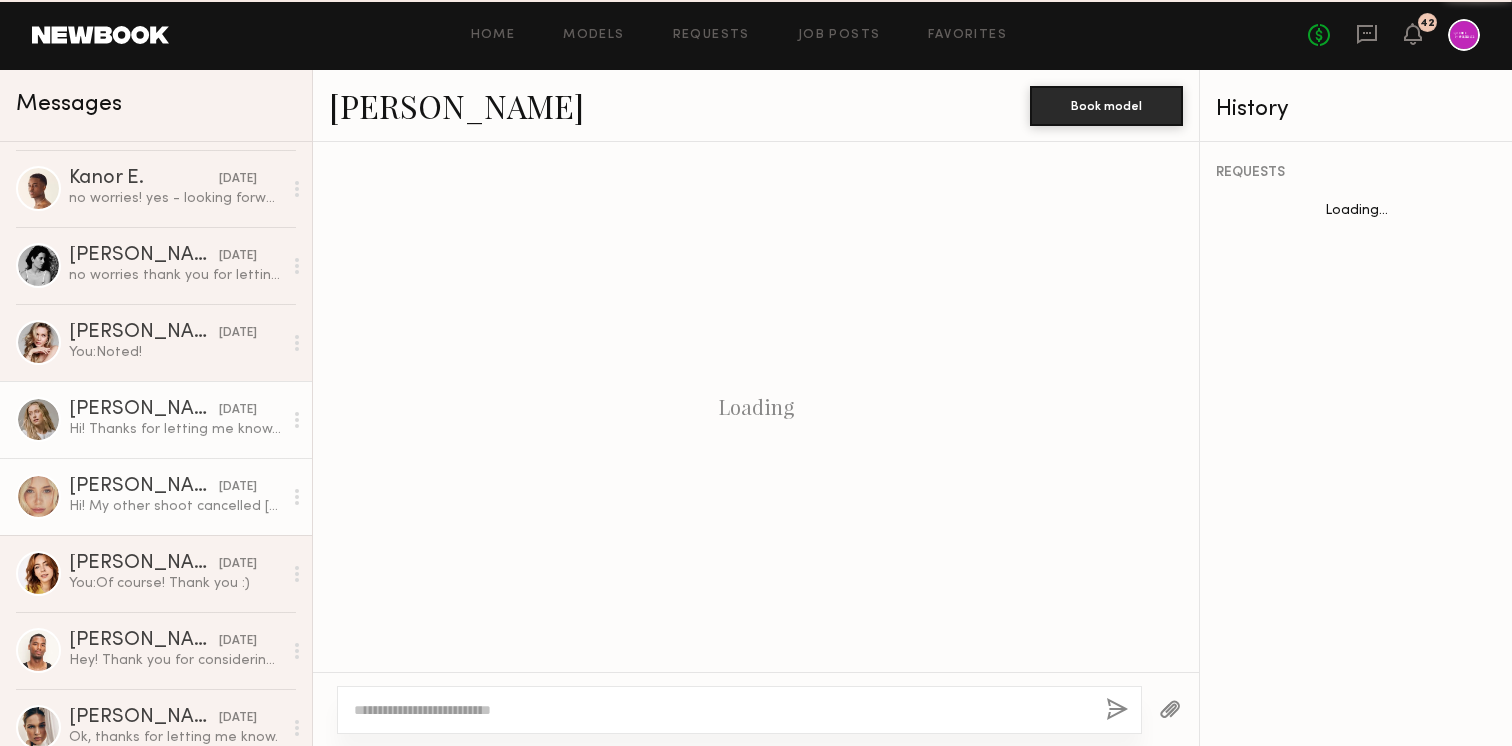 scroll, scrollTop: 1971, scrollLeft: 0, axis: vertical 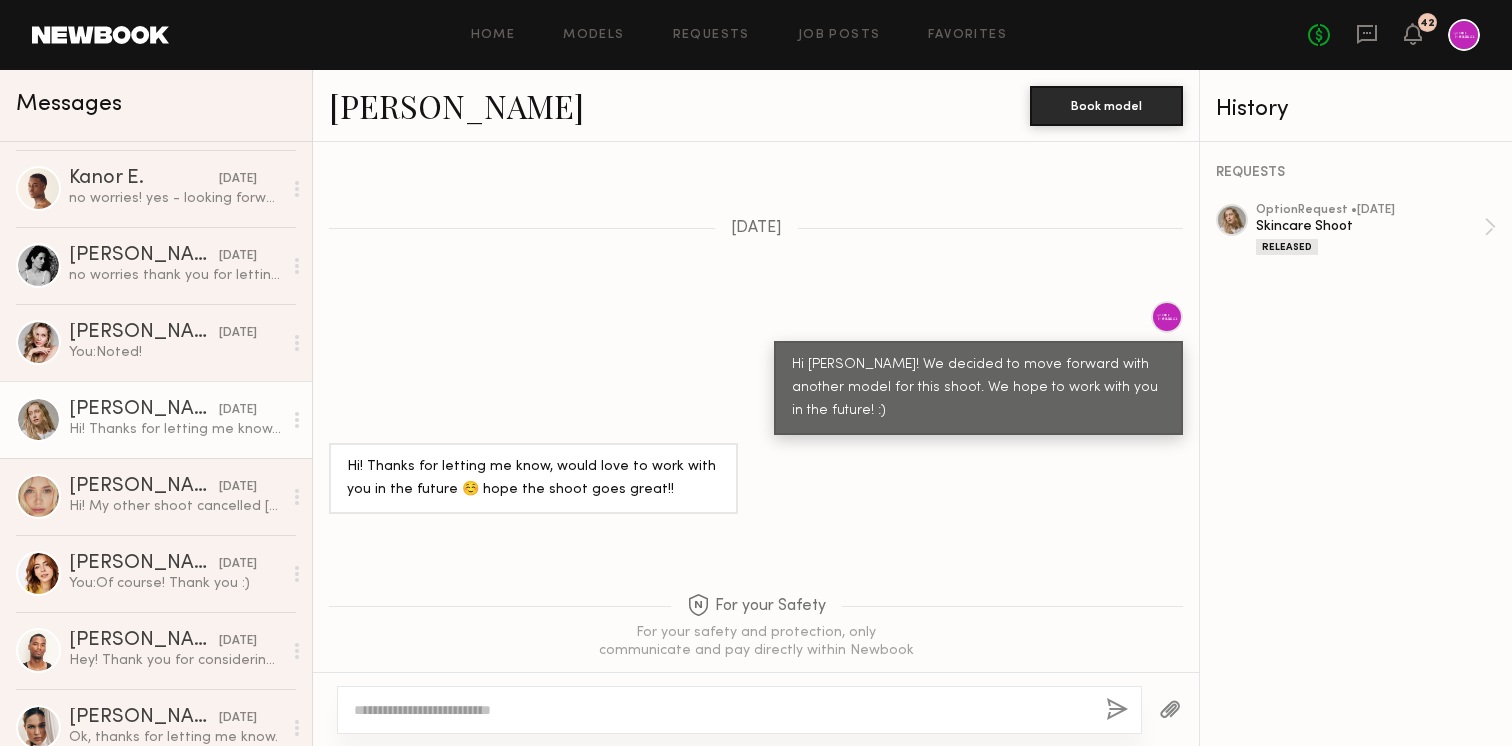 click on "Shannon B." 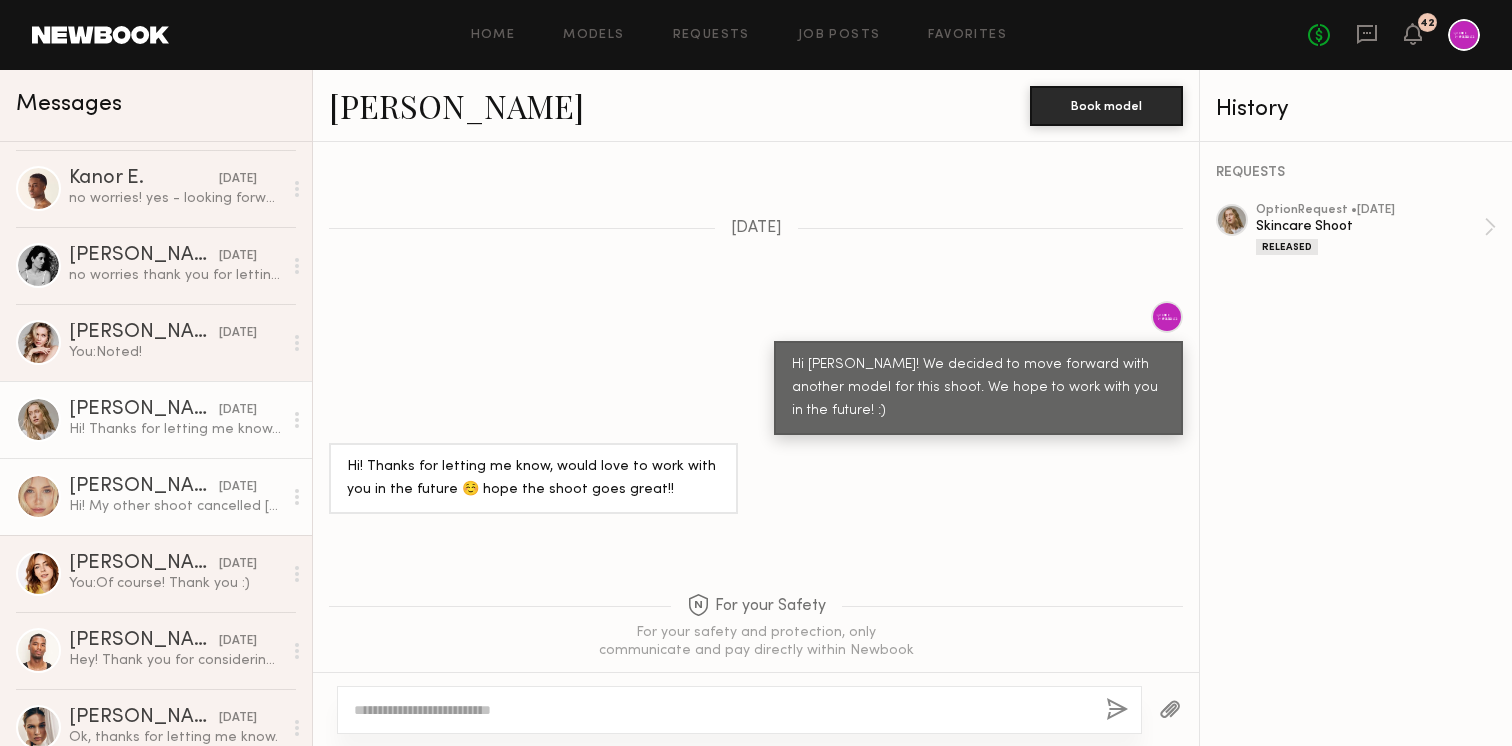click on "Hi! My other shoot cancelled friday if you still need someone!" 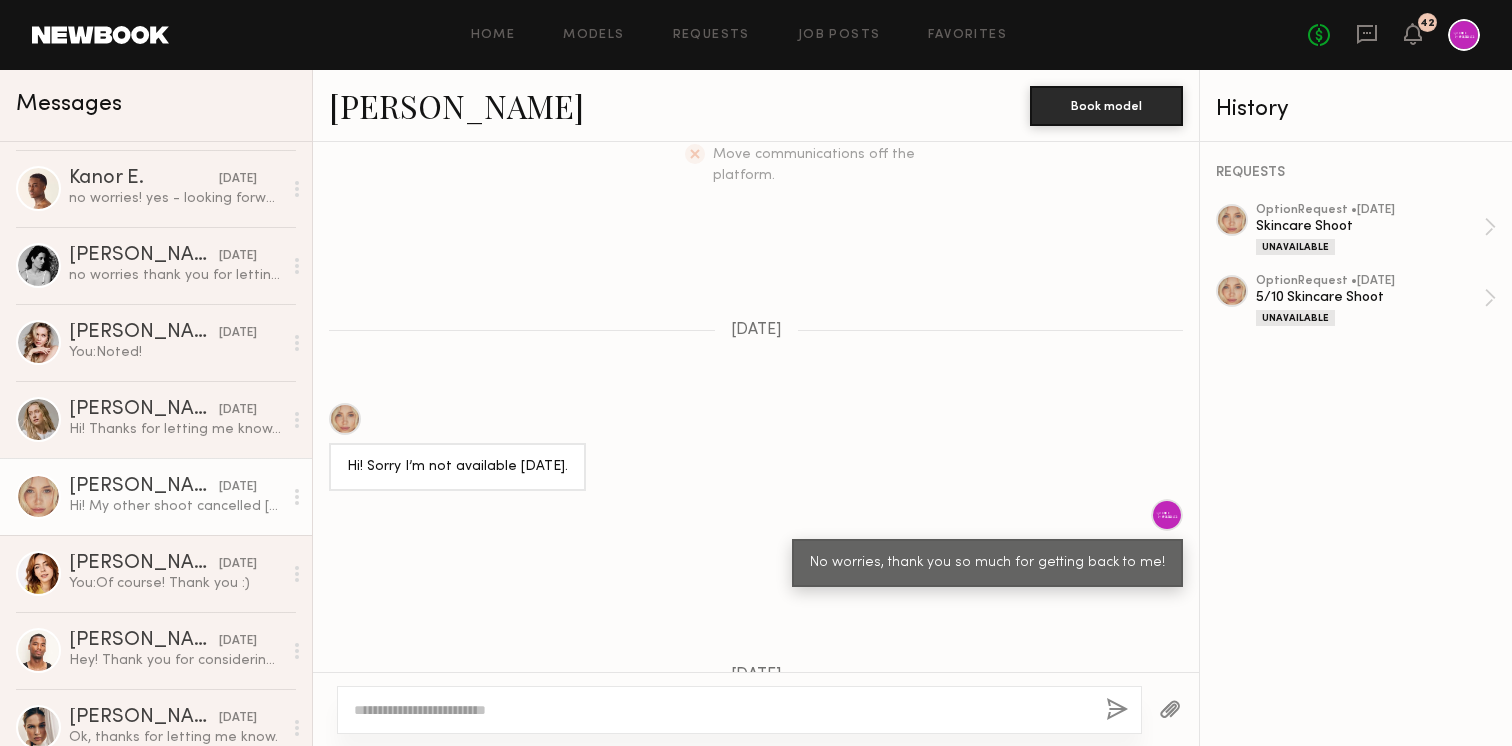scroll, scrollTop: 488, scrollLeft: 0, axis: vertical 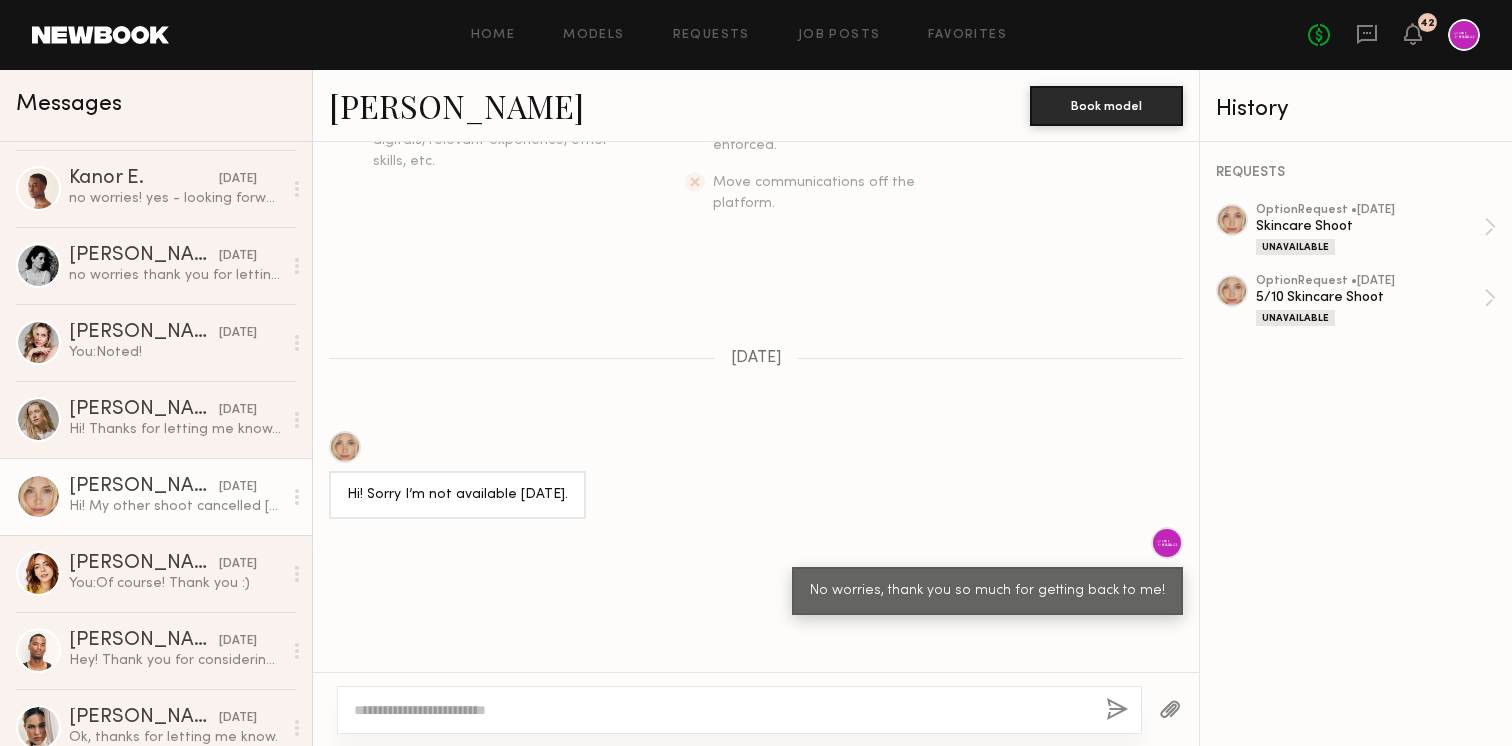 click 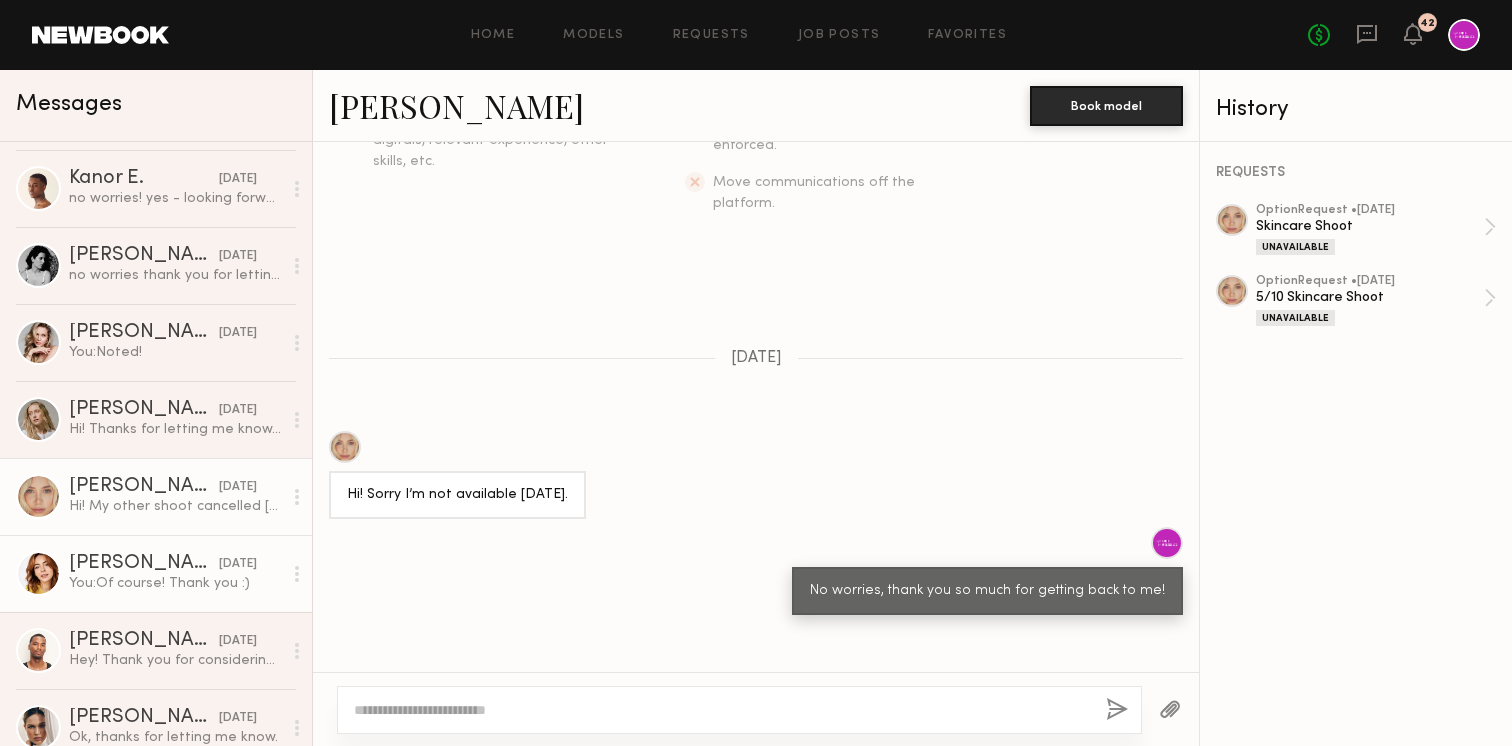 click on "Haley G." 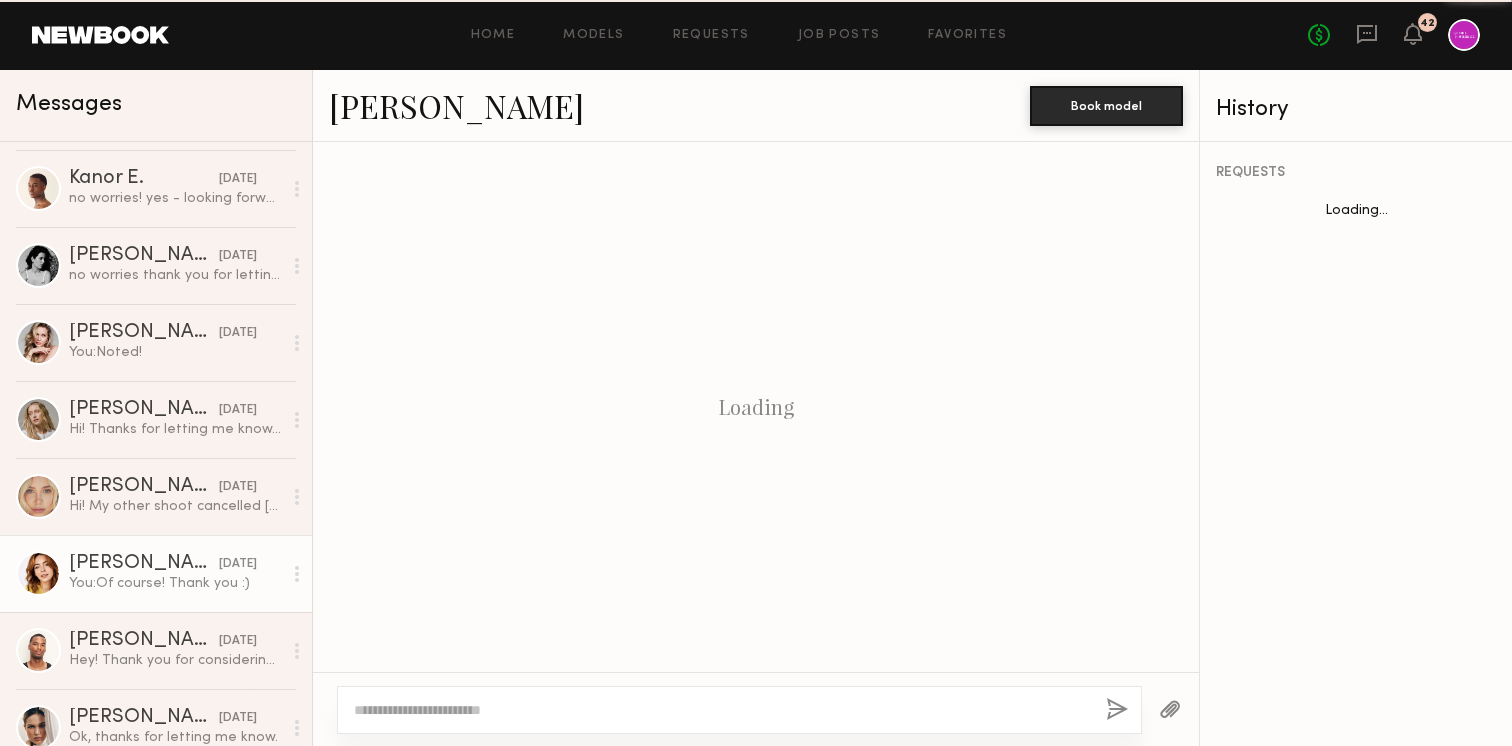 scroll, scrollTop: 1091, scrollLeft: 0, axis: vertical 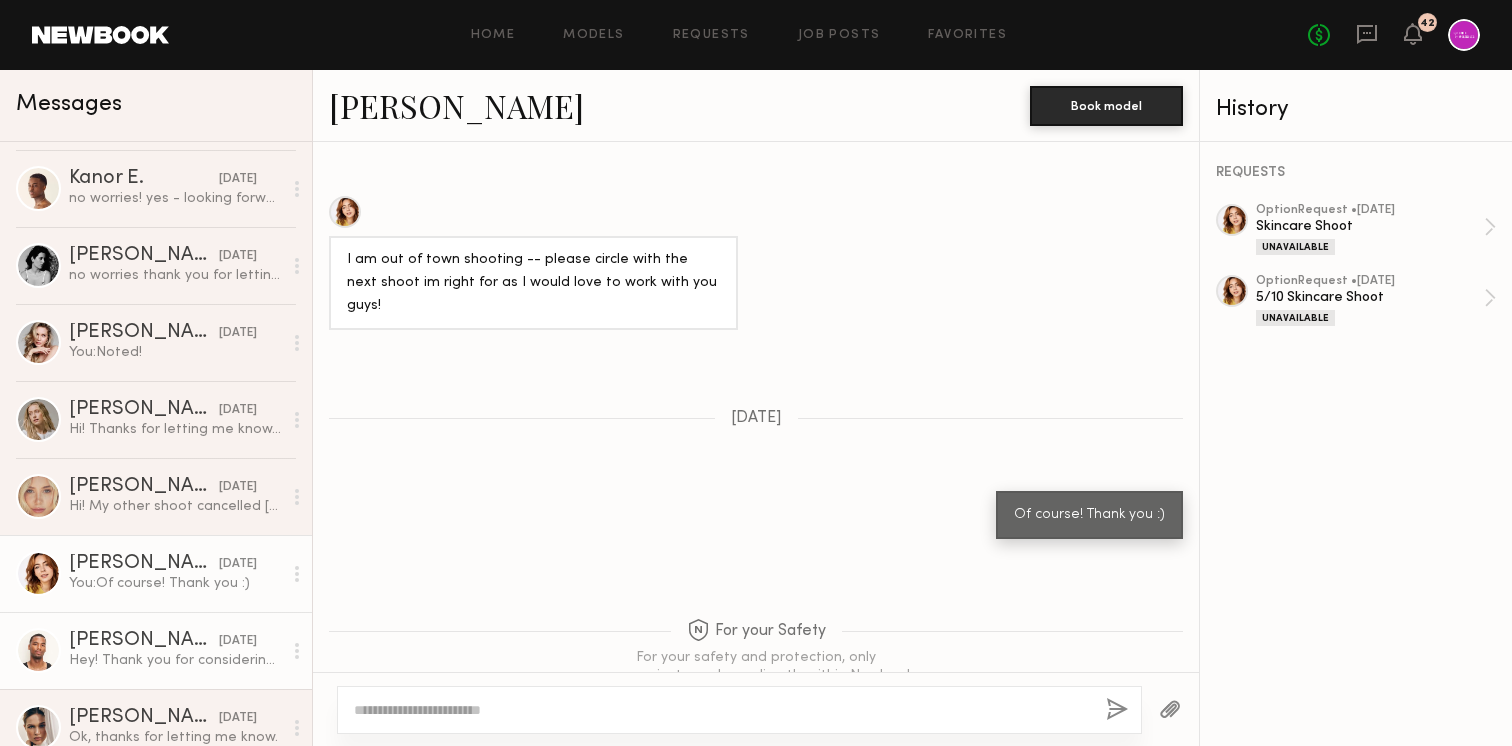 click on "Taj G." 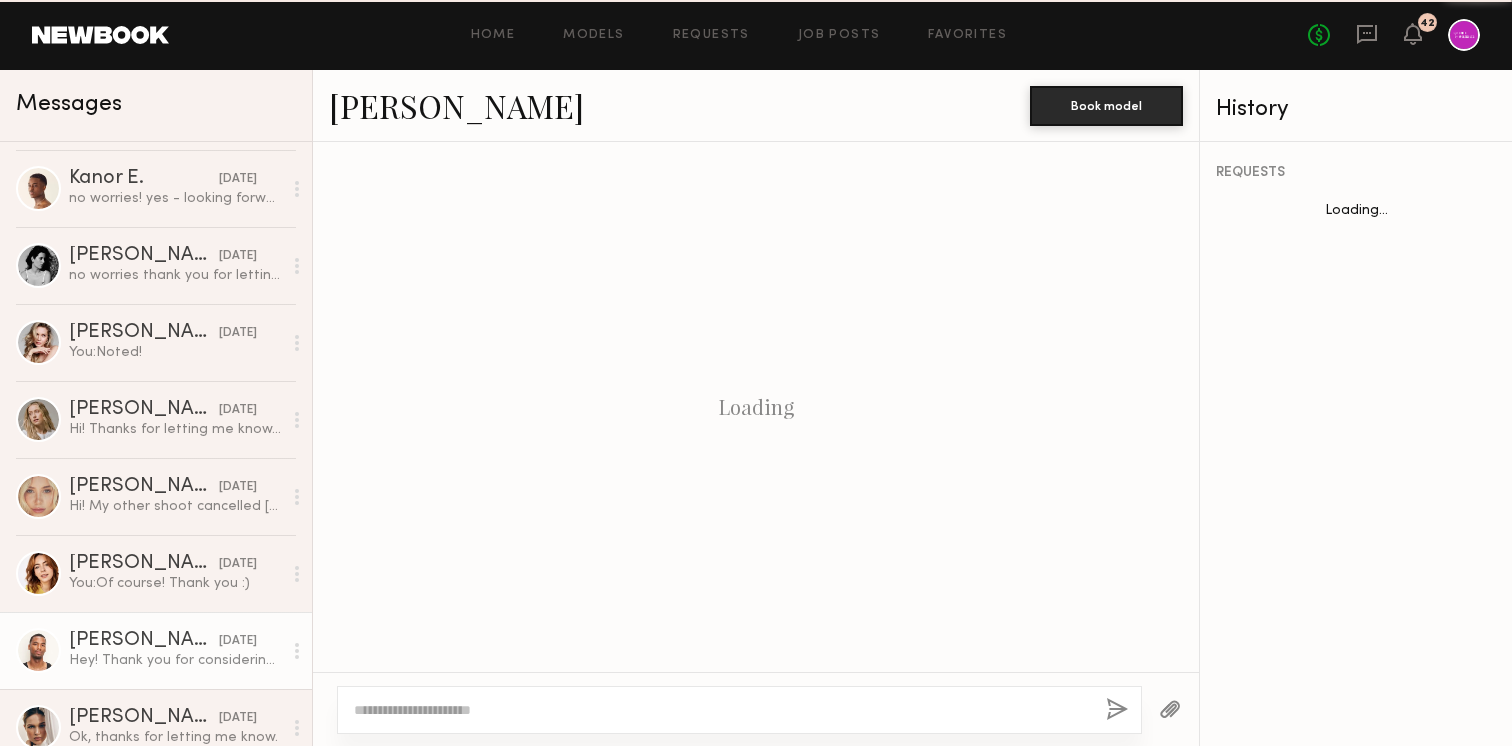 scroll, scrollTop: 779, scrollLeft: 0, axis: vertical 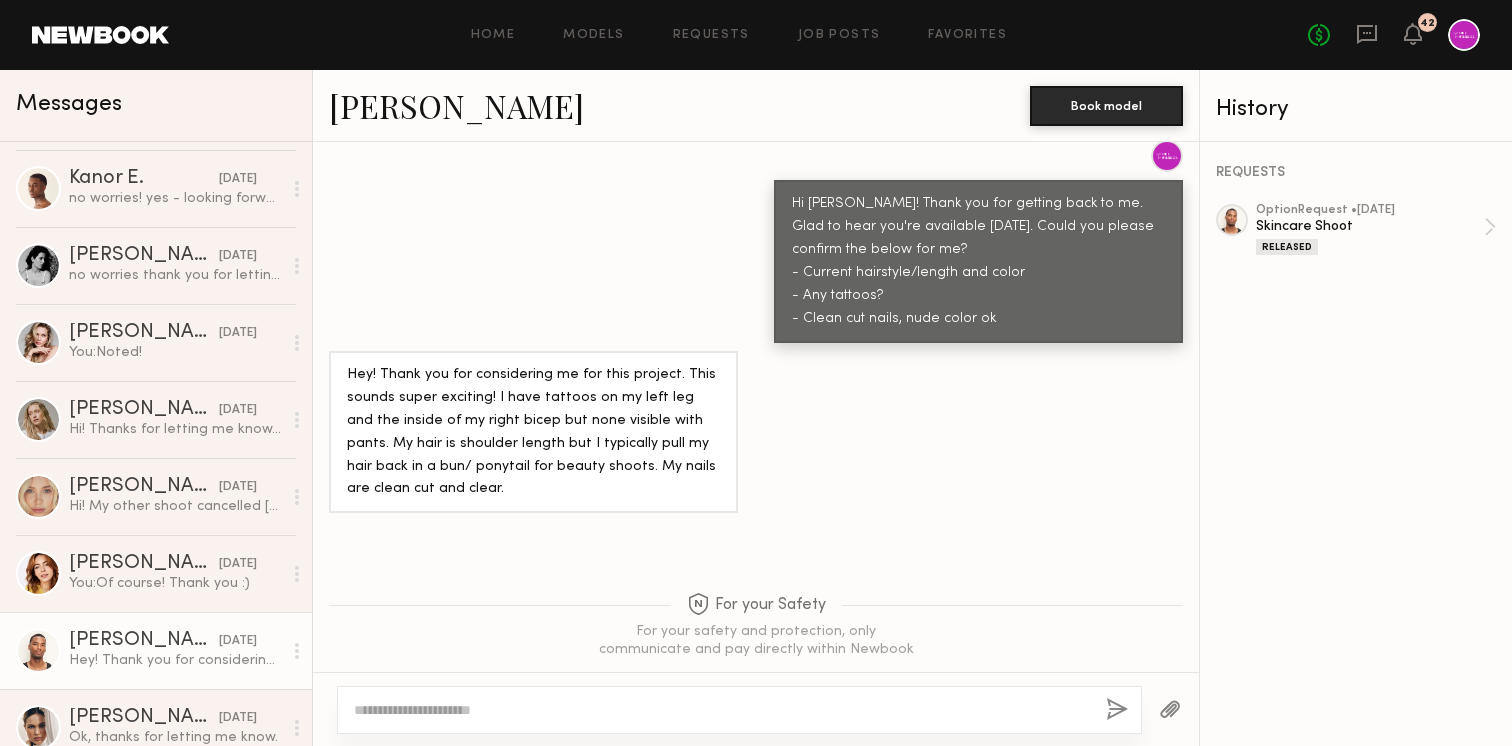 click on "Taj G." 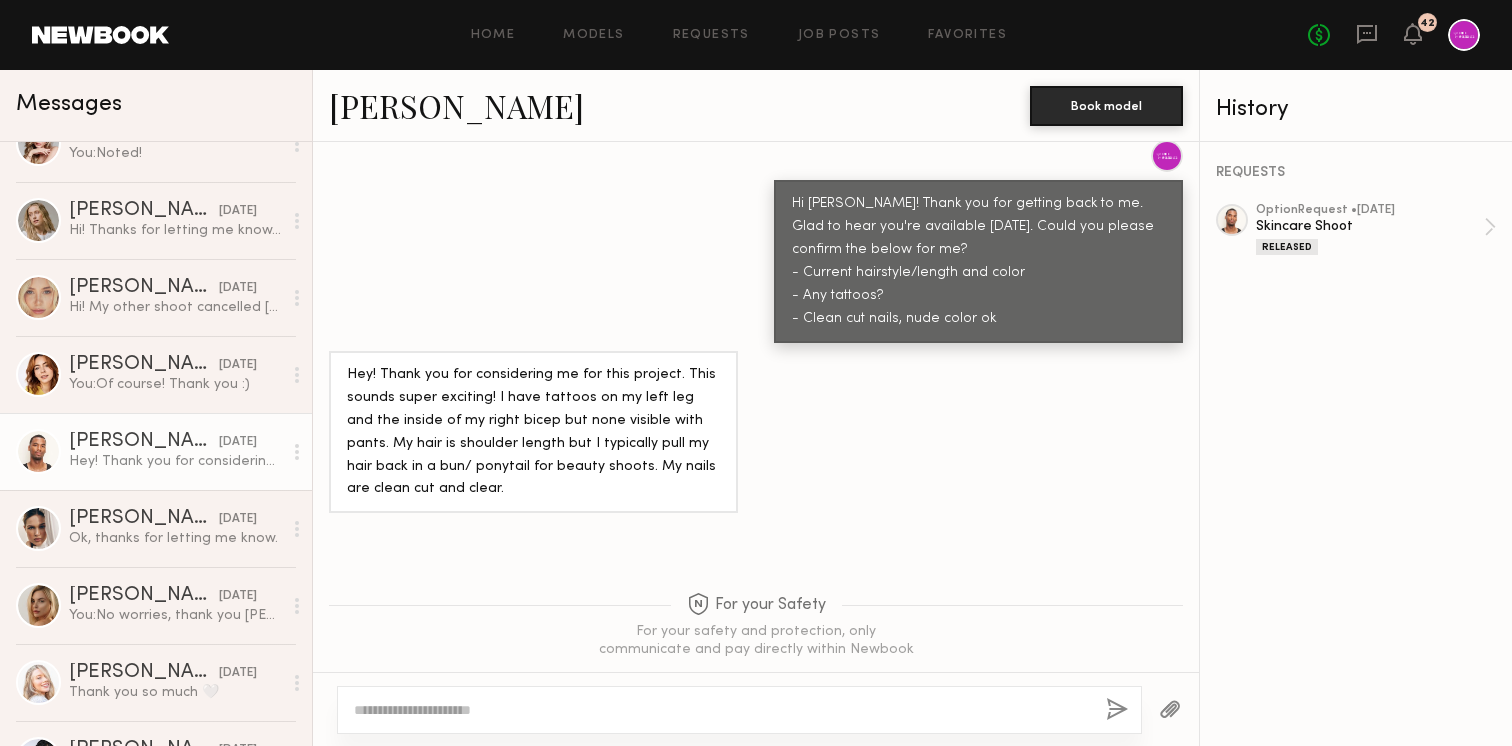 scroll, scrollTop: 625, scrollLeft: 0, axis: vertical 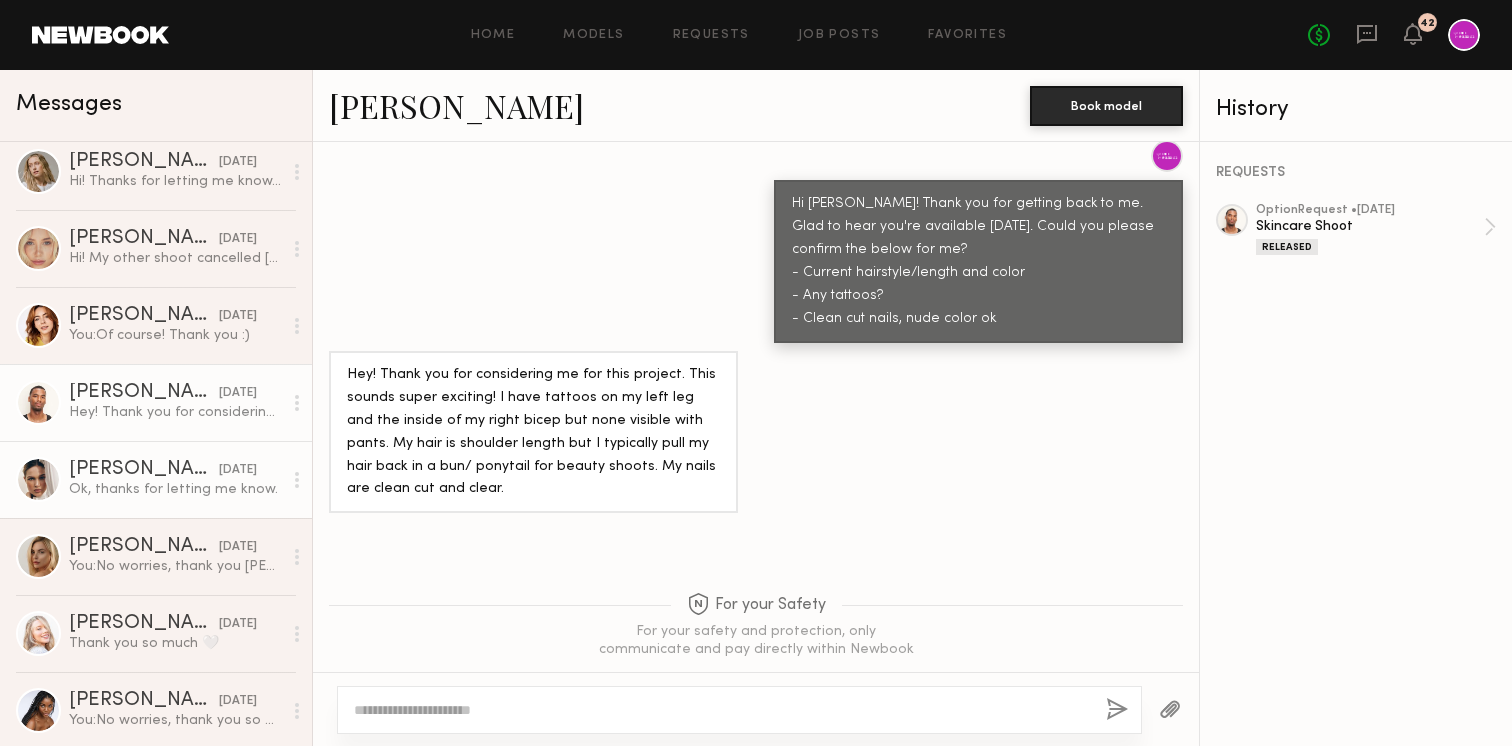 click on "Ali C. 03/25/2025 Ok, thanks for letting me know." 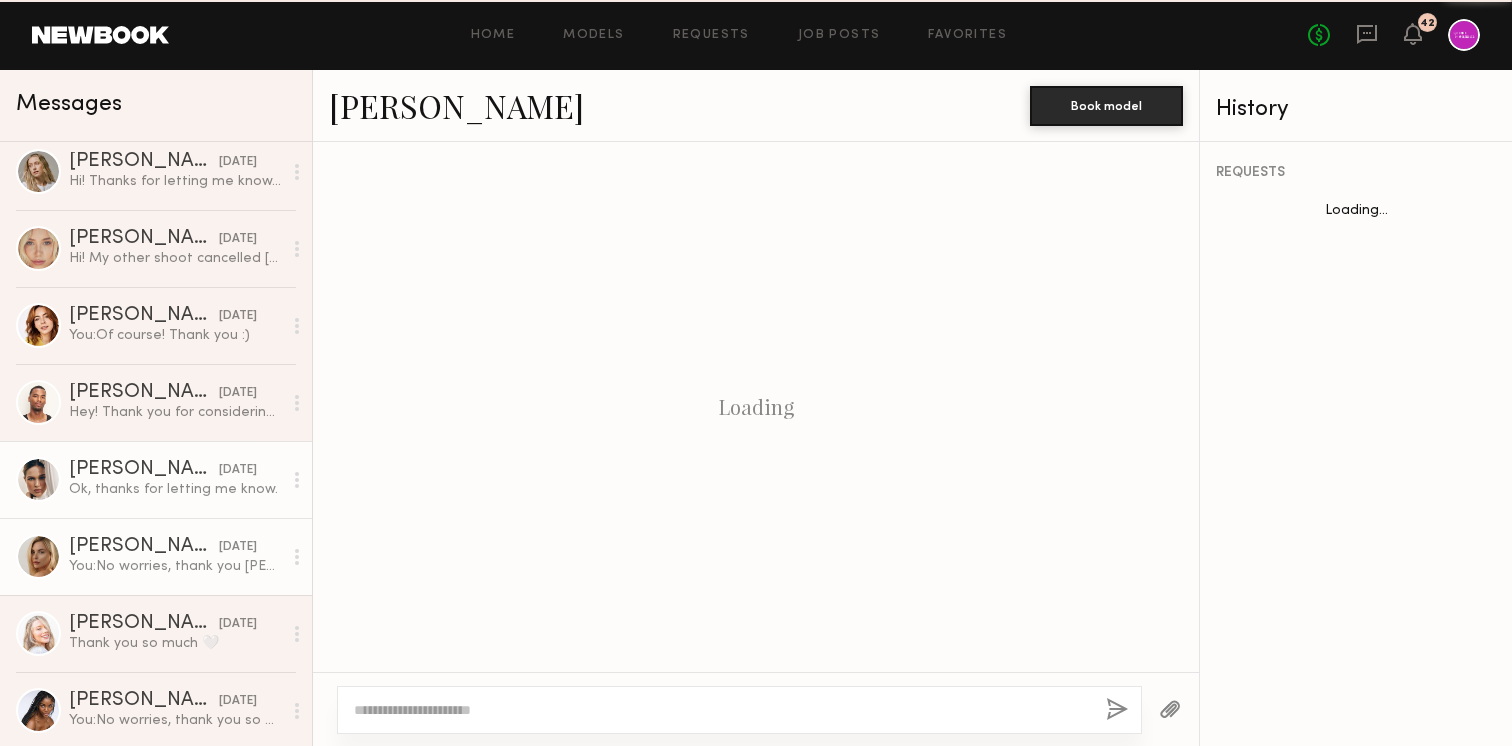 scroll, scrollTop: 1119, scrollLeft: 0, axis: vertical 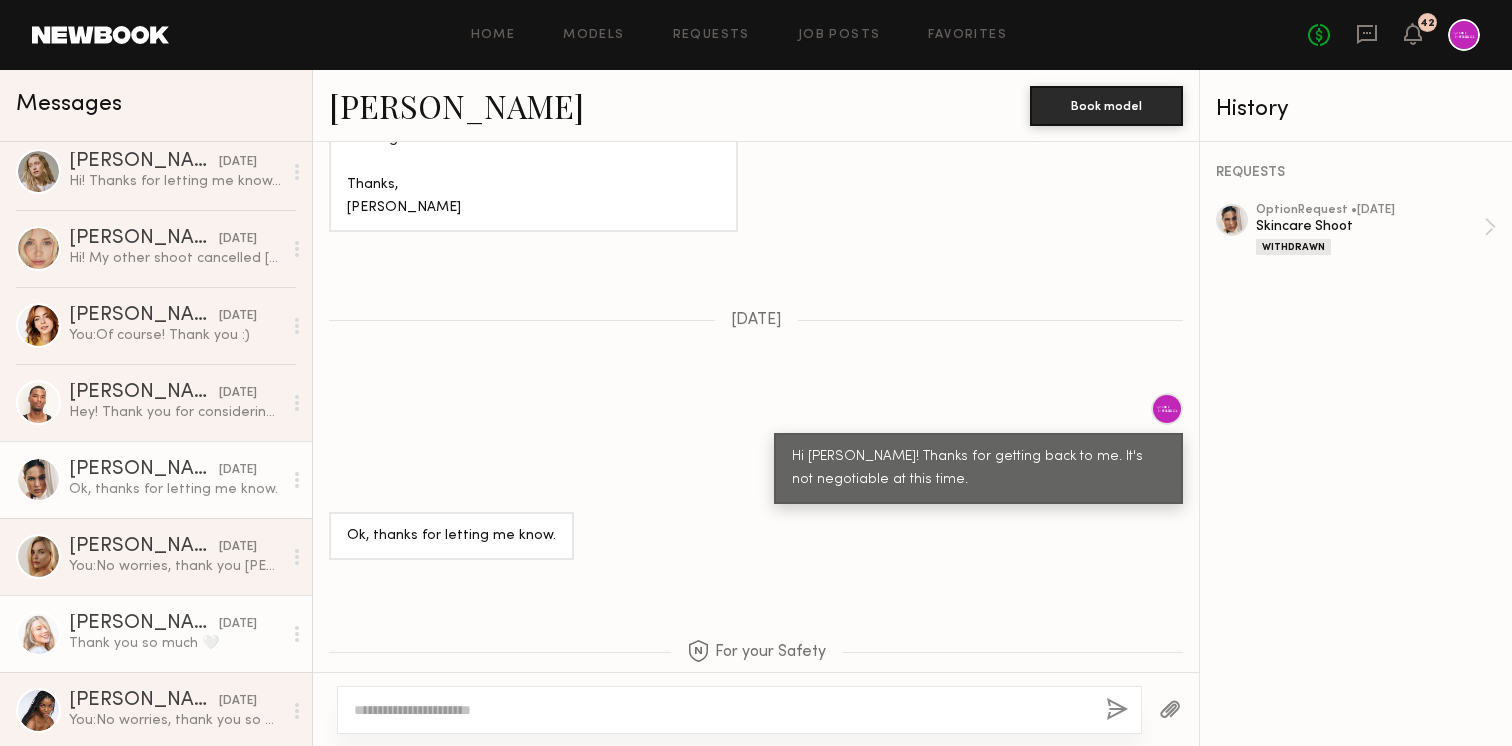 click on "Julia T. 03/24/2025 Thank you so much 🤍" 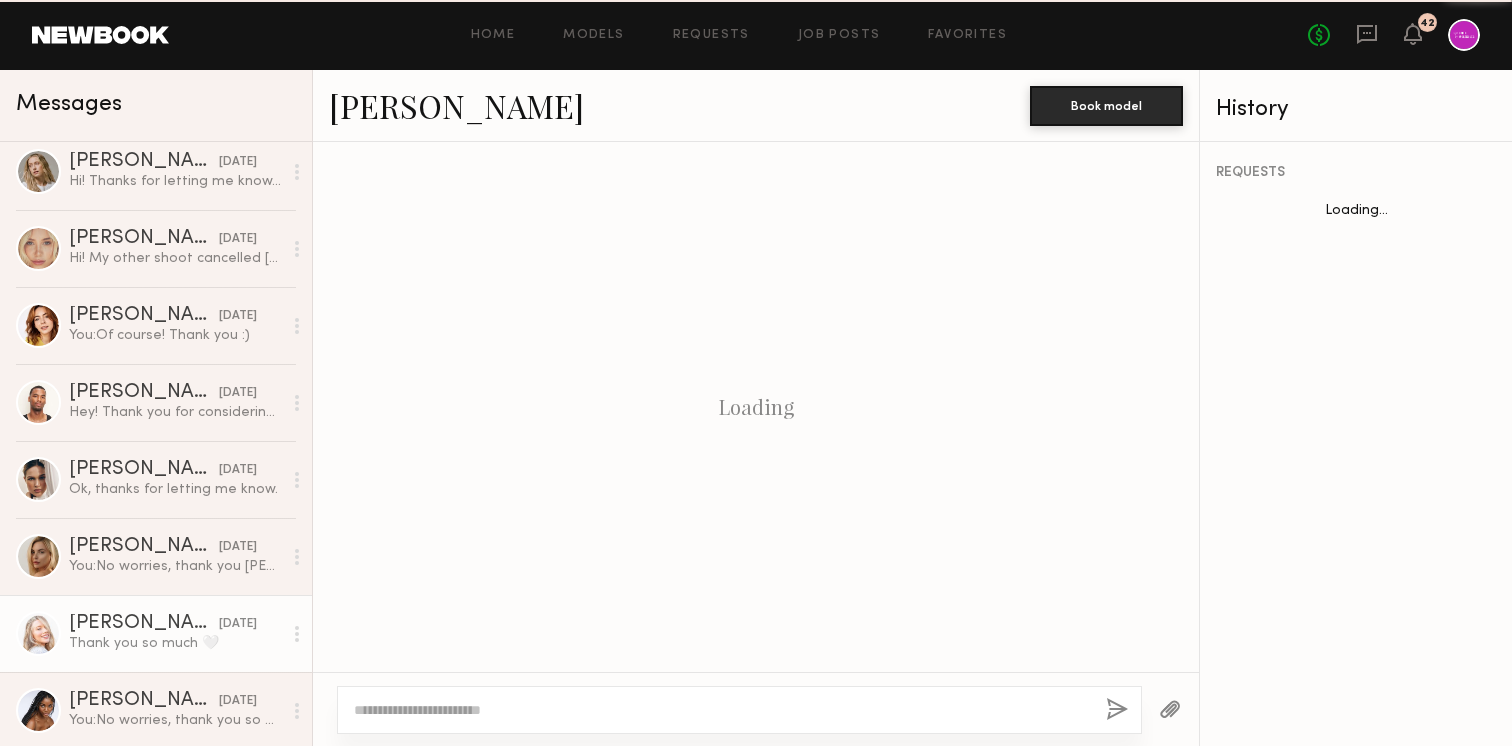 scroll, scrollTop: 994, scrollLeft: 0, axis: vertical 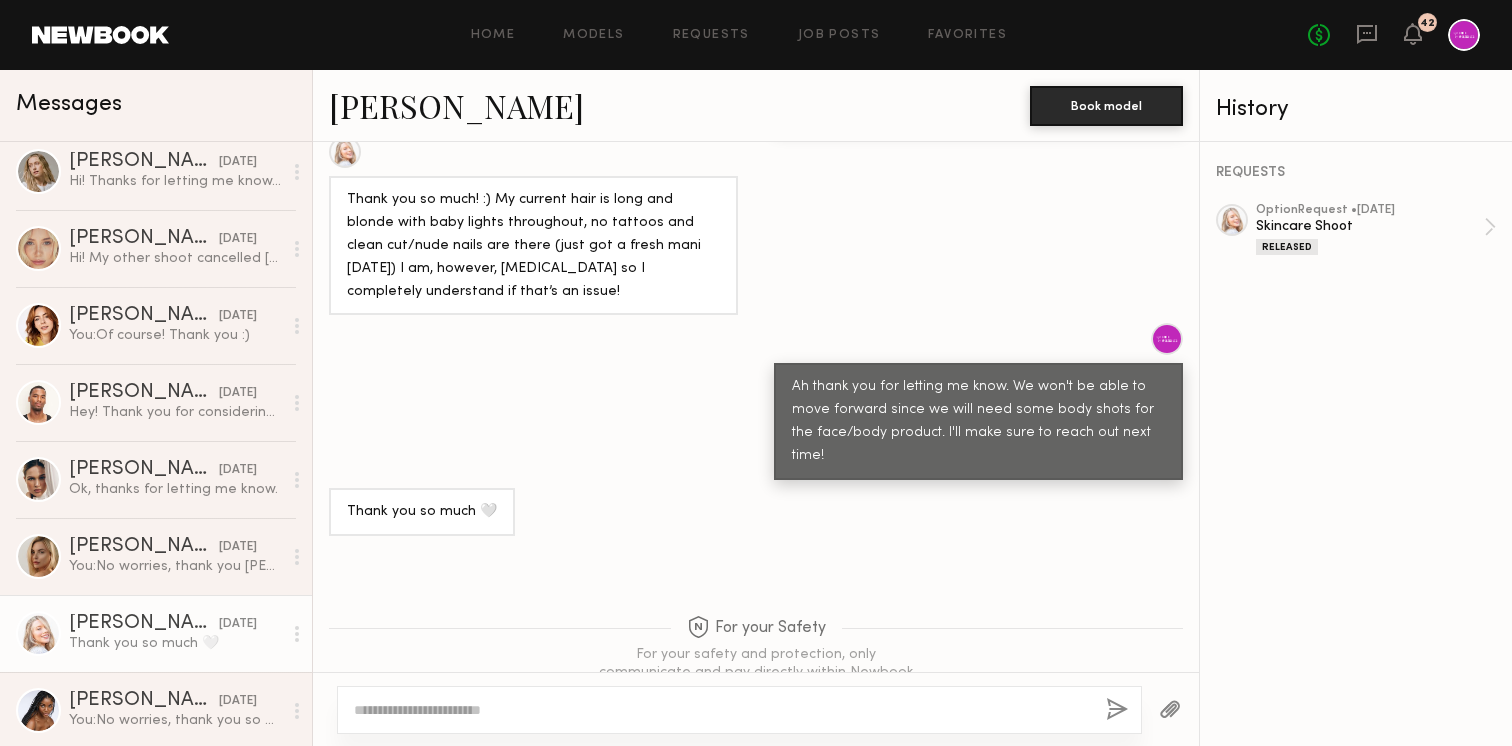 click on "Julia T." 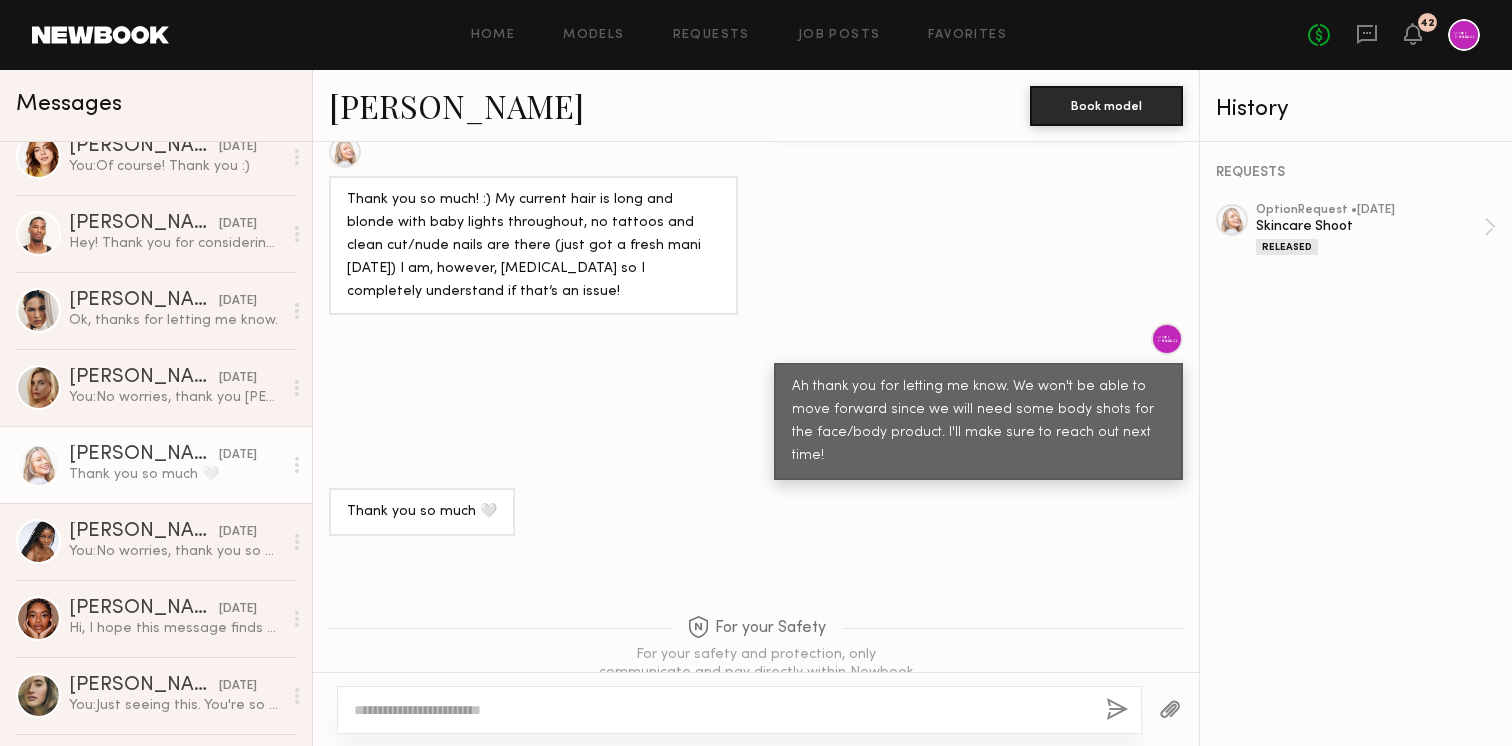 scroll, scrollTop: 841, scrollLeft: 0, axis: vertical 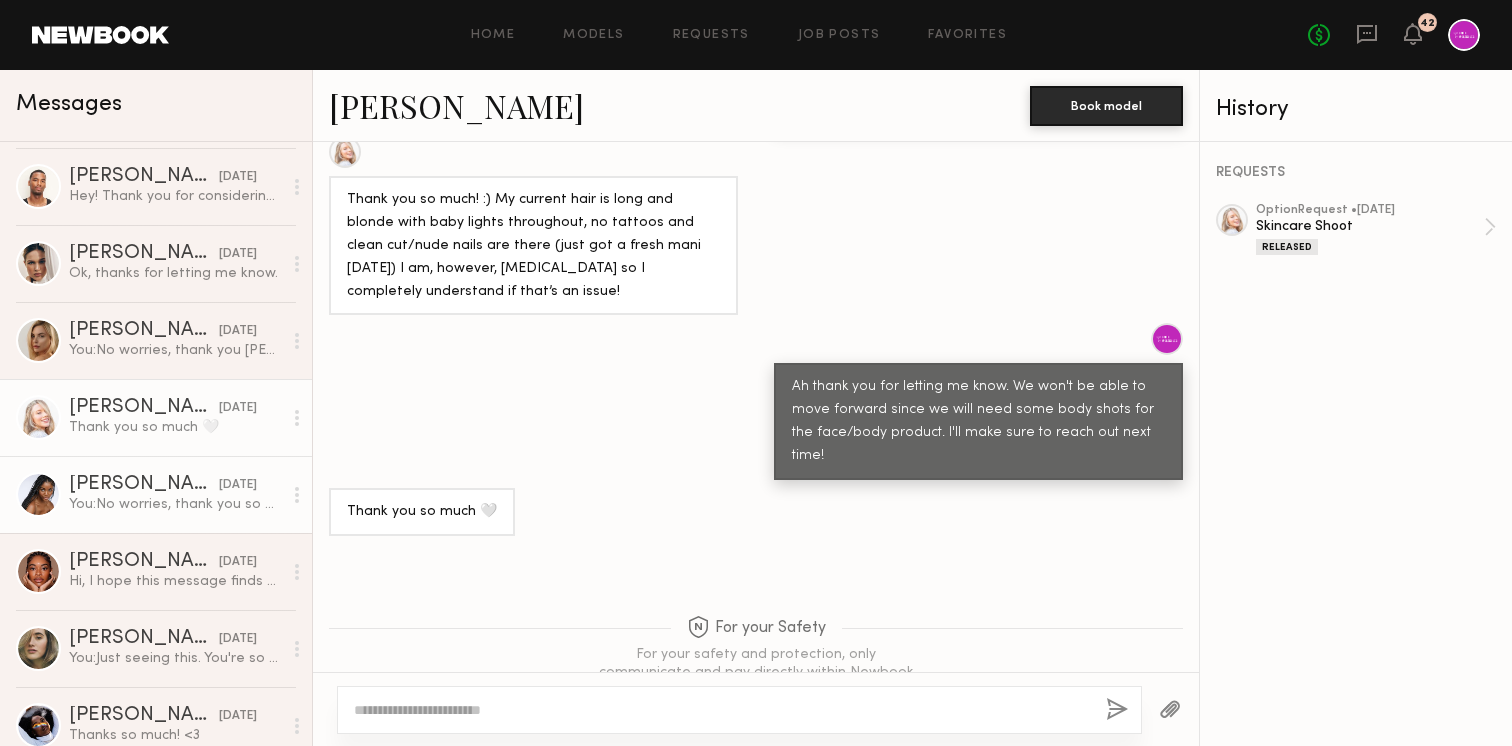 click on "You:  No worries, thank you so much for getting back to me!" 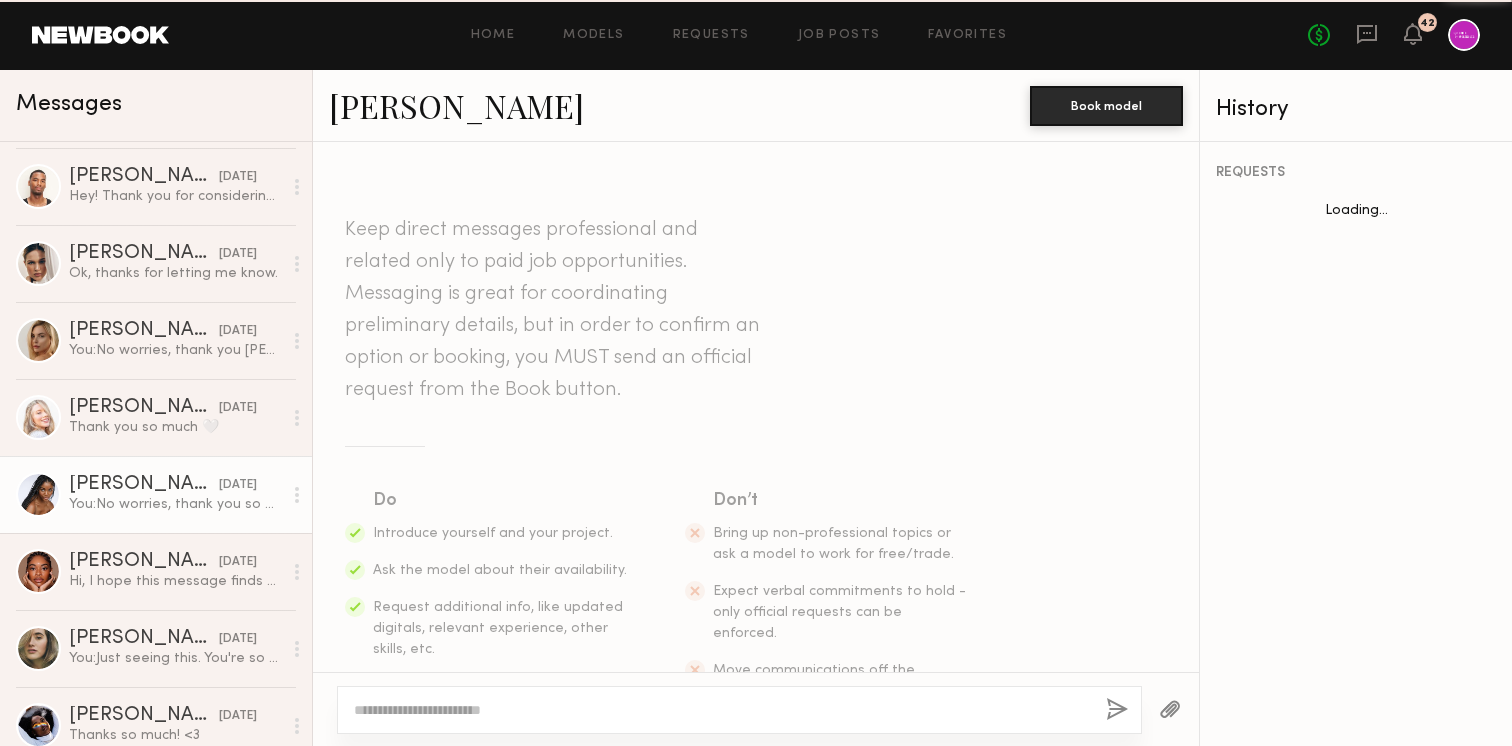 scroll, scrollTop: 619, scrollLeft: 0, axis: vertical 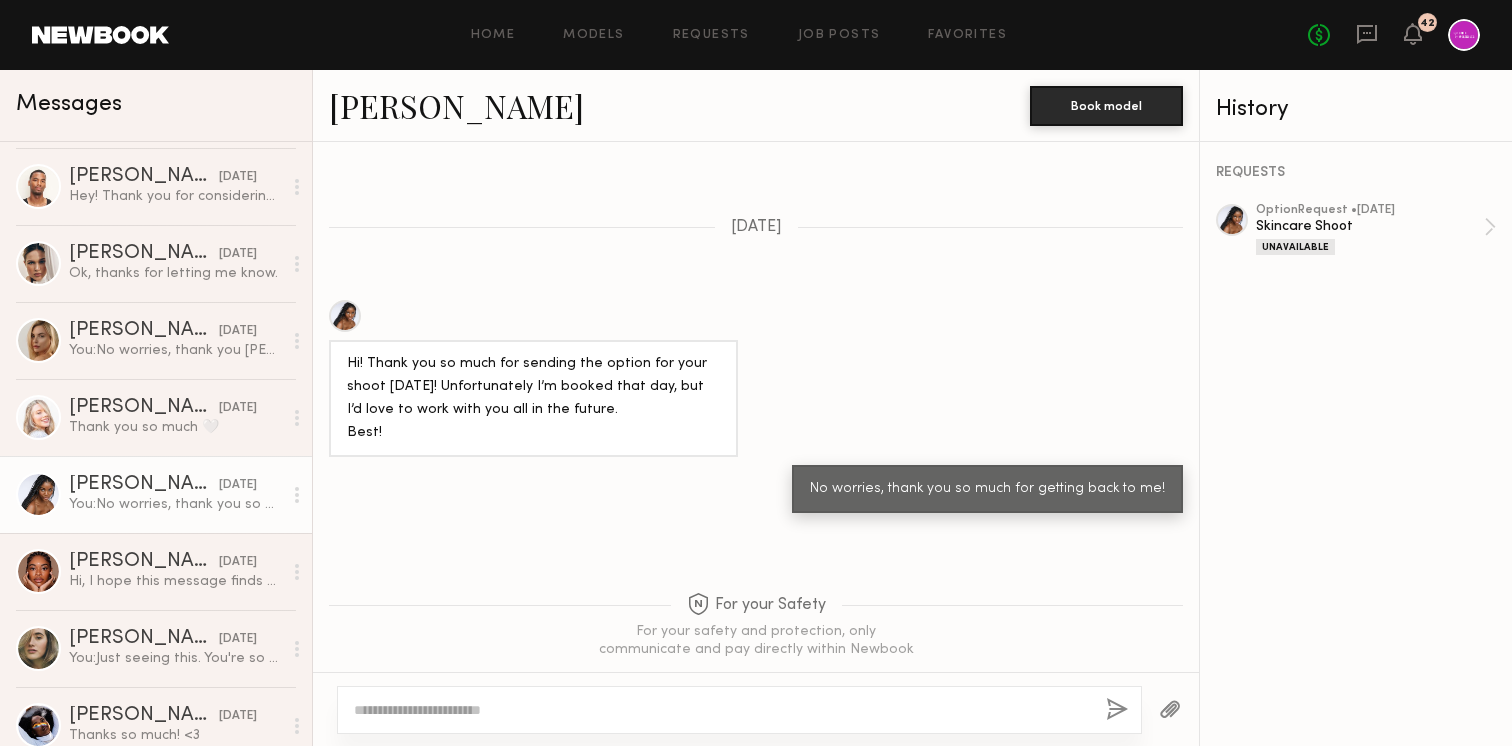 click on "Naomi B. 03/24/2025 You:  No worries, thank you so much for getting back to me!" 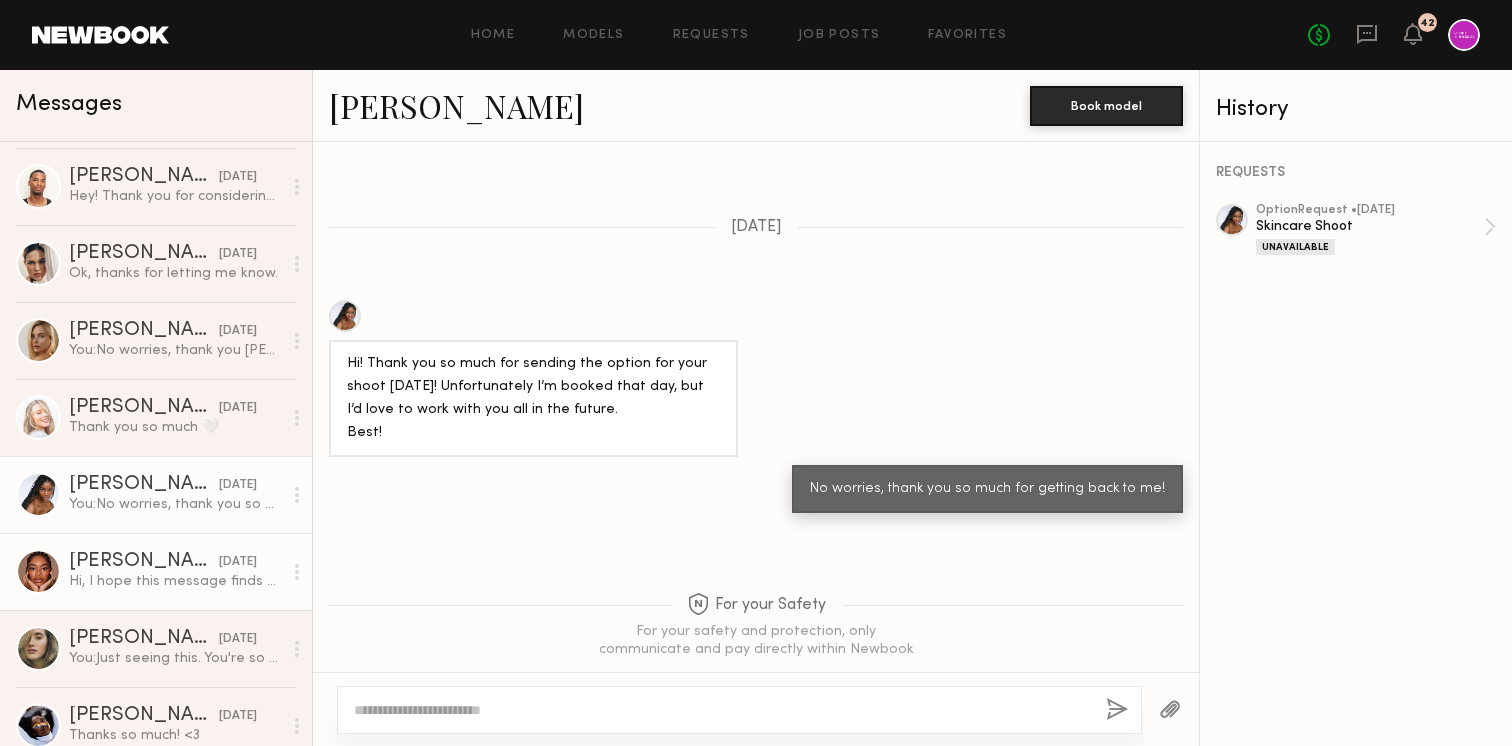 click on "Miya R." 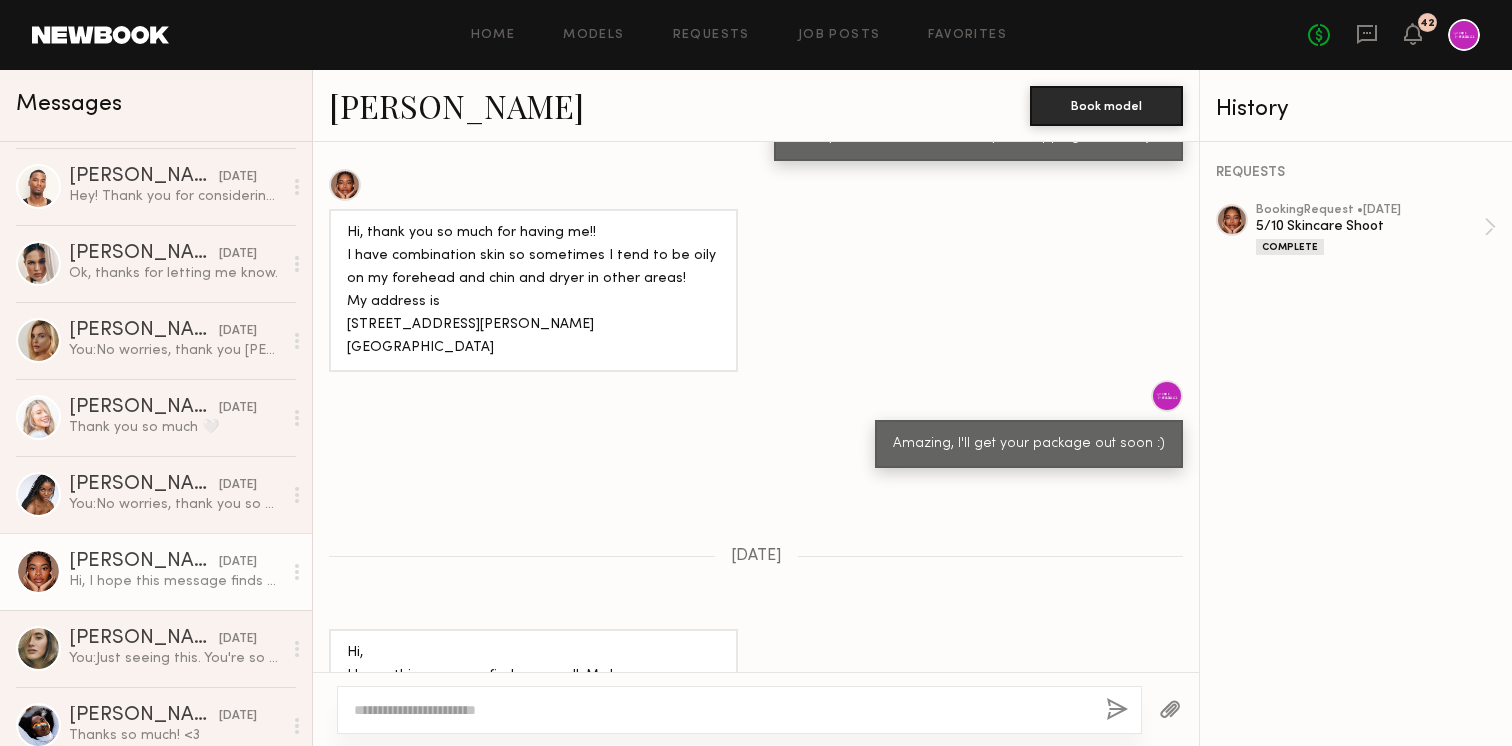 scroll, scrollTop: 989, scrollLeft: 0, axis: vertical 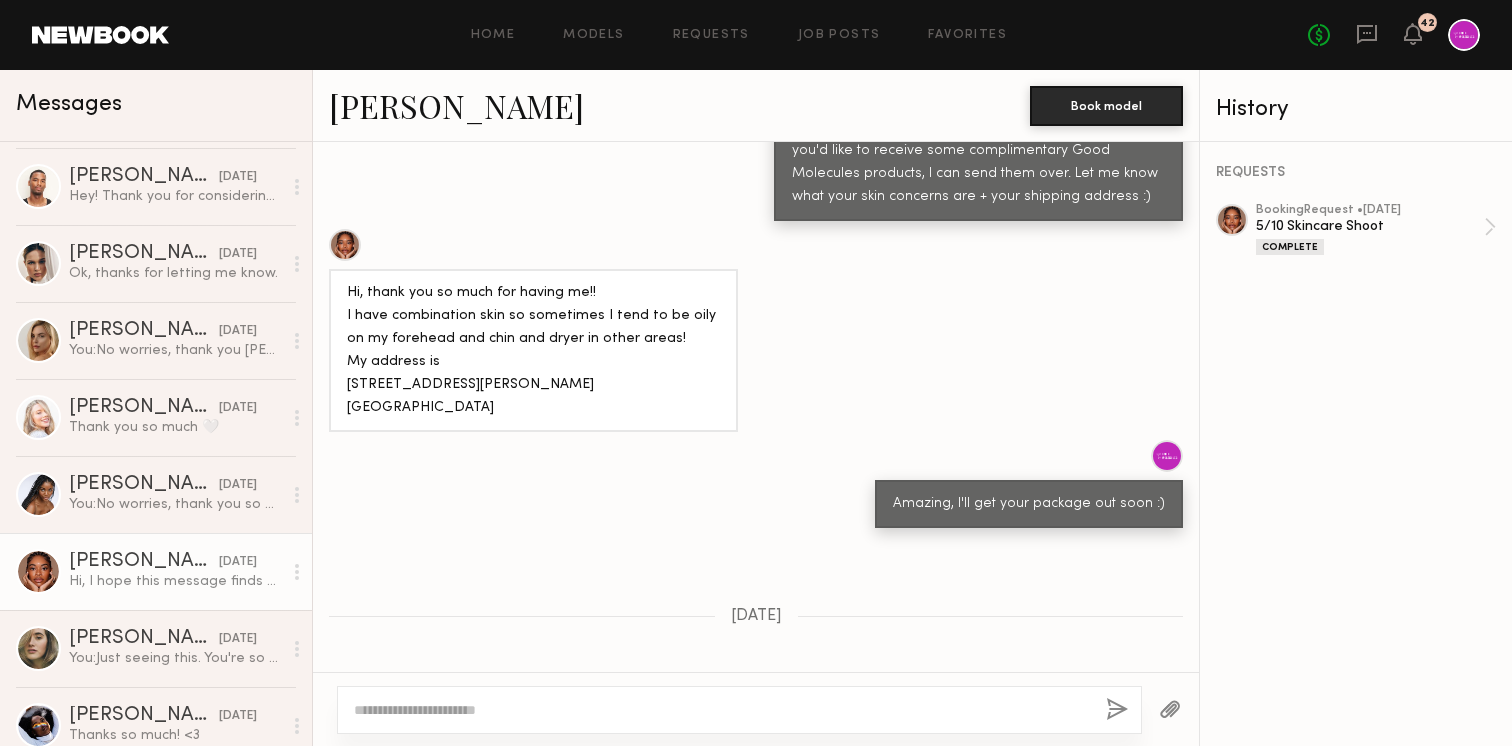 click 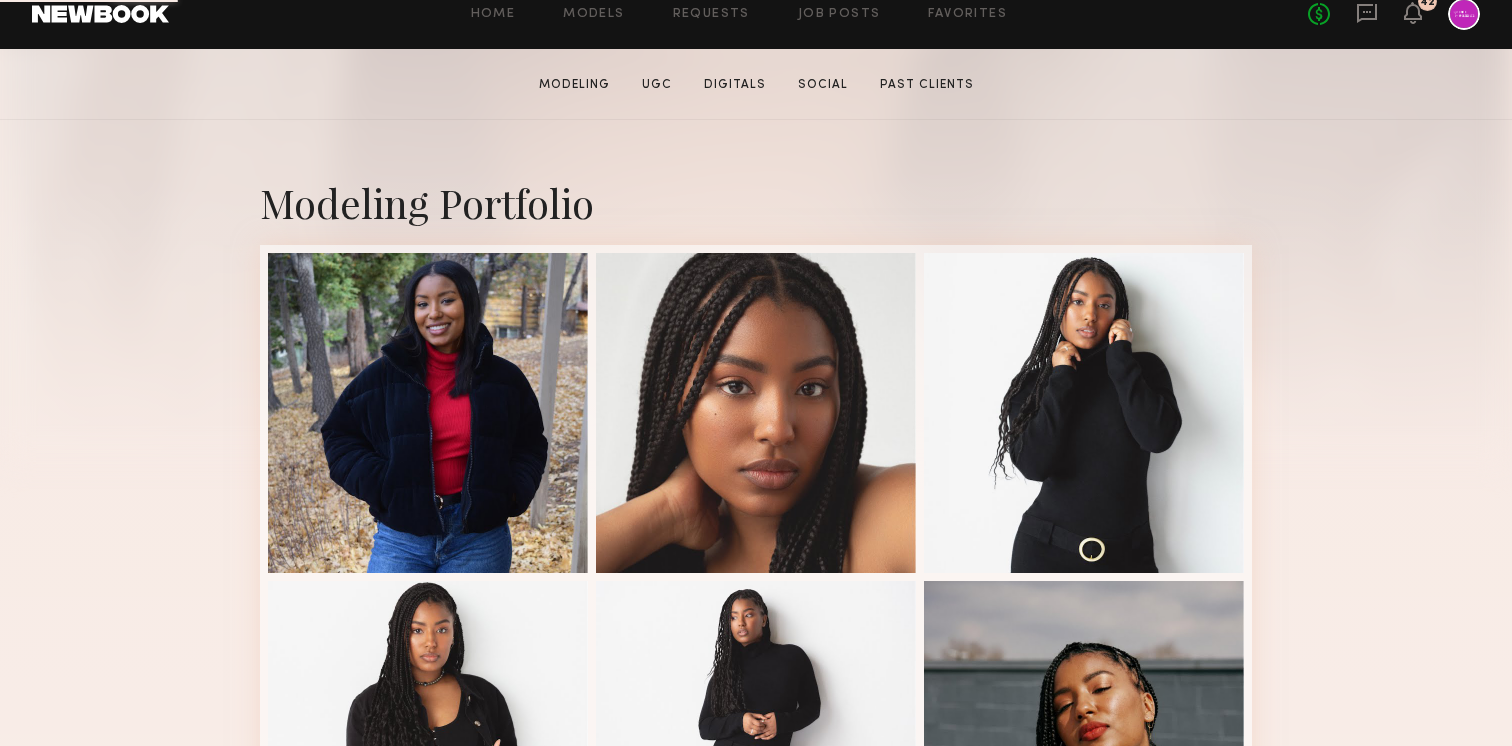 scroll, scrollTop: 459, scrollLeft: 0, axis: vertical 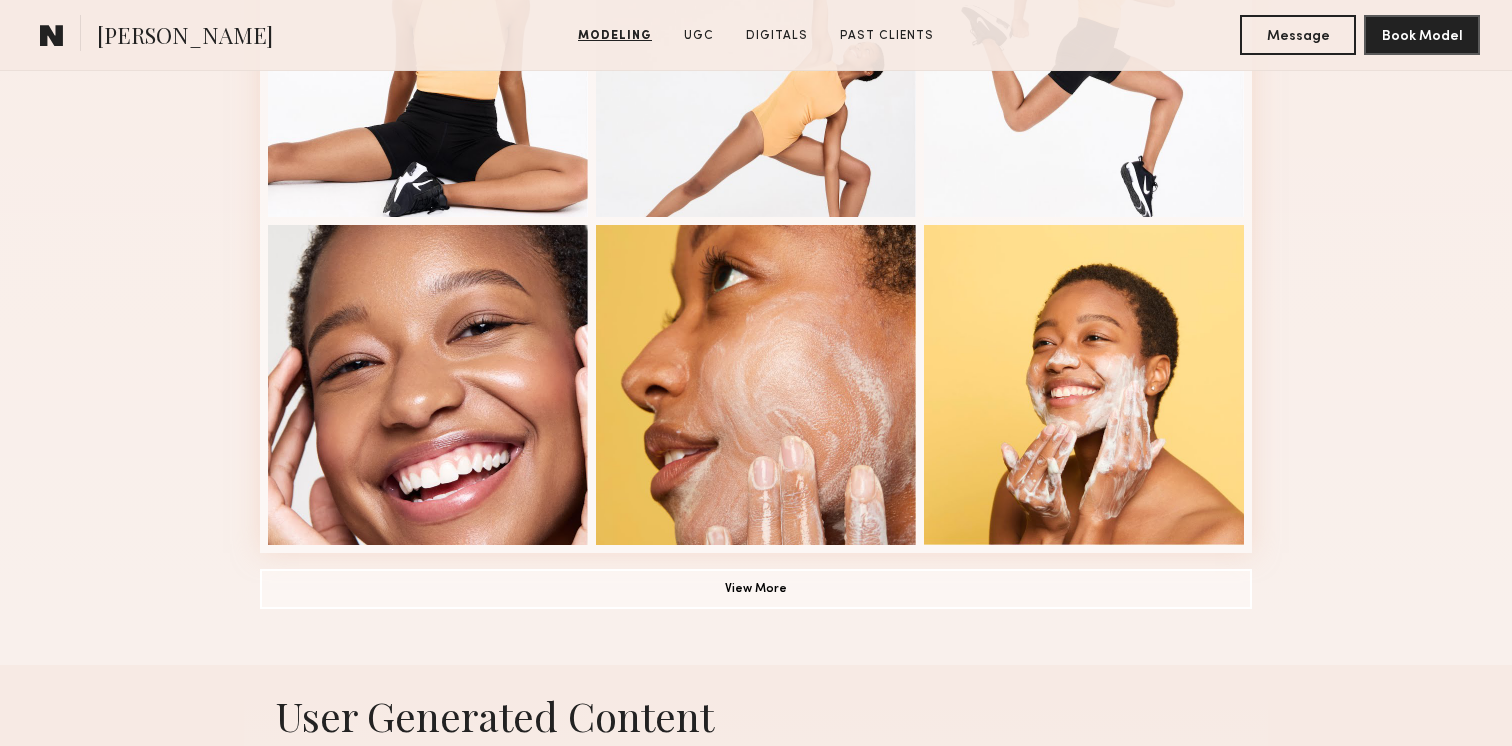 click on "Modeling Portfolio View More" at bounding box center [756, -114] 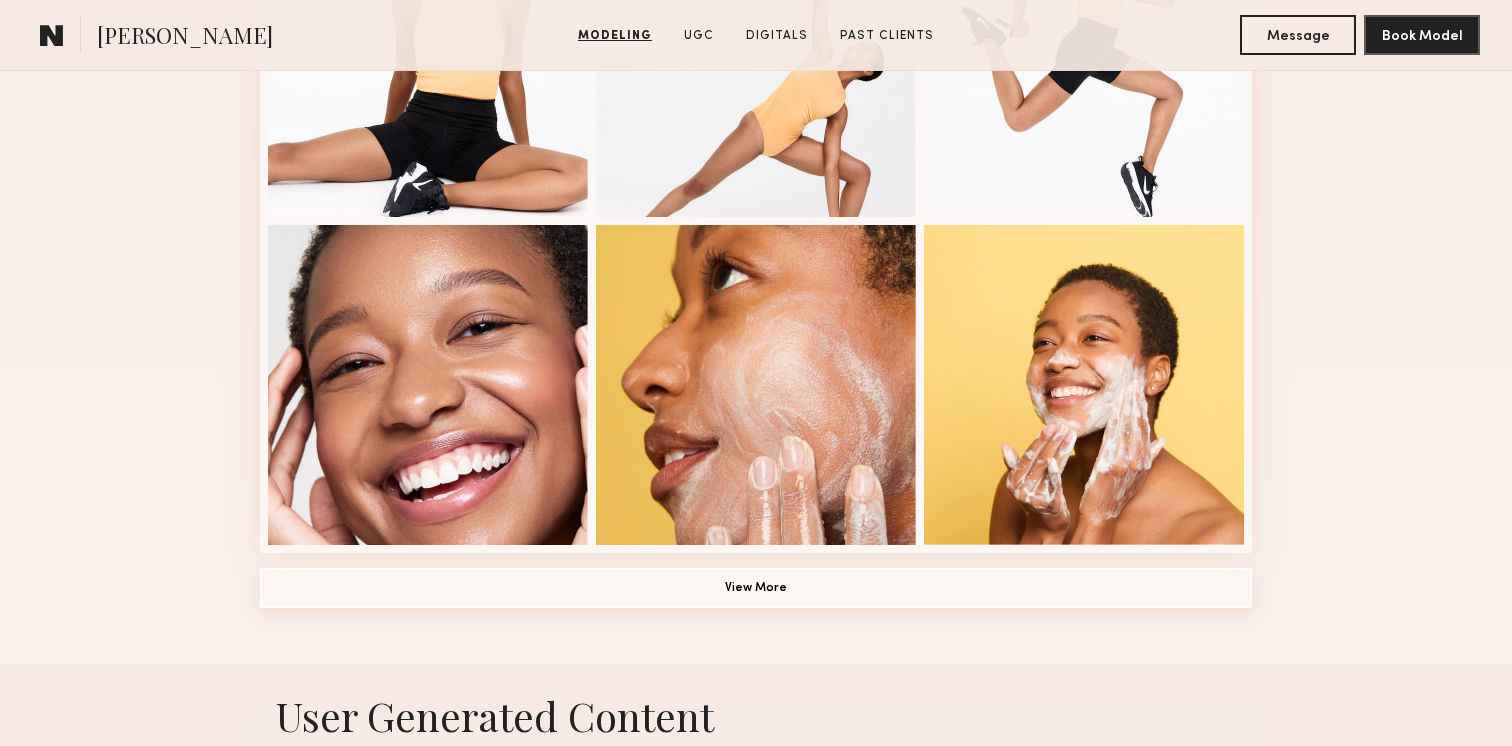 click on "View More" 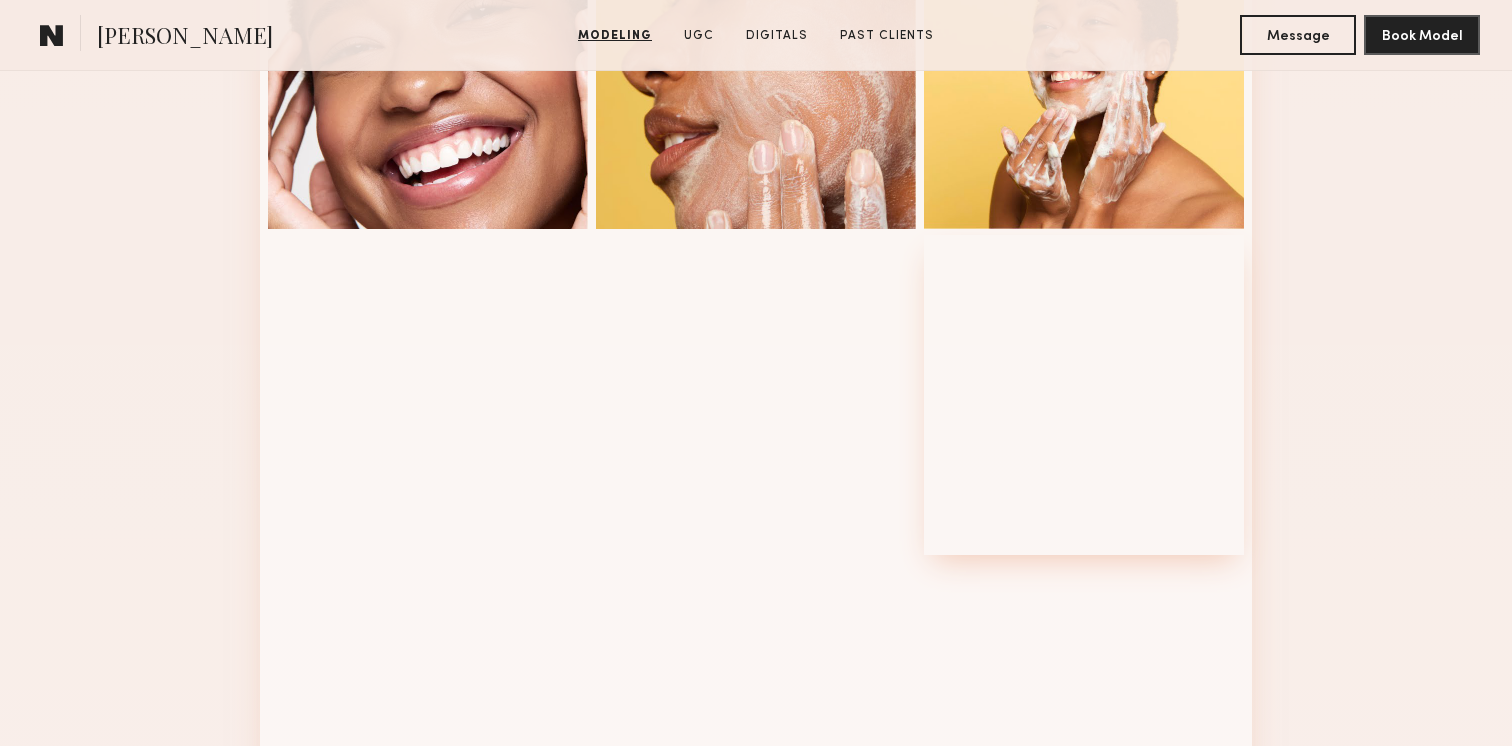 scroll, scrollTop: 1670, scrollLeft: 0, axis: vertical 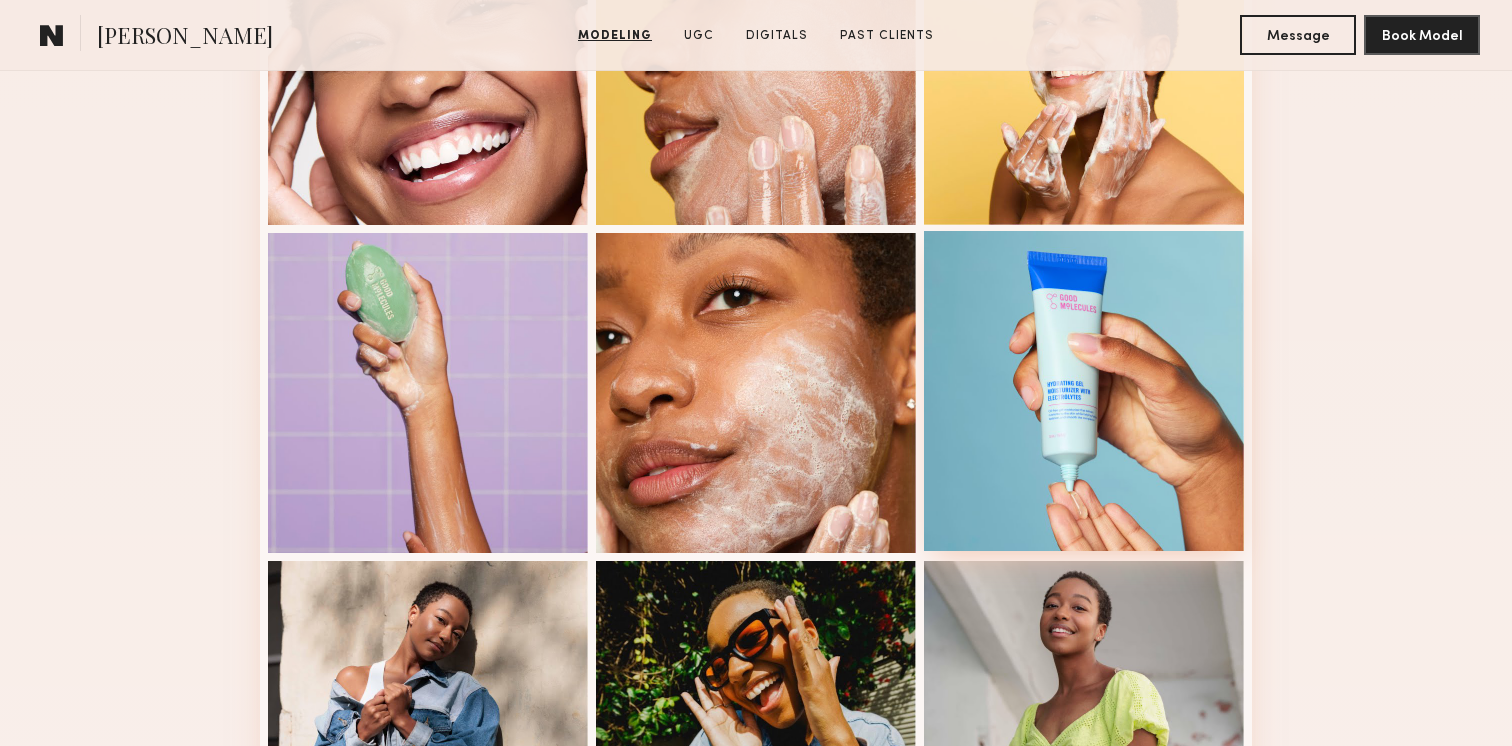 click at bounding box center [1084, 391] 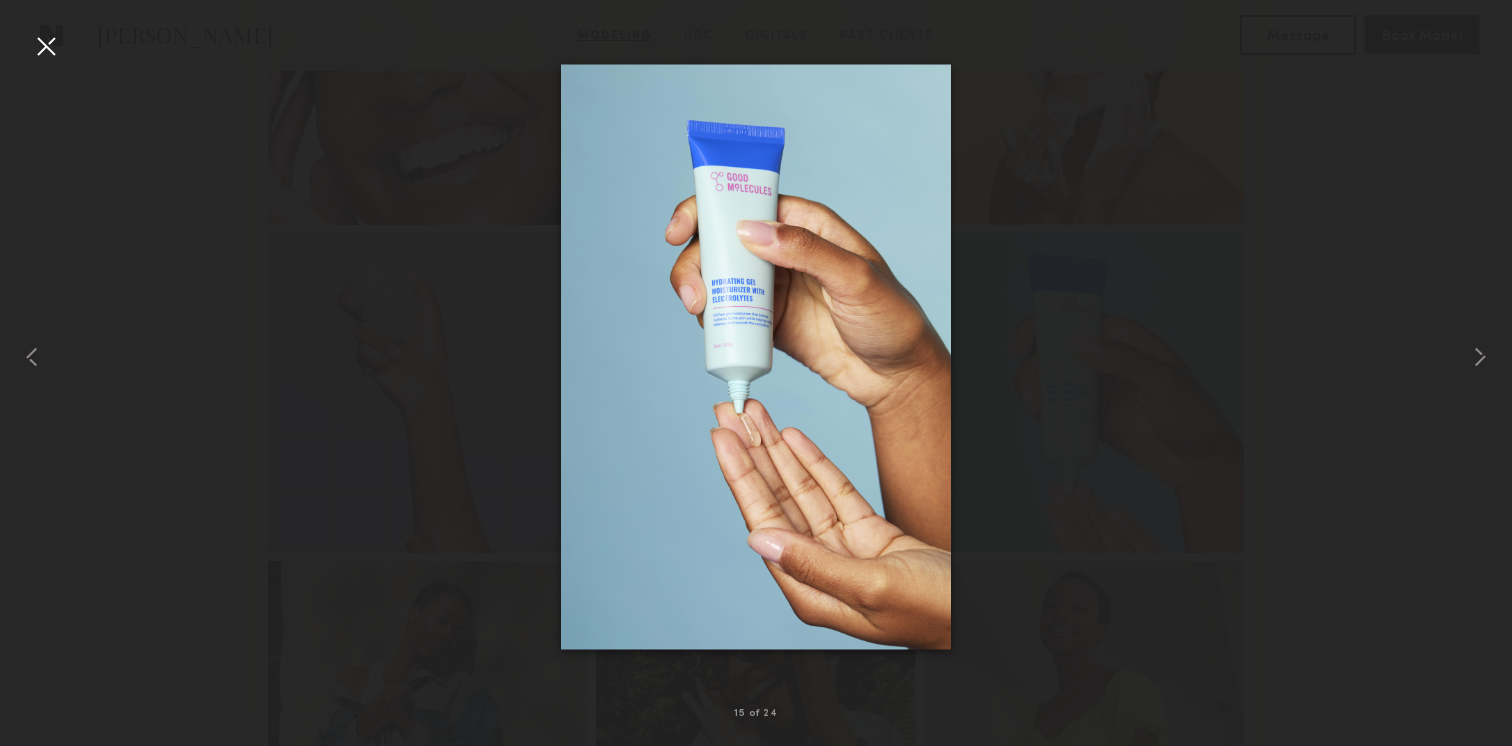 click at bounding box center (756, 357) 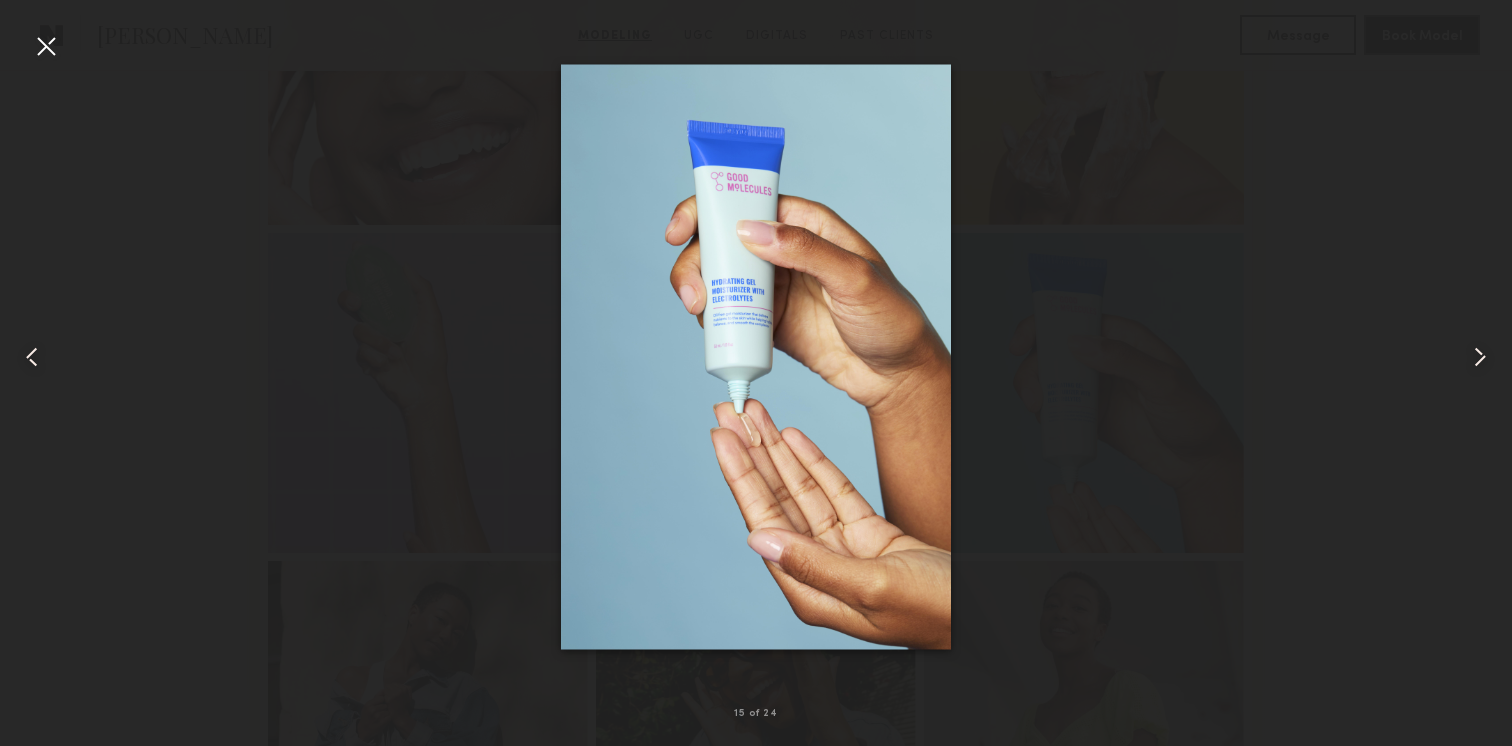click at bounding box center [756, 357] 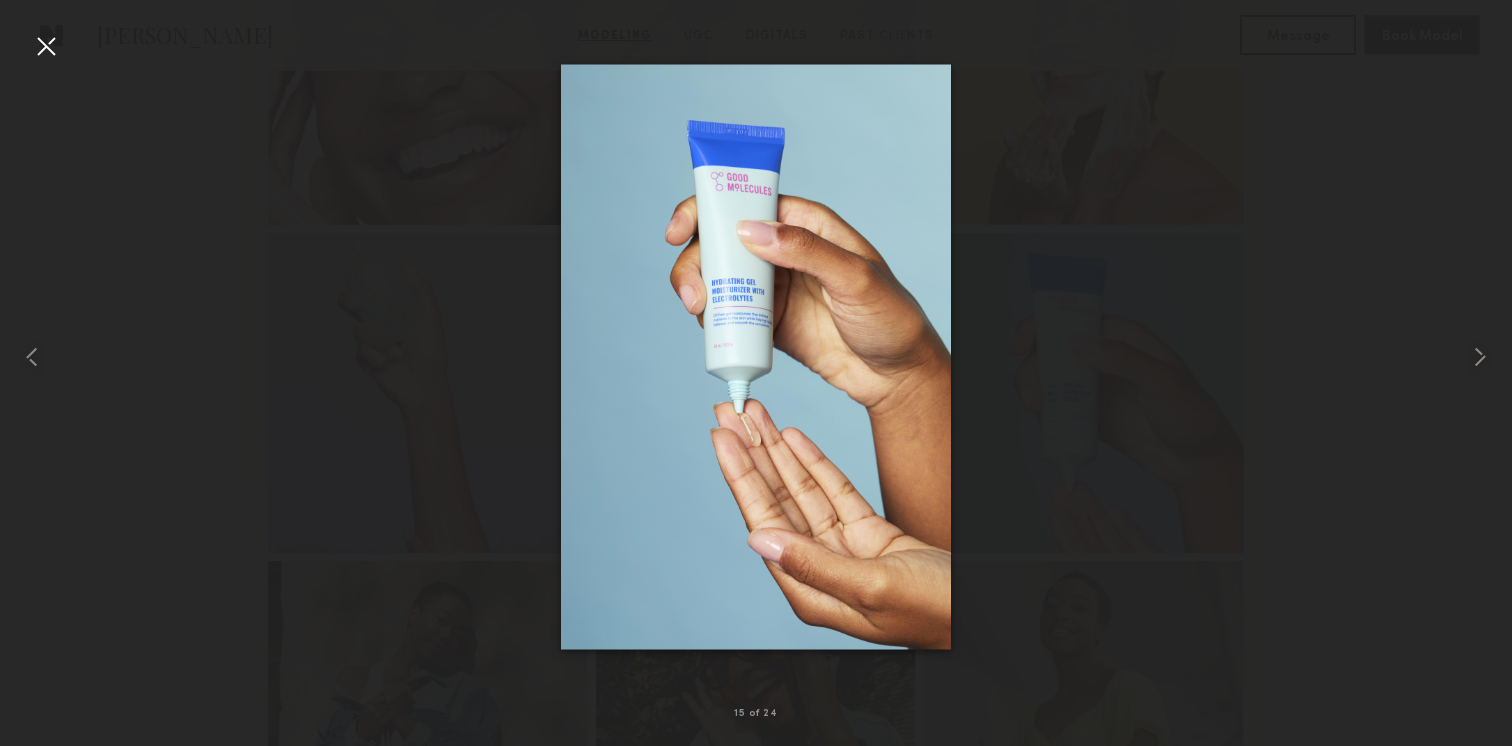 click at bounding box center [46, 46] 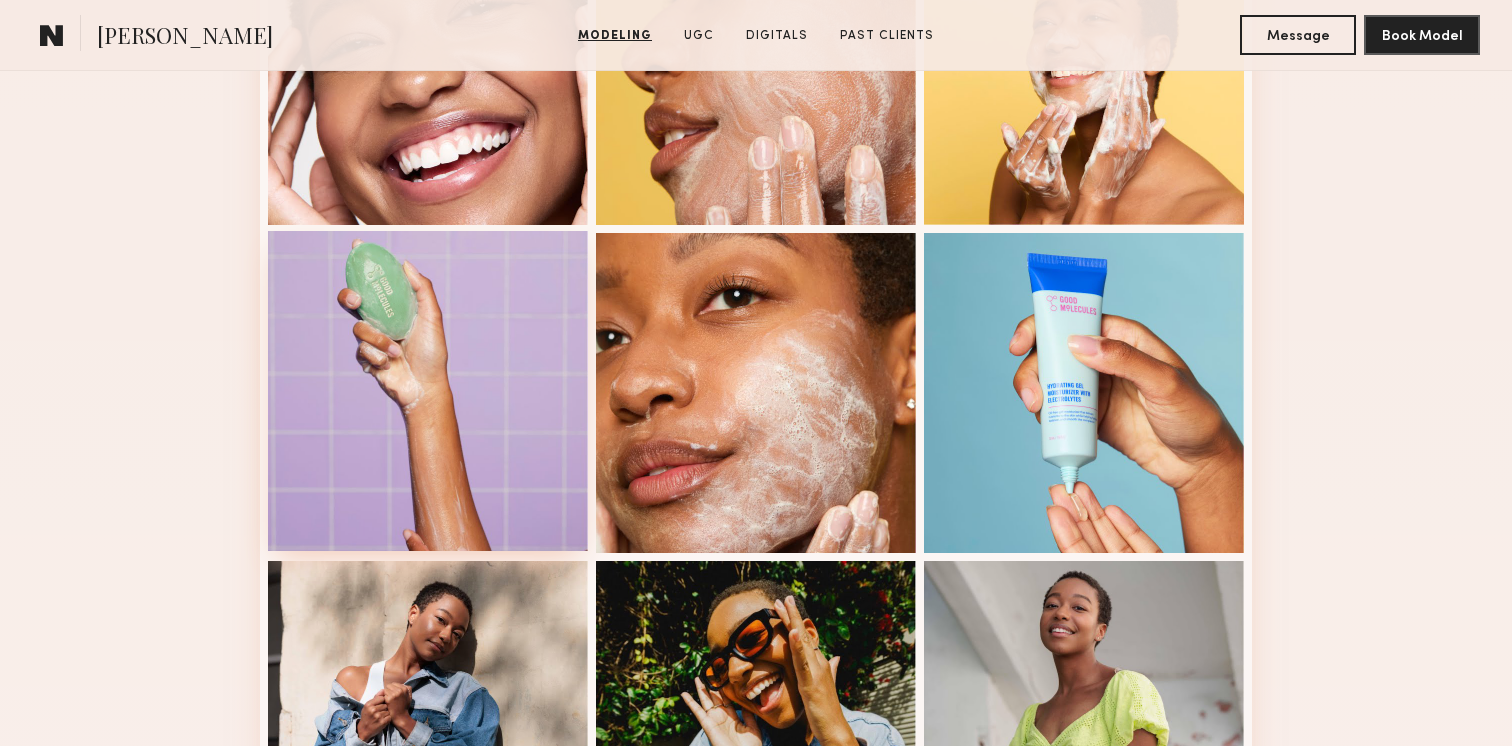 scroll, scrollTop: 1296, scrollLeft: 0, axis: vertical 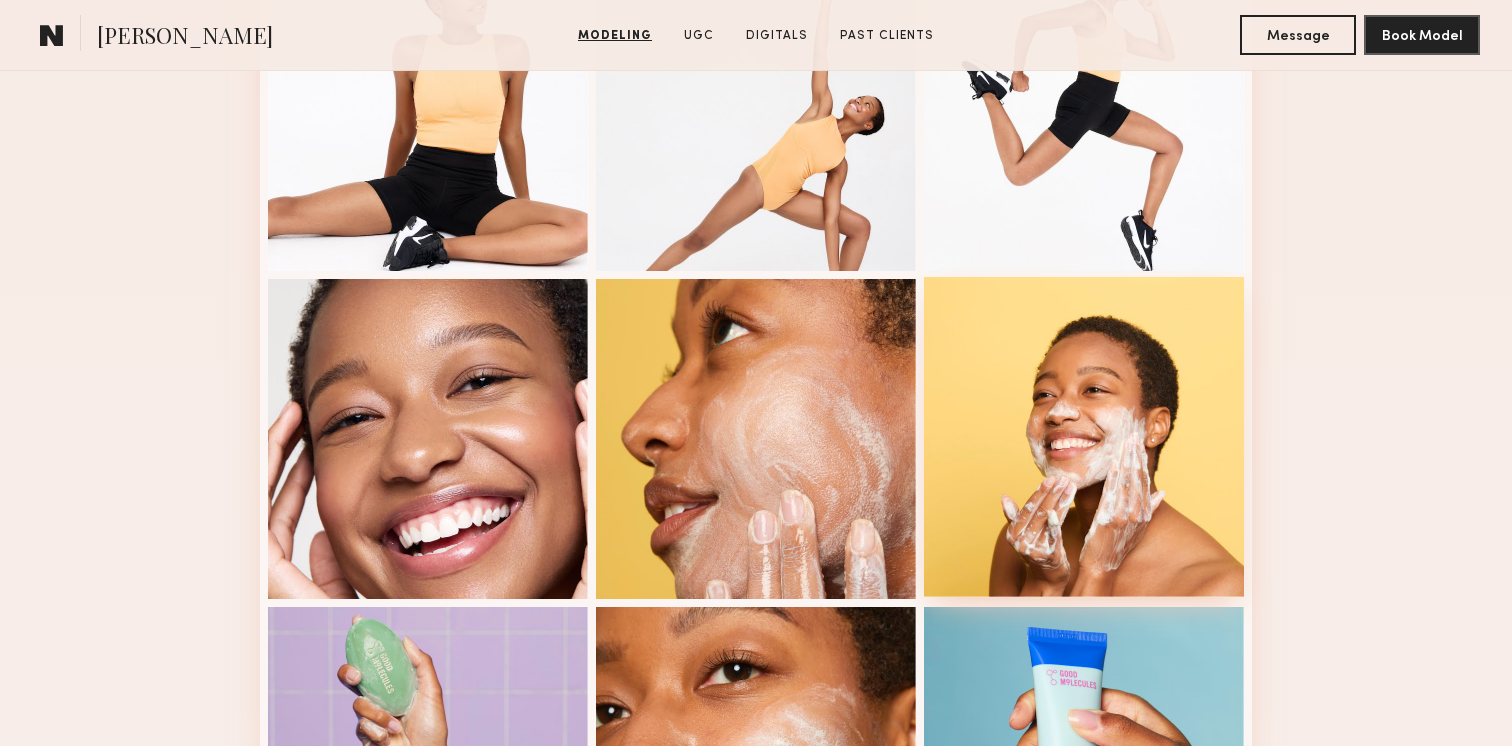 click at bounding box center (1084, 437) 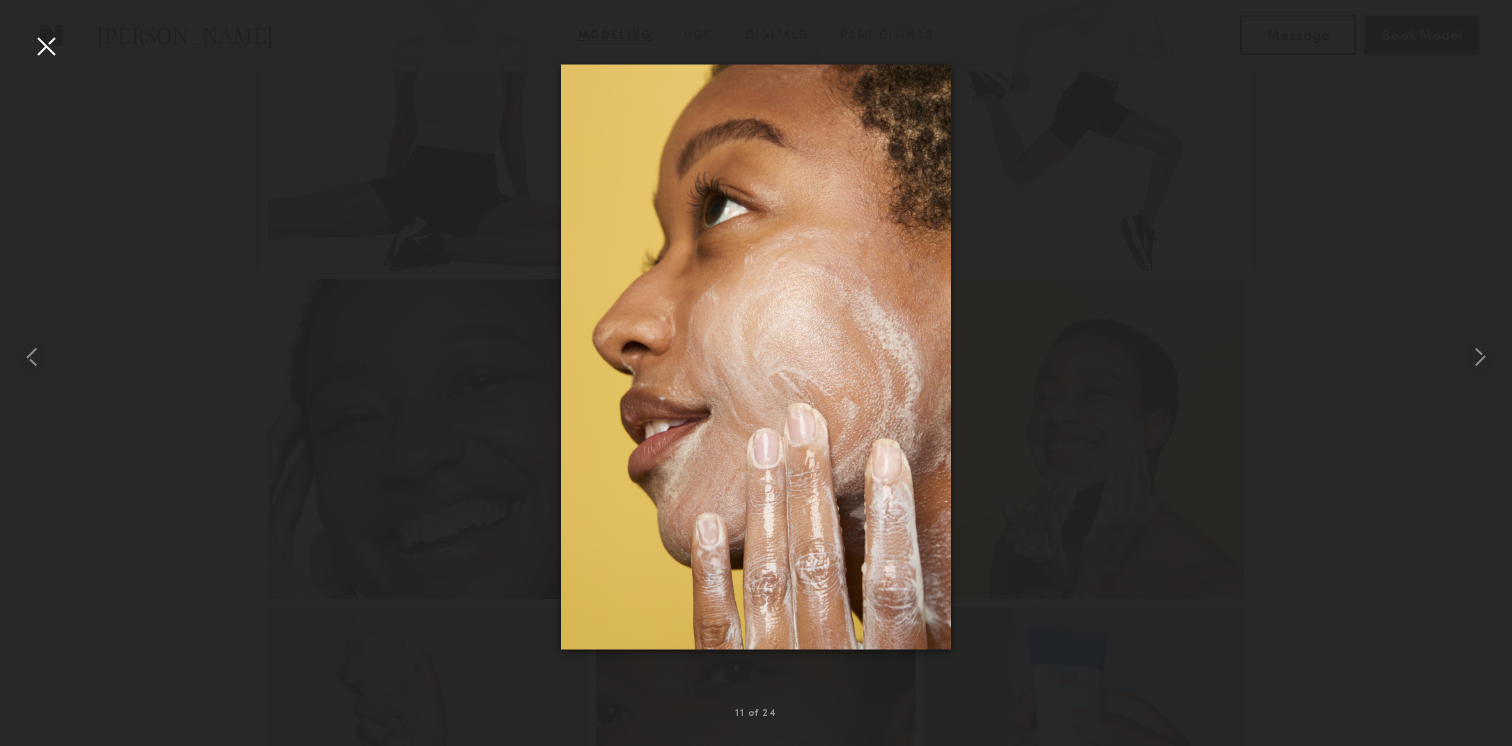 click at bounding box center [46, 46] 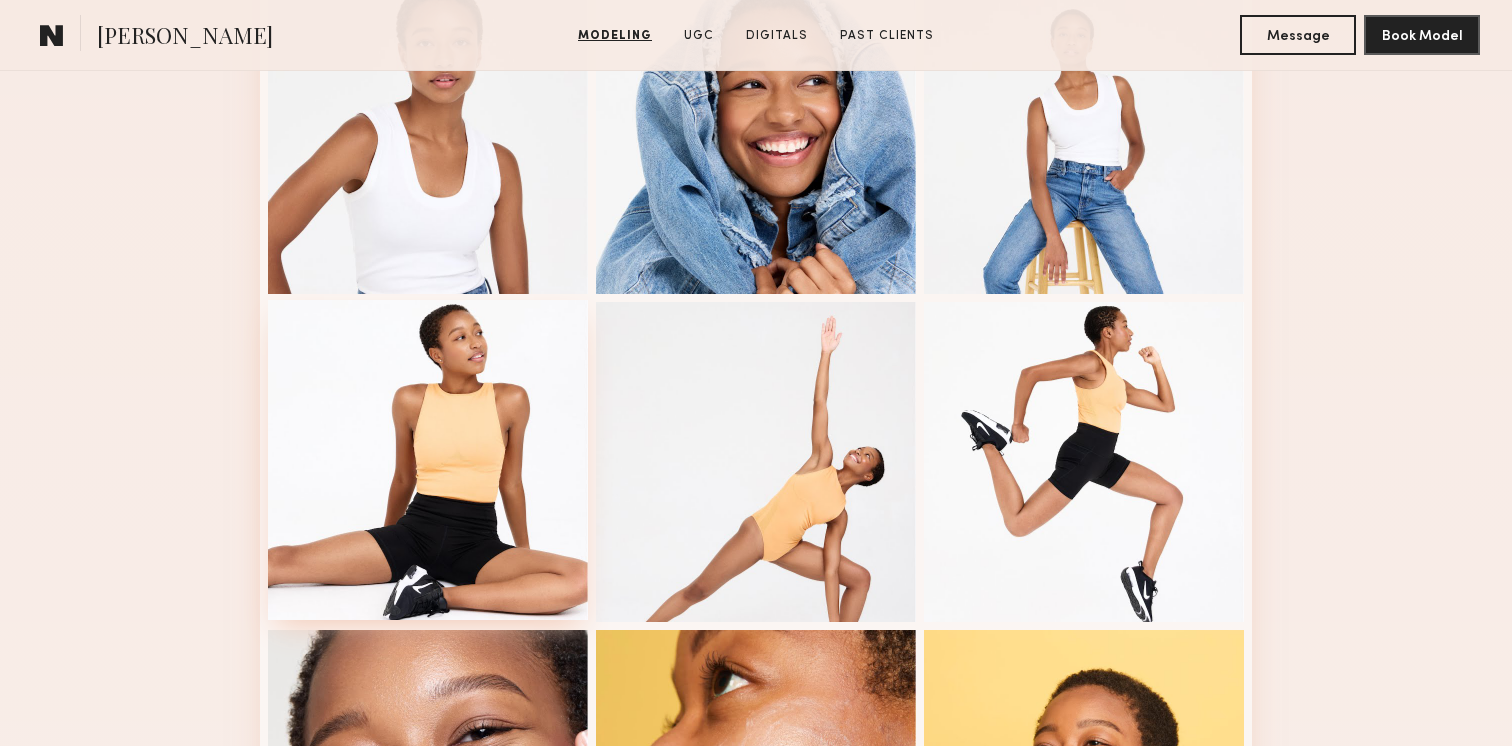 scroll, scrollTop: 587, scrollLeft: 0, axis: vertical 